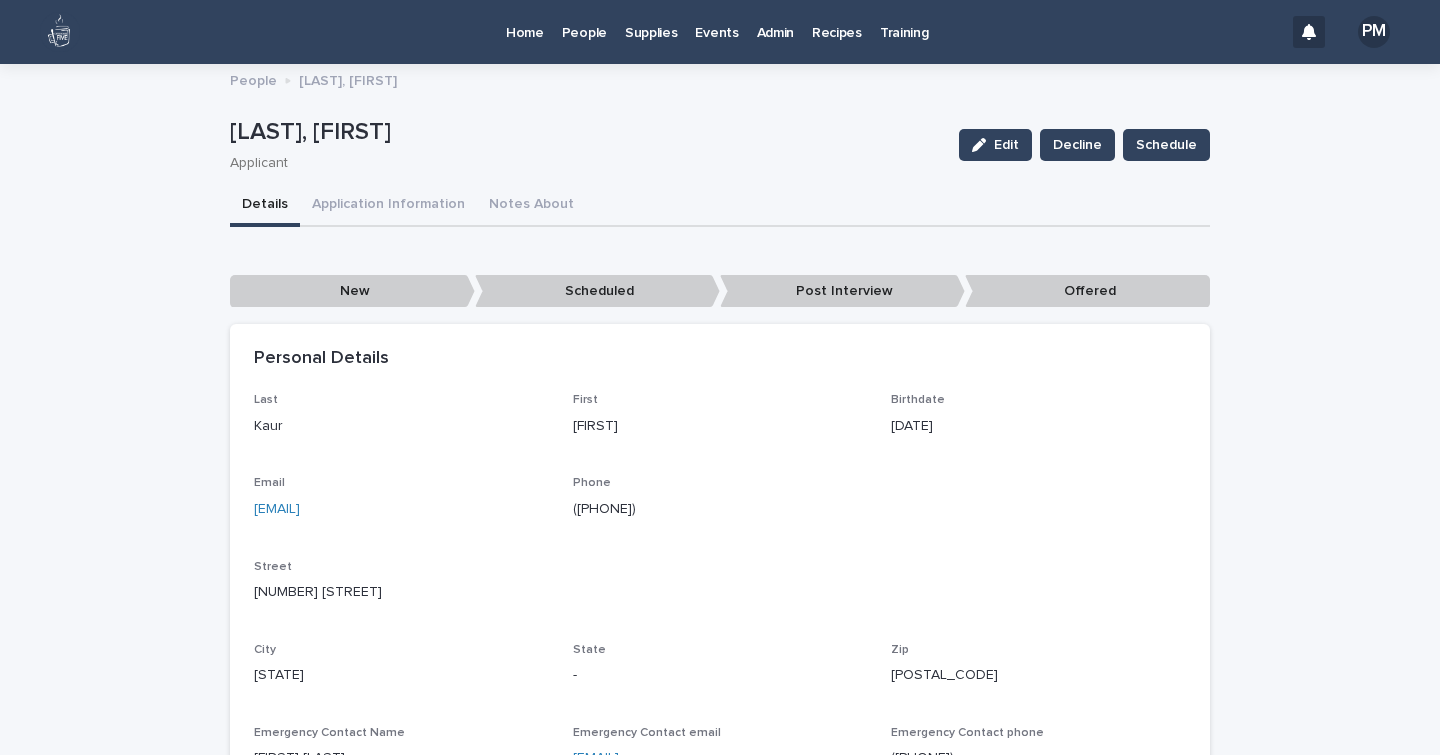 scroll, scrollTop: 0, scrollLeft: 0, axis: both 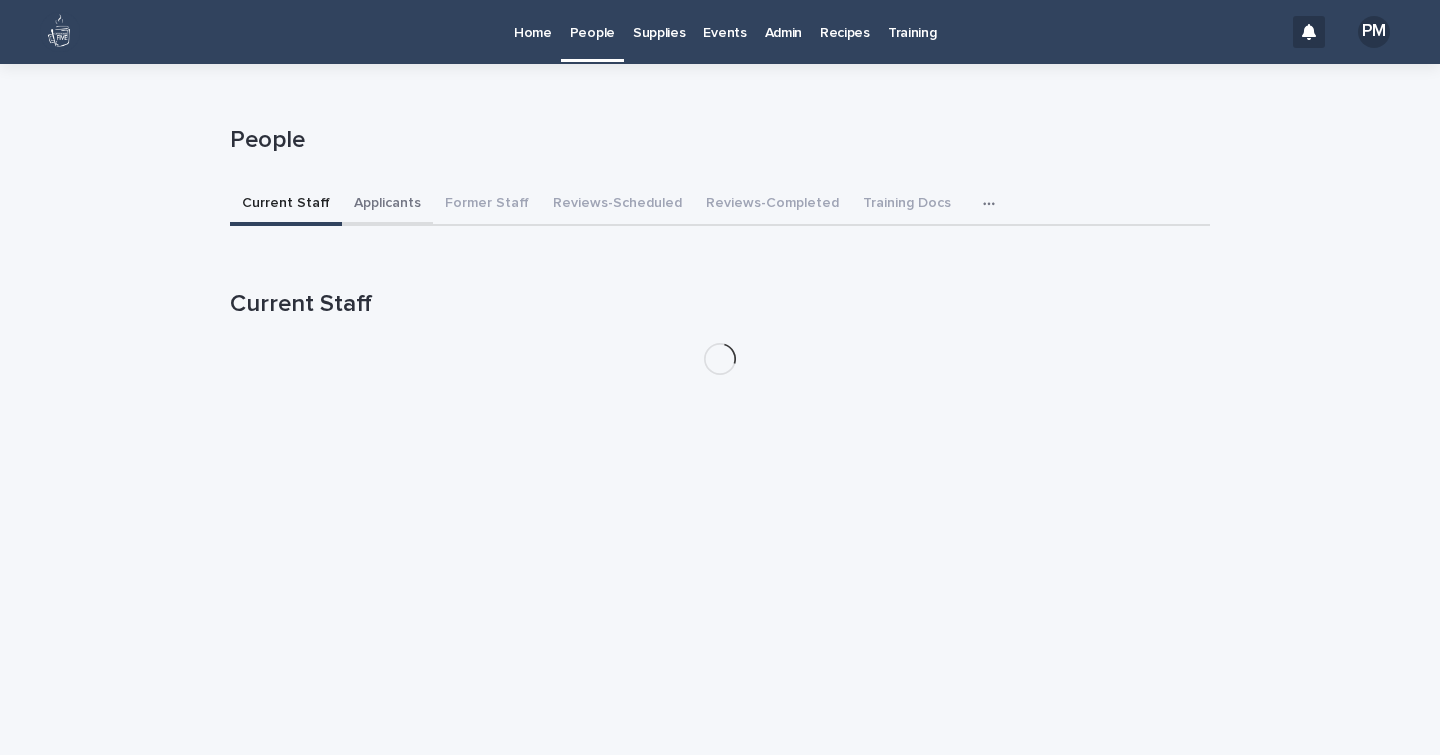 click on "Applicants" at bounding box center (387, 205) 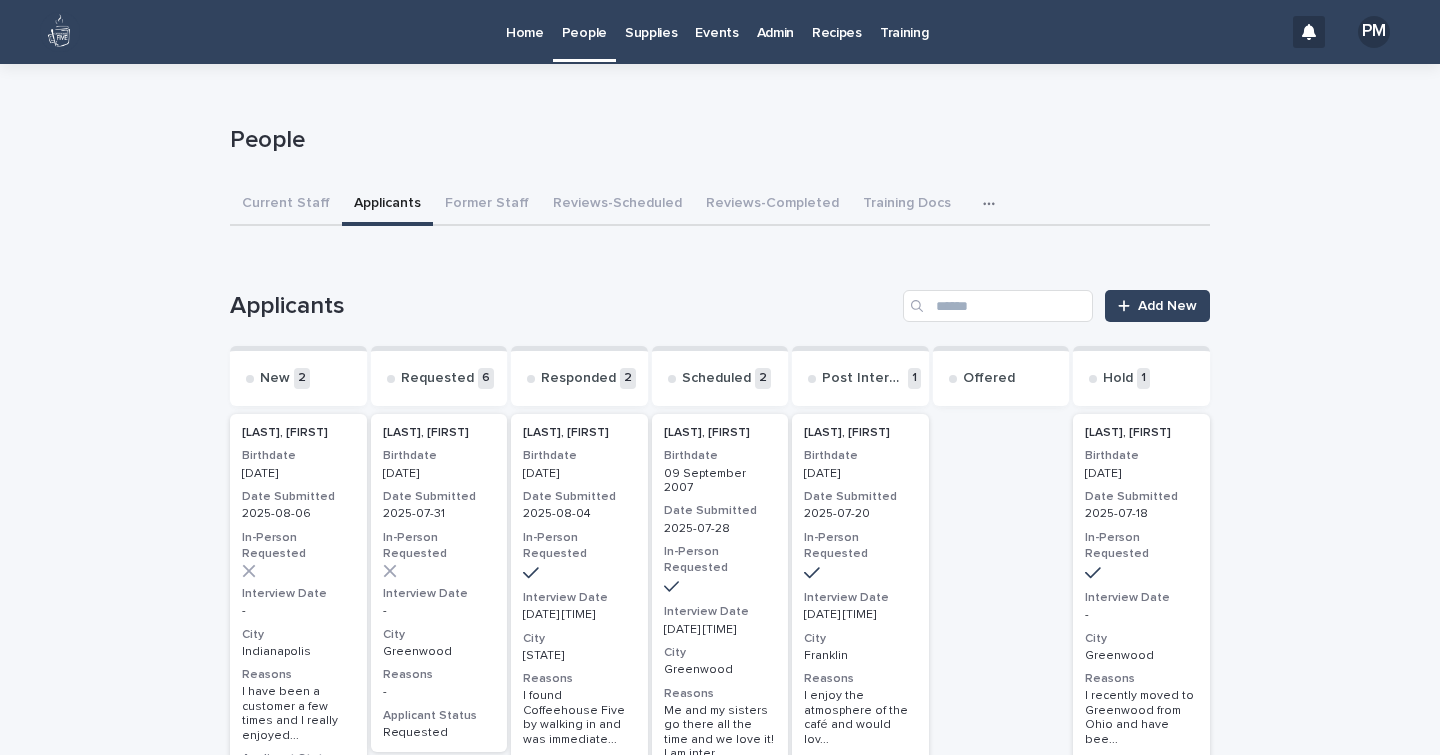 click on "[DATE]" at bounding box center [298, 472] 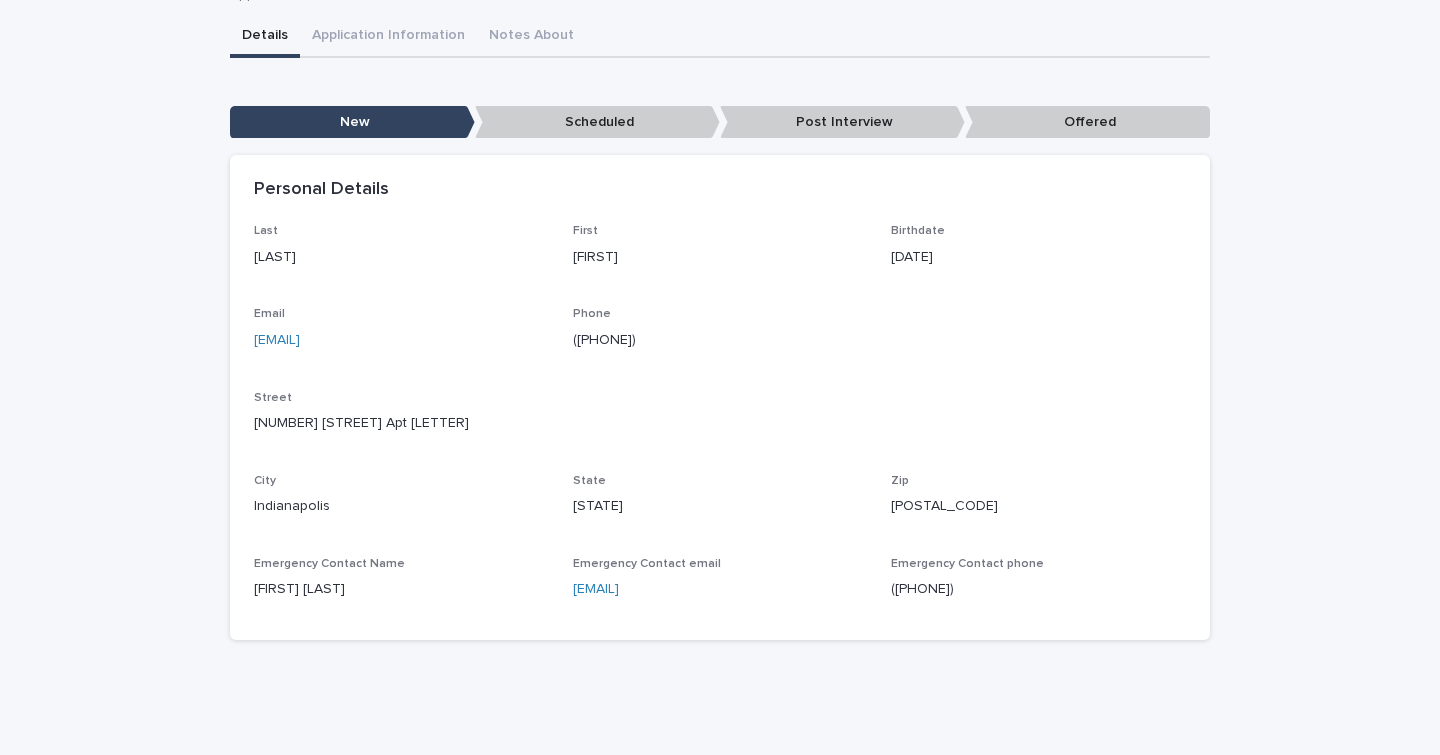 scroll, scrollTop: 0, scrollLeft: 0, axis: both 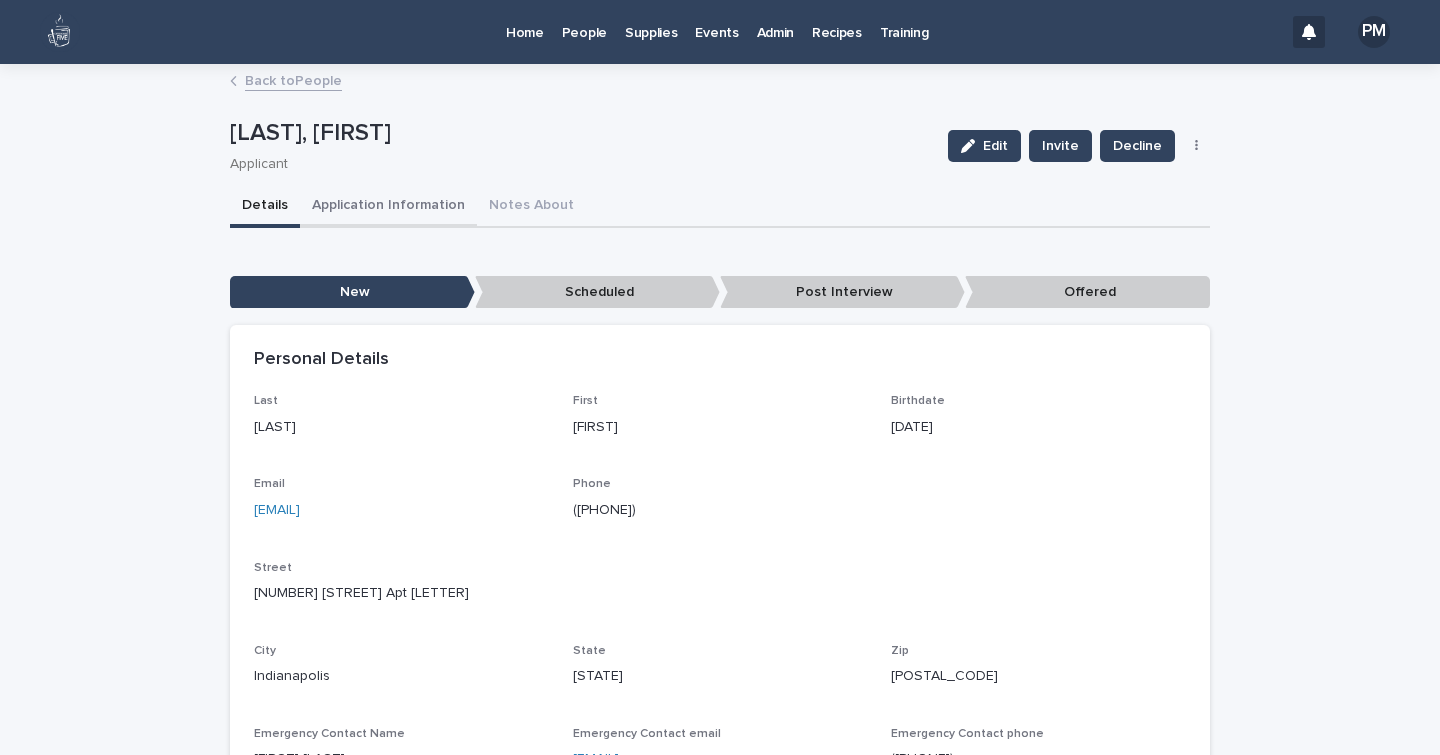 click on "Application Information" at bounding box center [388, 207] 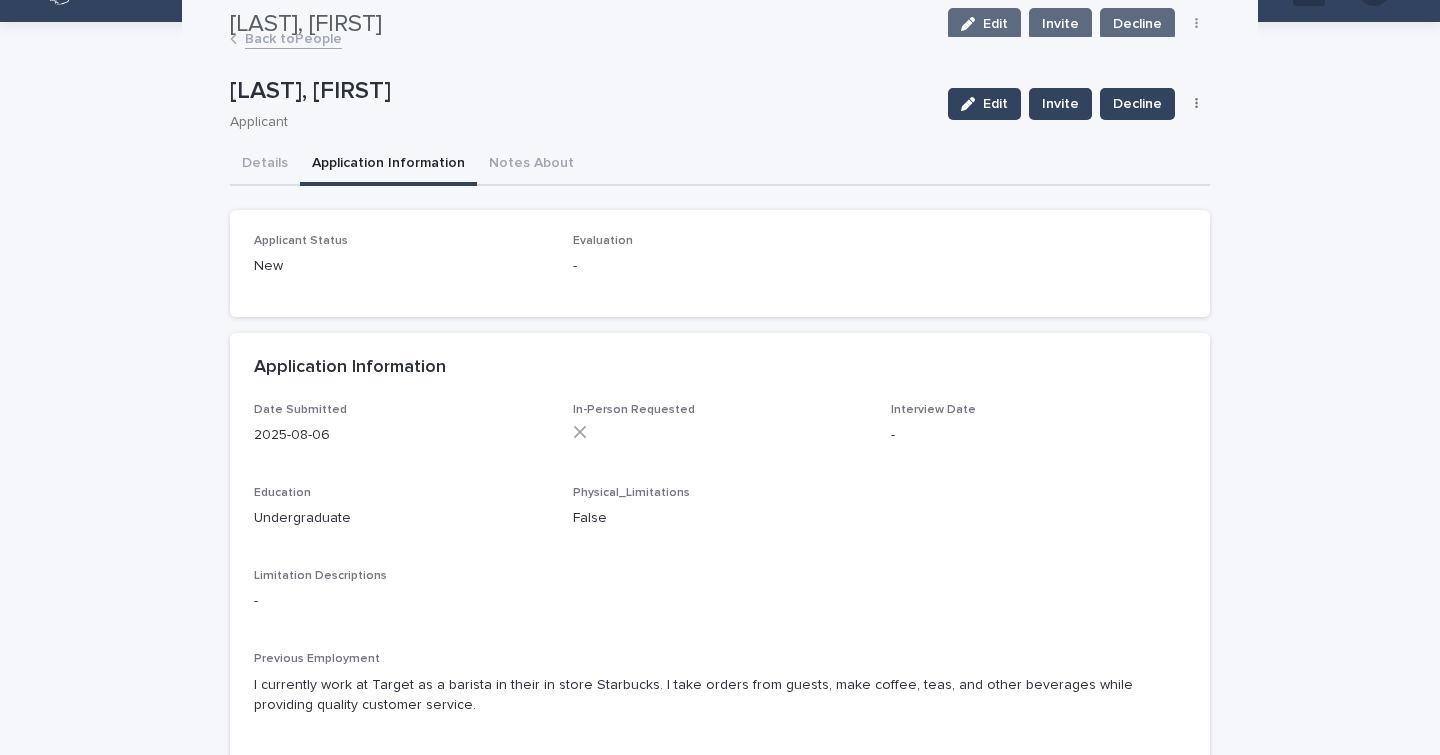 scroll, scrollTop: 0, scrollLeft: 0, axis: both 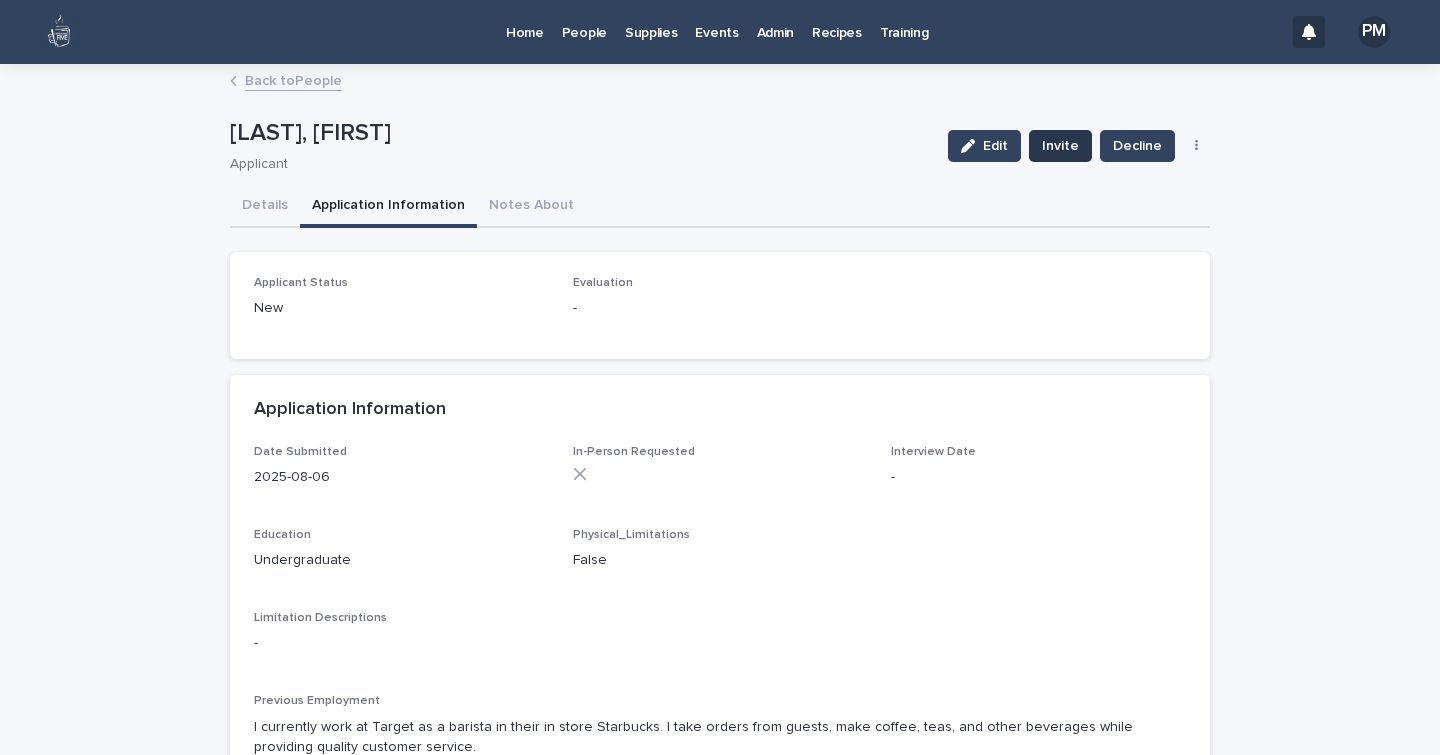 click on "Invite" at bounding box center [1060, 146] 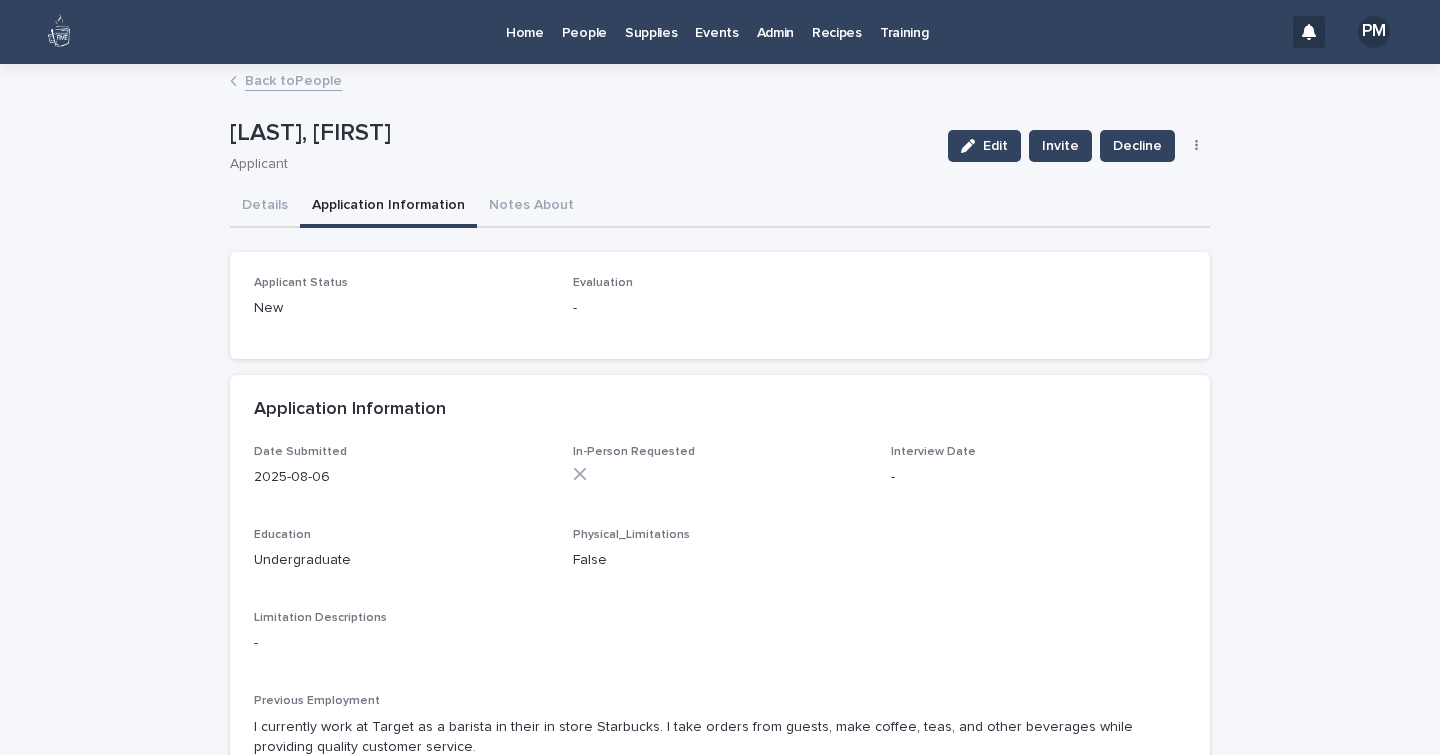 click on "People" at bounding box center [584, 21] 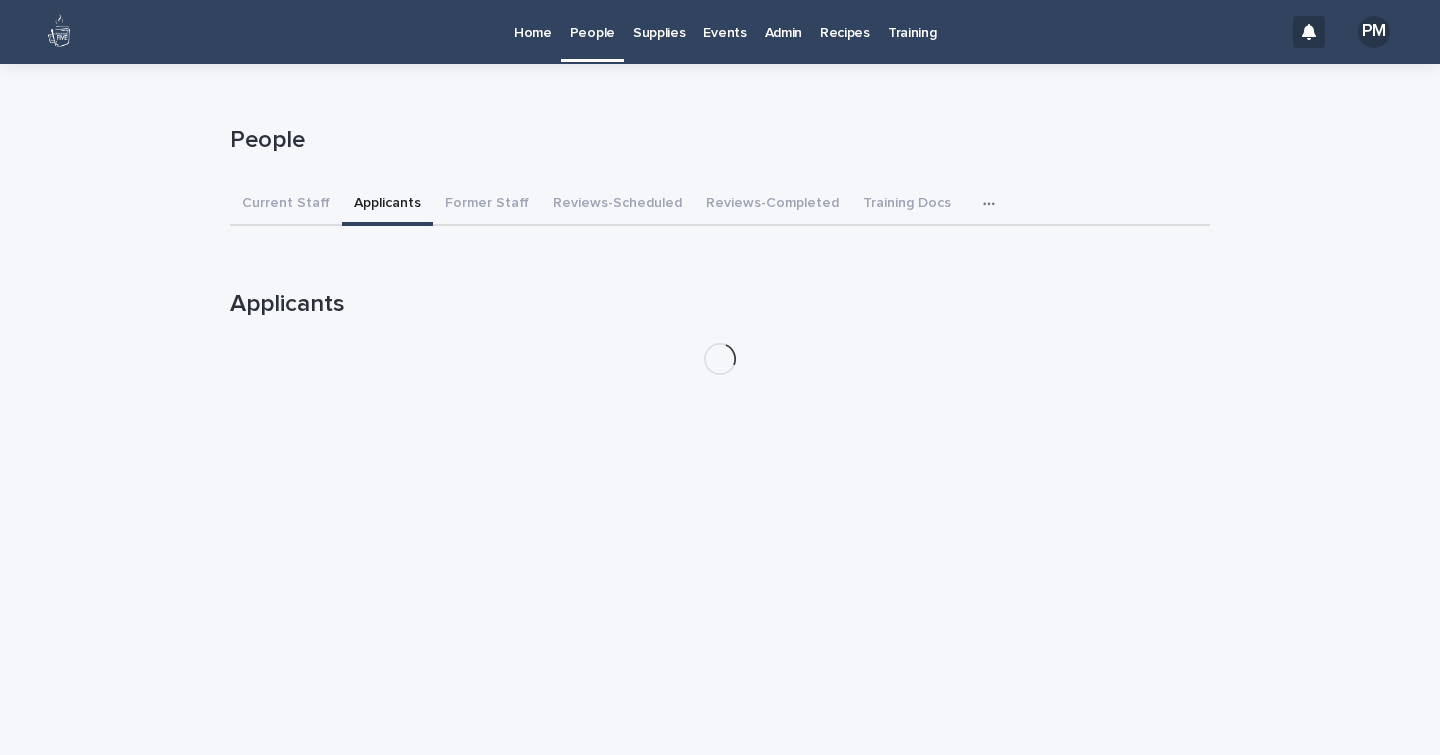 click on "Applicants" at bounding box center [387, 205] 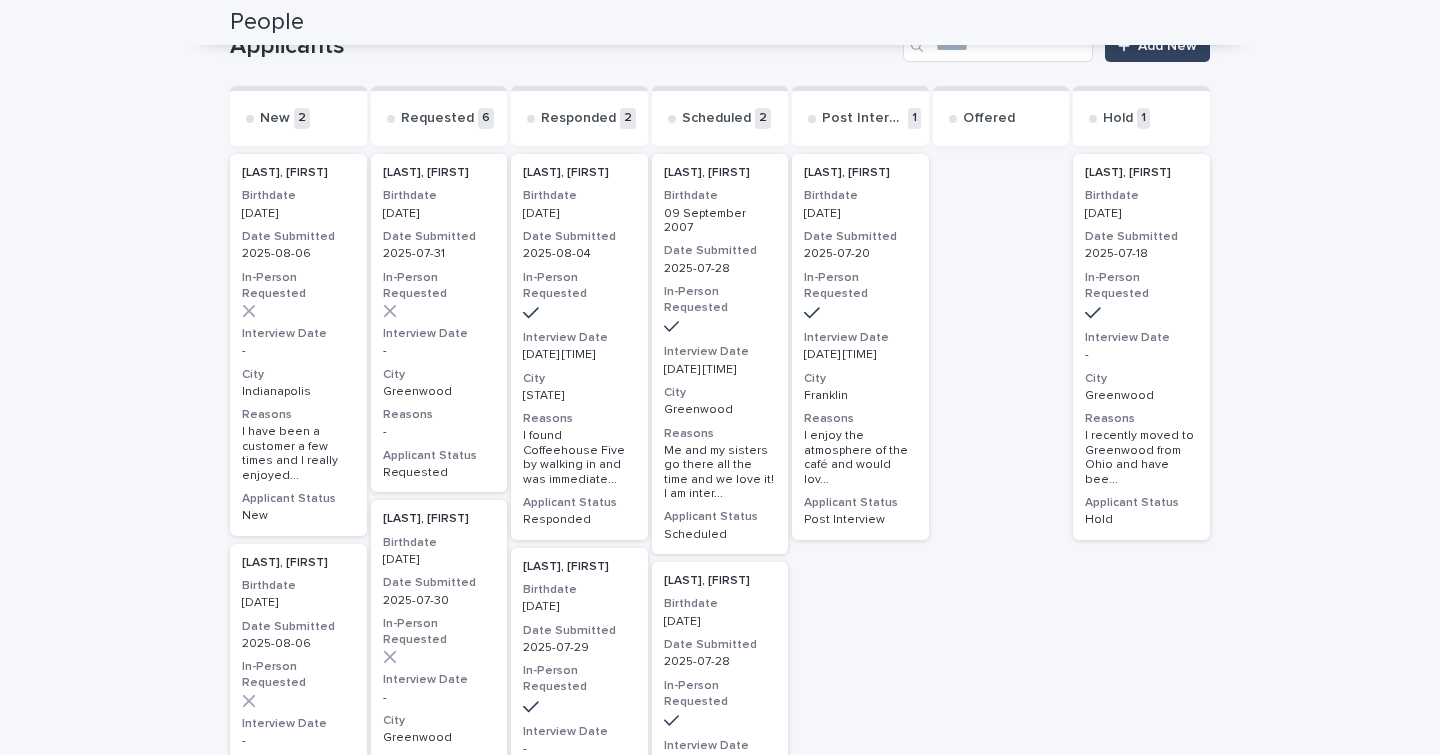 scroll, scrollTop: 419, scrollLeft: 0, axis: vertical 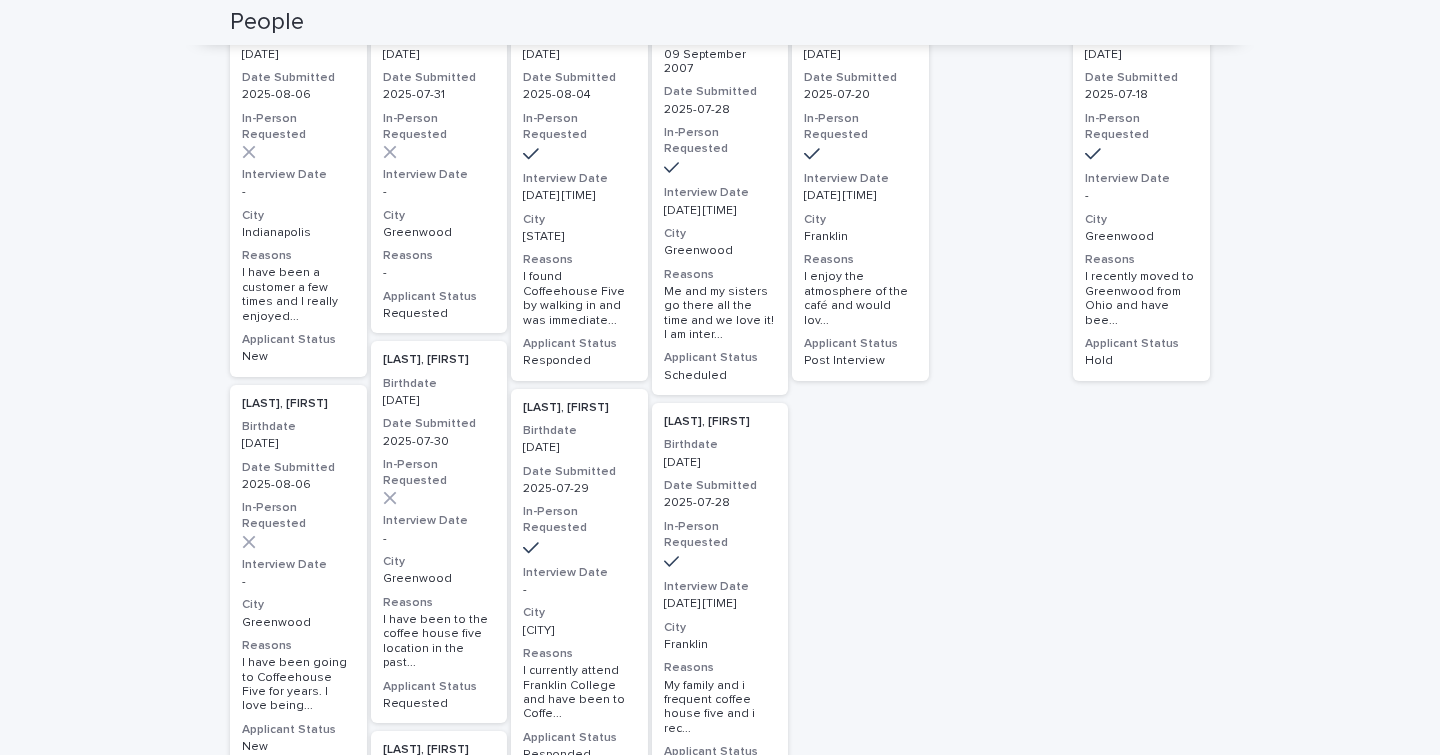 click on "Birthdate" at bounding box center (298, 427) 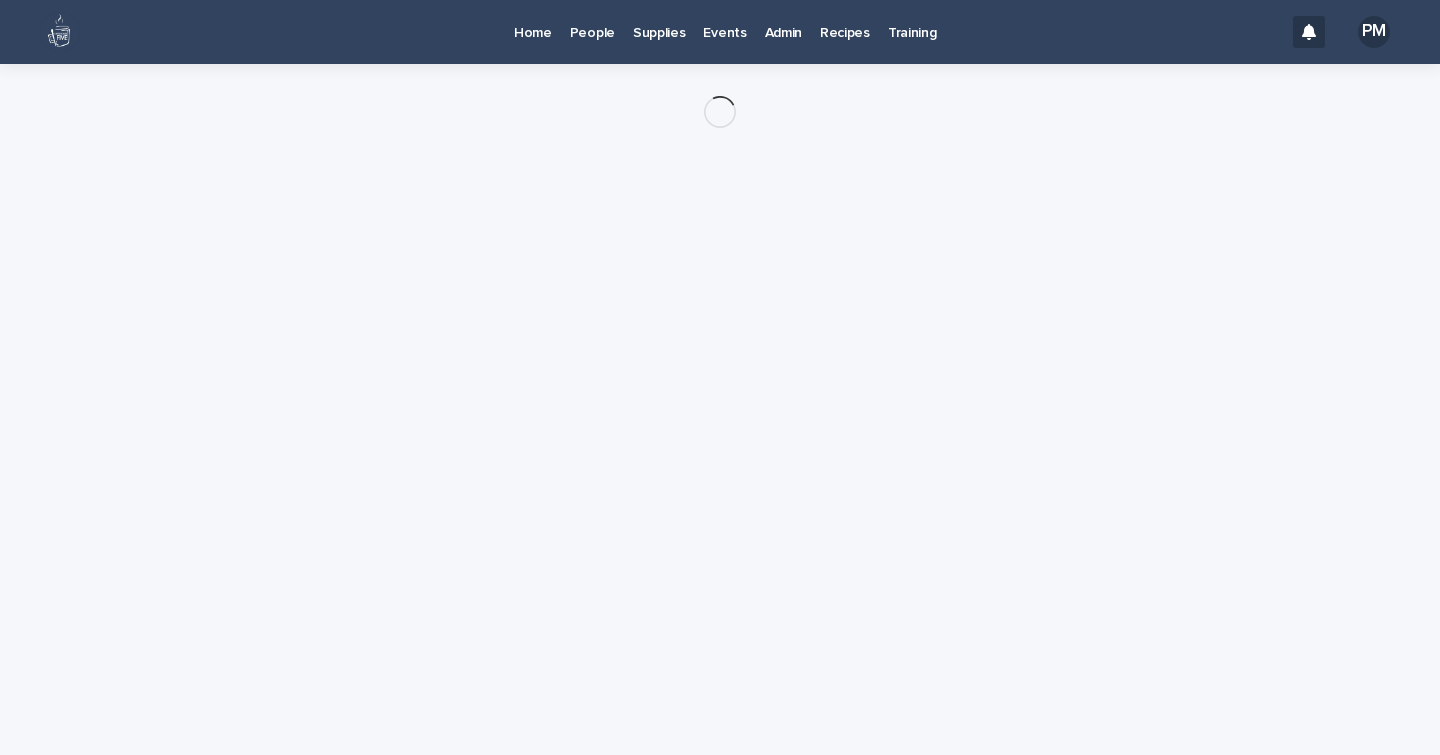 scroll, scrollTop: 0, scrollLeft: 0, axis: both 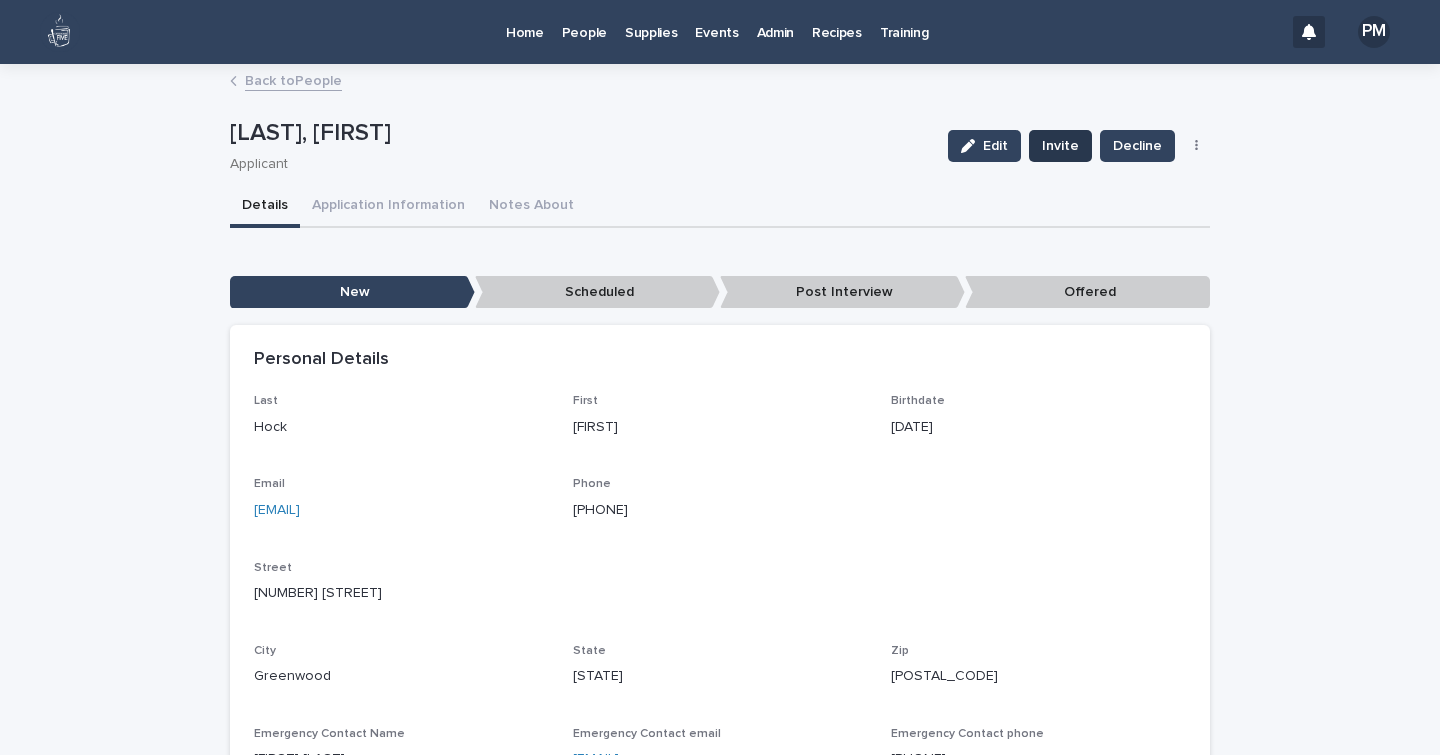 click on "Invite" at bounding box center [1060, 146] 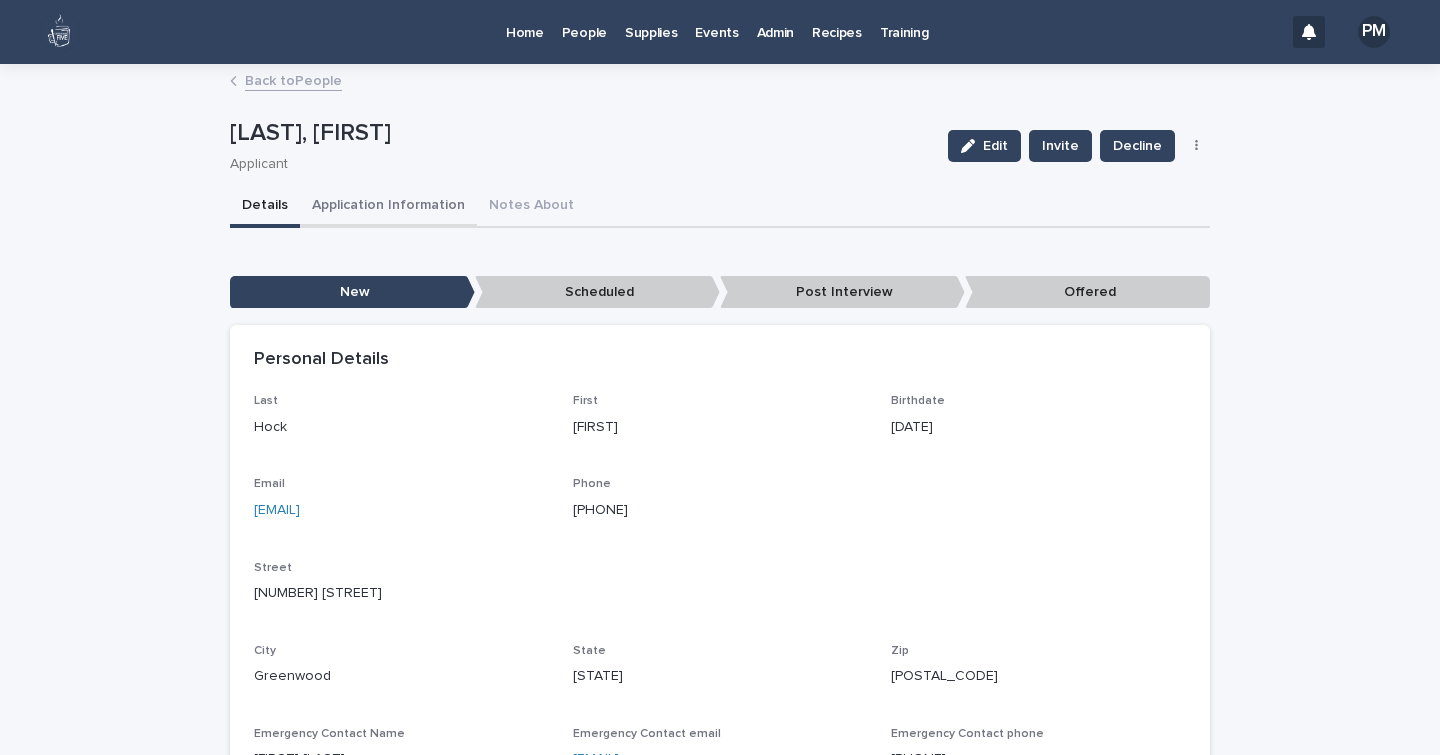 click on "Application Information" at bounding box center [388, 207] 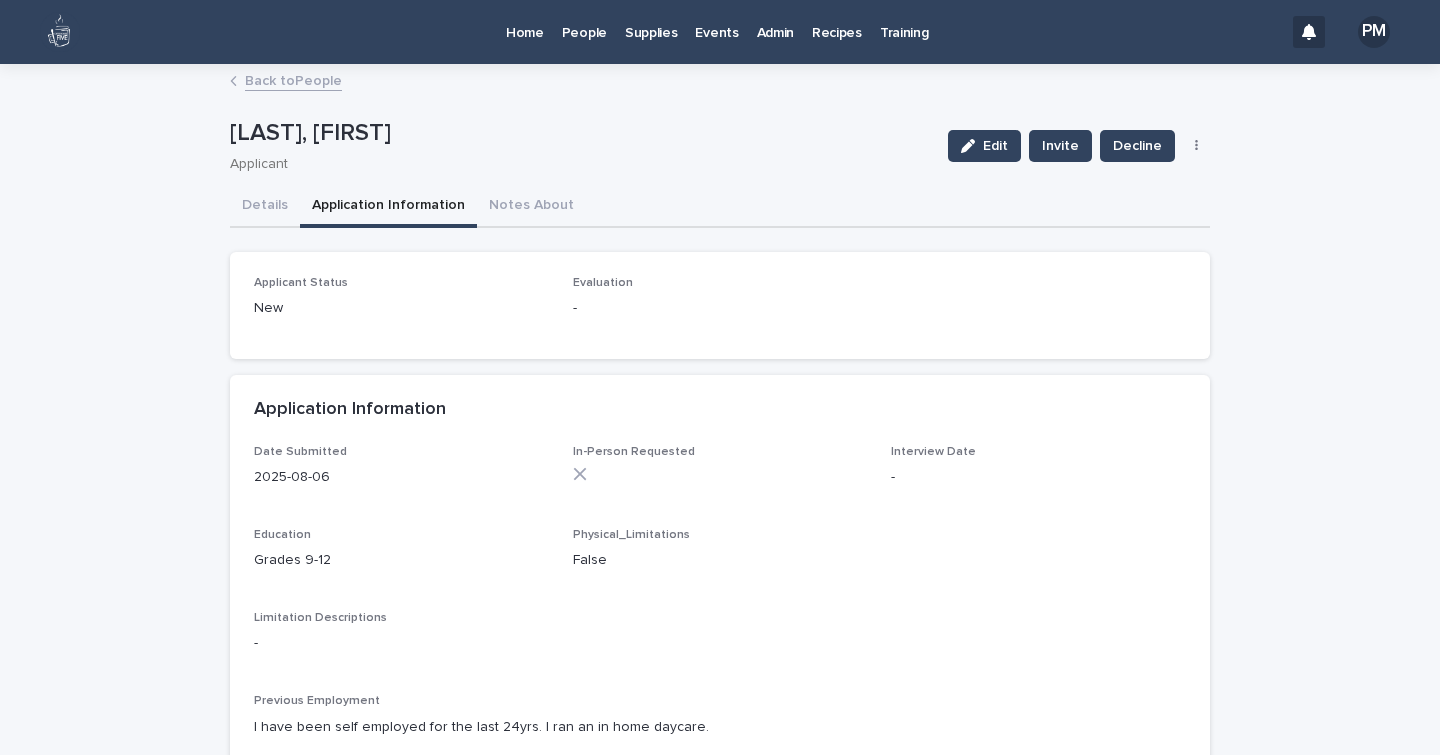 click on "People" at bounding box center (584, 21) 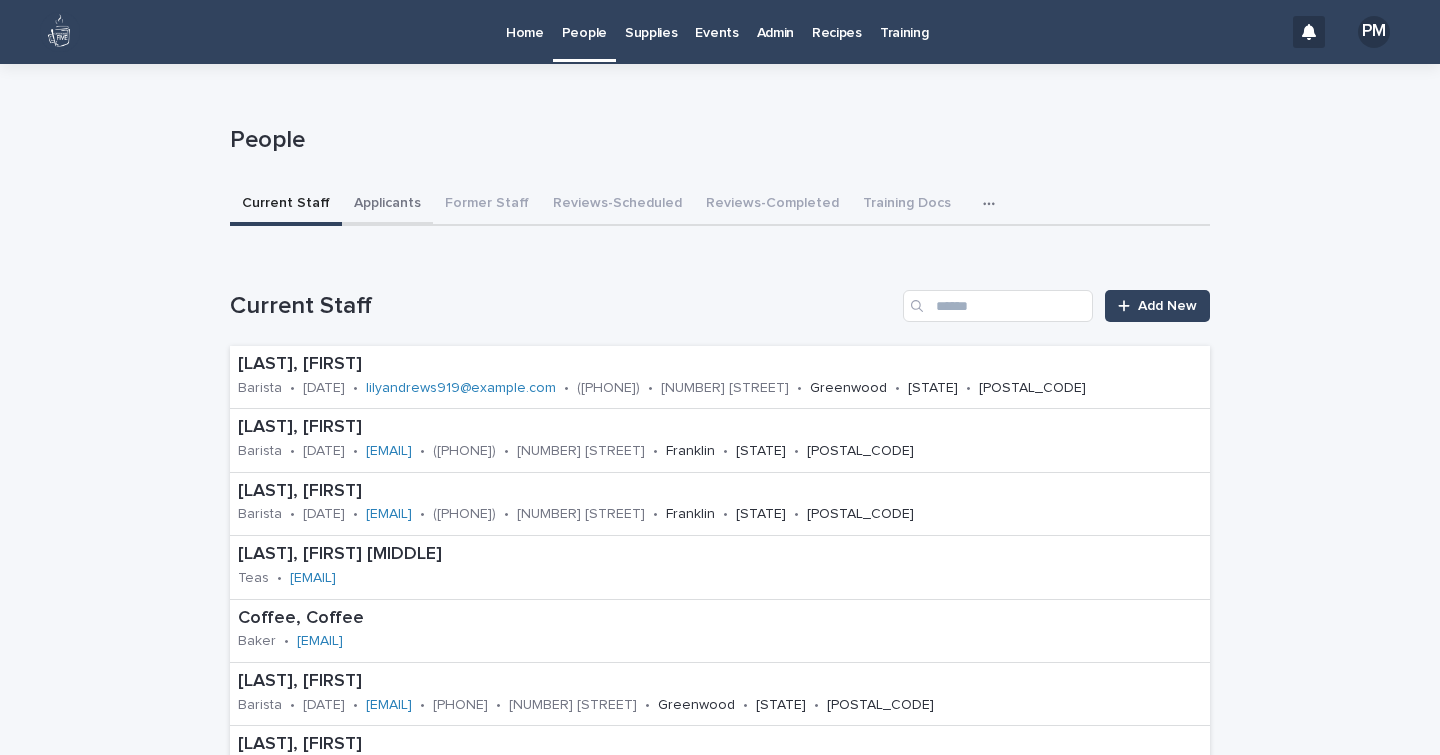 click on "Applicants" at bounding box center (387, 205) 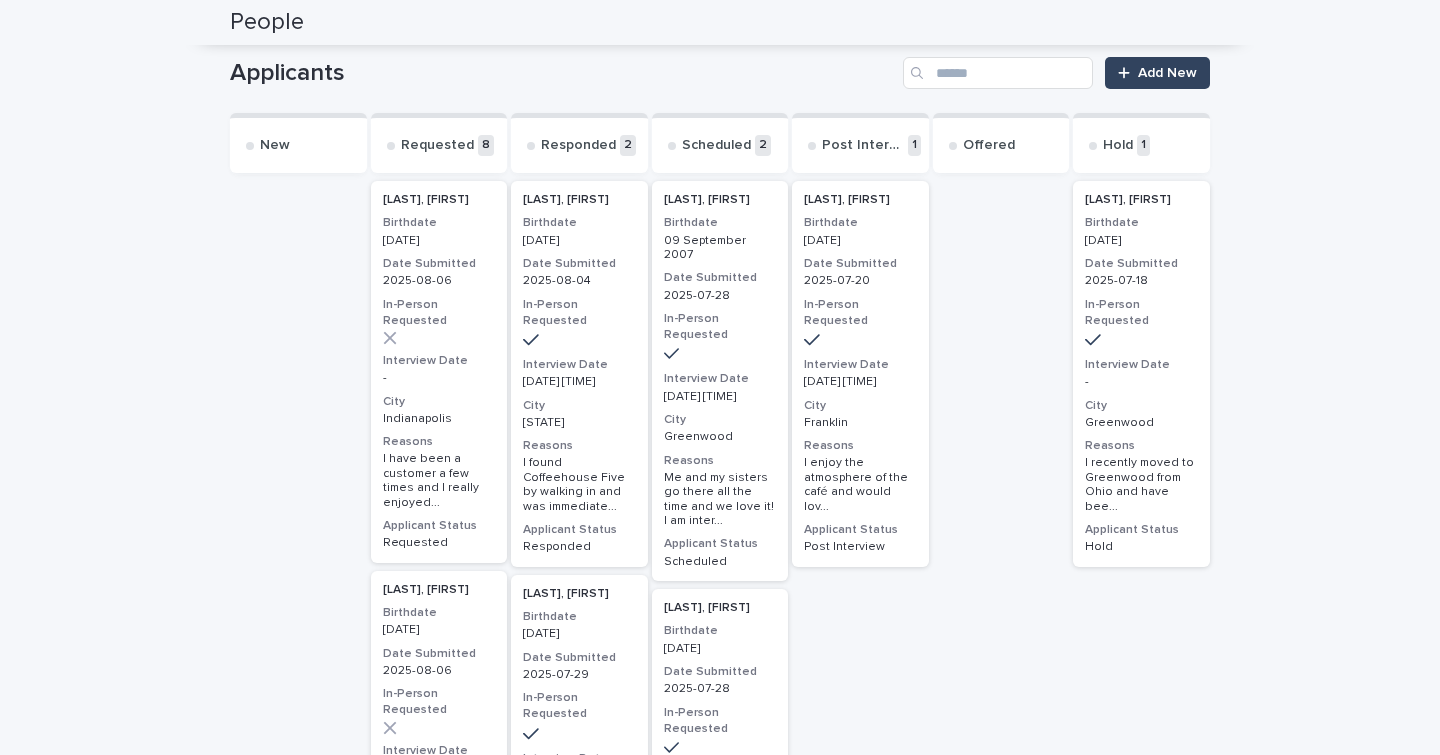 scroll, scrollTop: 234, scrollLeft: 0, axis: vertical 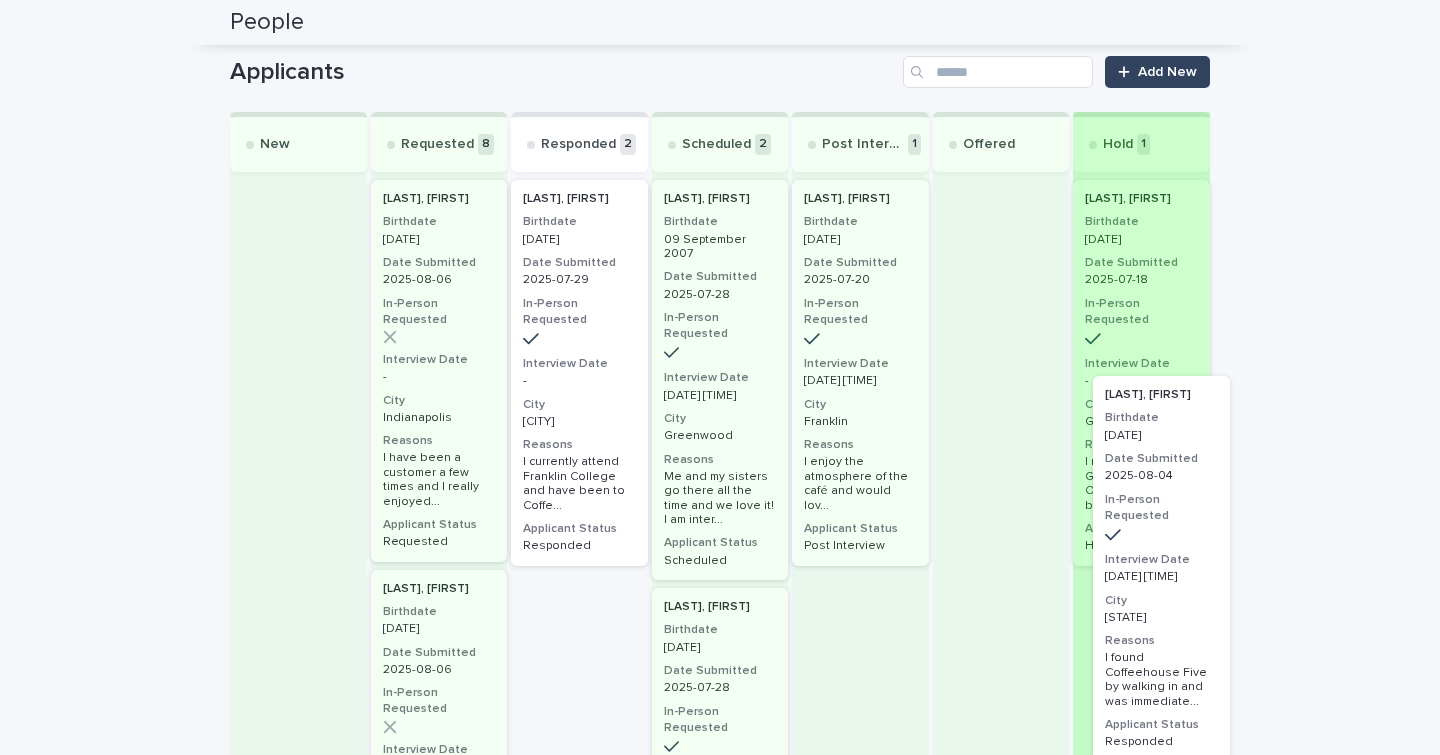 drag, startPoint x: 562, startPoint y: 357, endPoint x: 1153, endPoint y: 550, distance: 621.7154 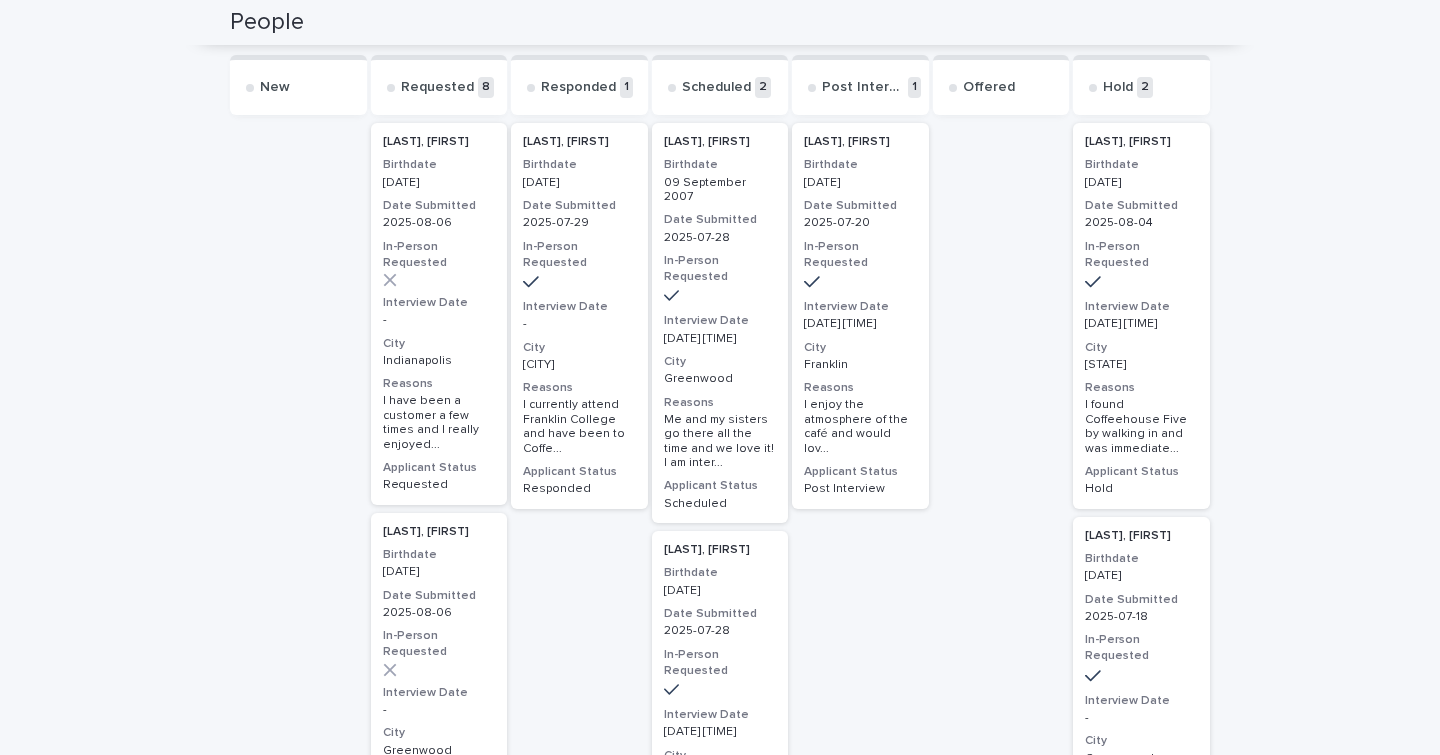 scroll, scrollTop: 292, scrollLeft: 0, axis: vertical 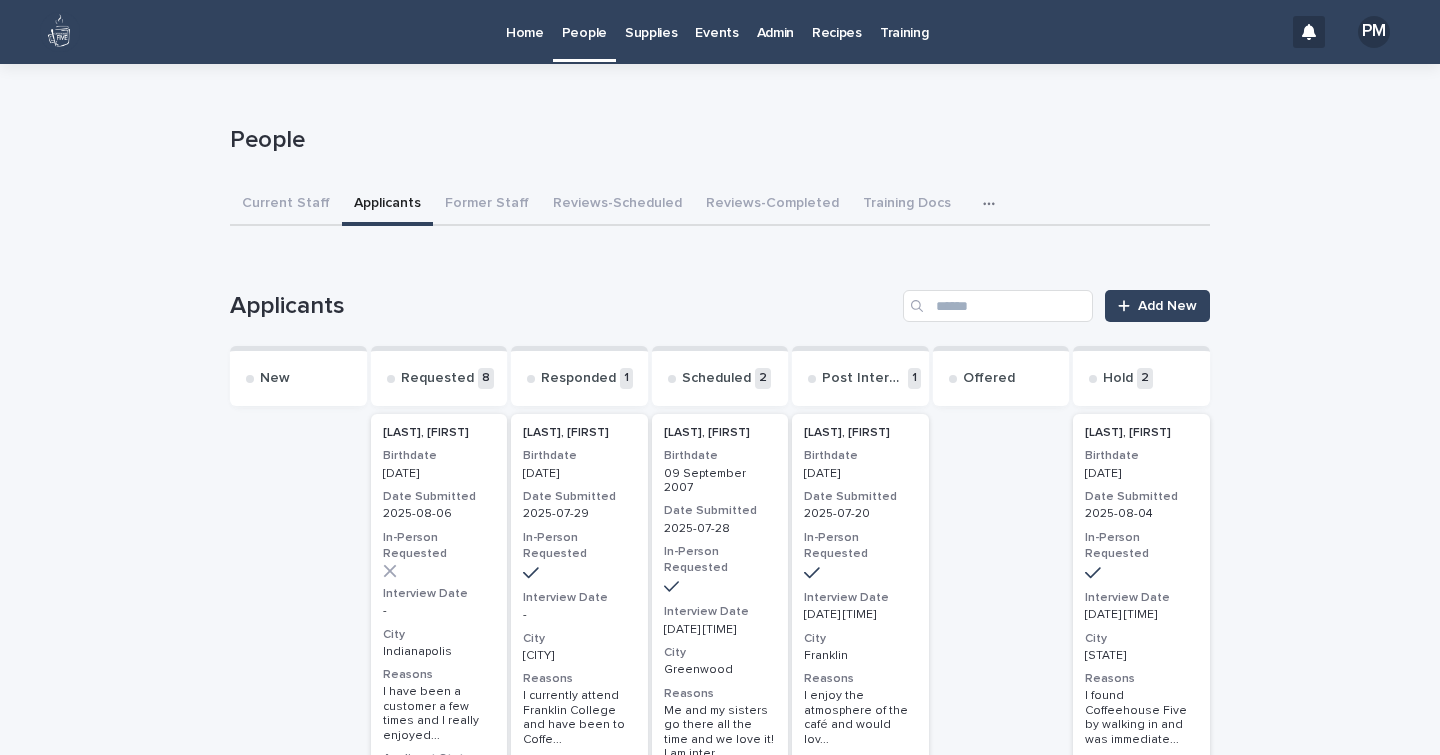 click on "Admin" at bounding box center [775, 21] 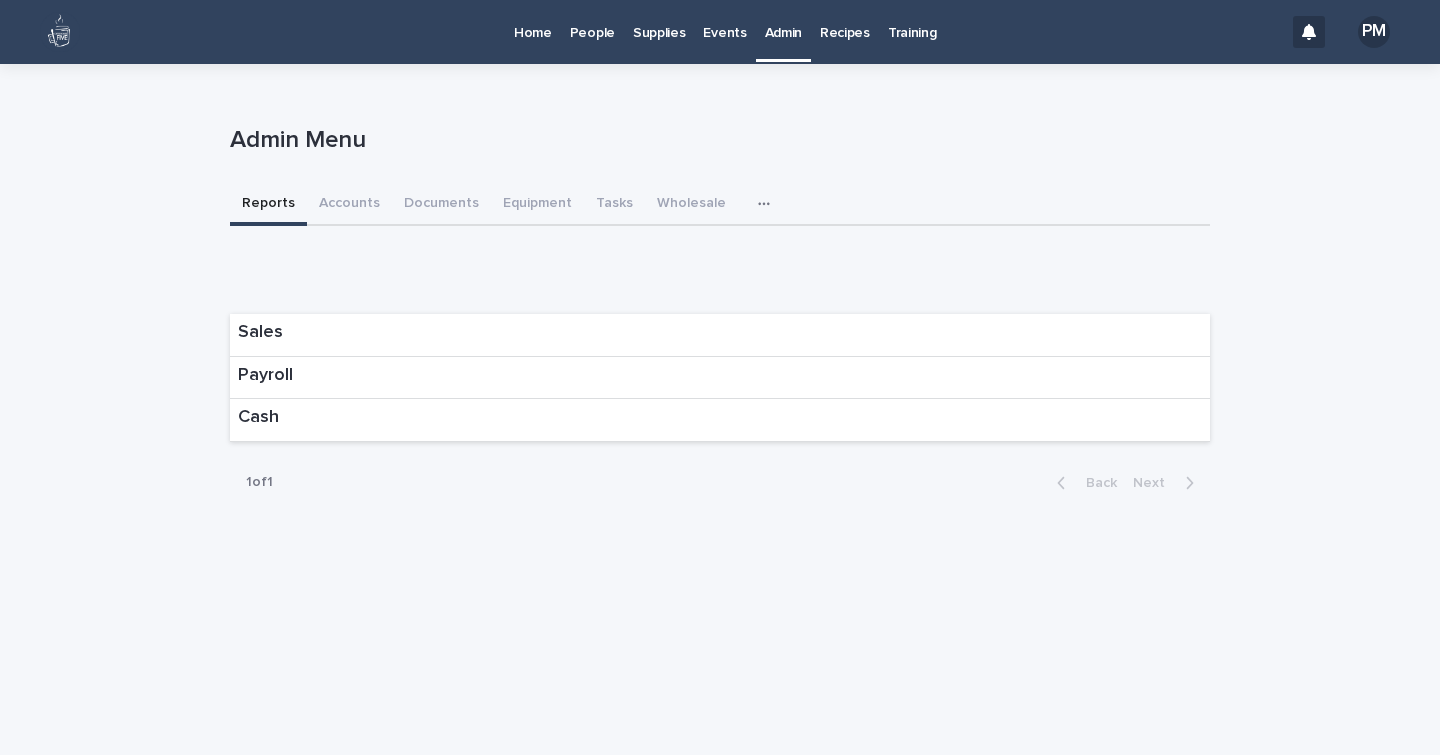 click 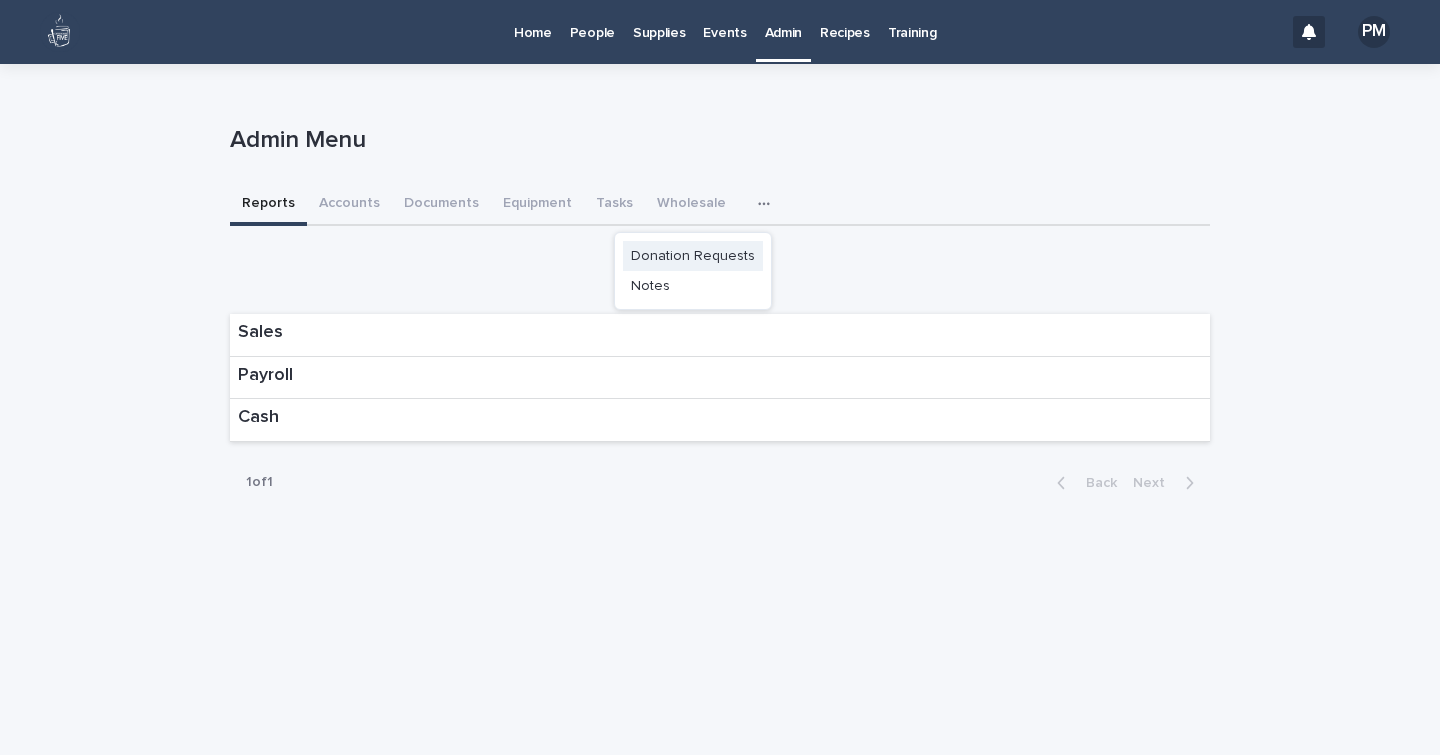 click on "Donation Requests" at bounding box center (693, 256) 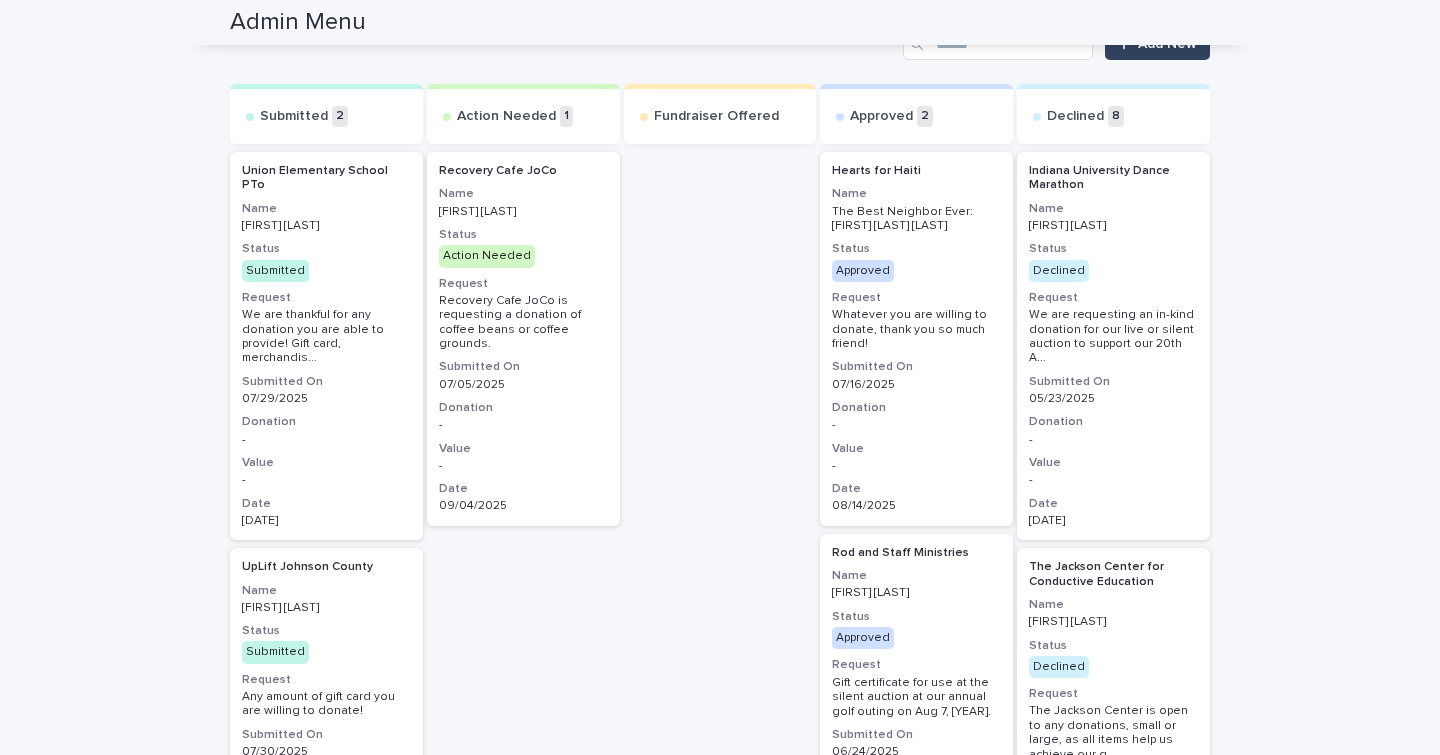 scroll, scrollTop: 263, scrollLeft: 0, axis: vertical 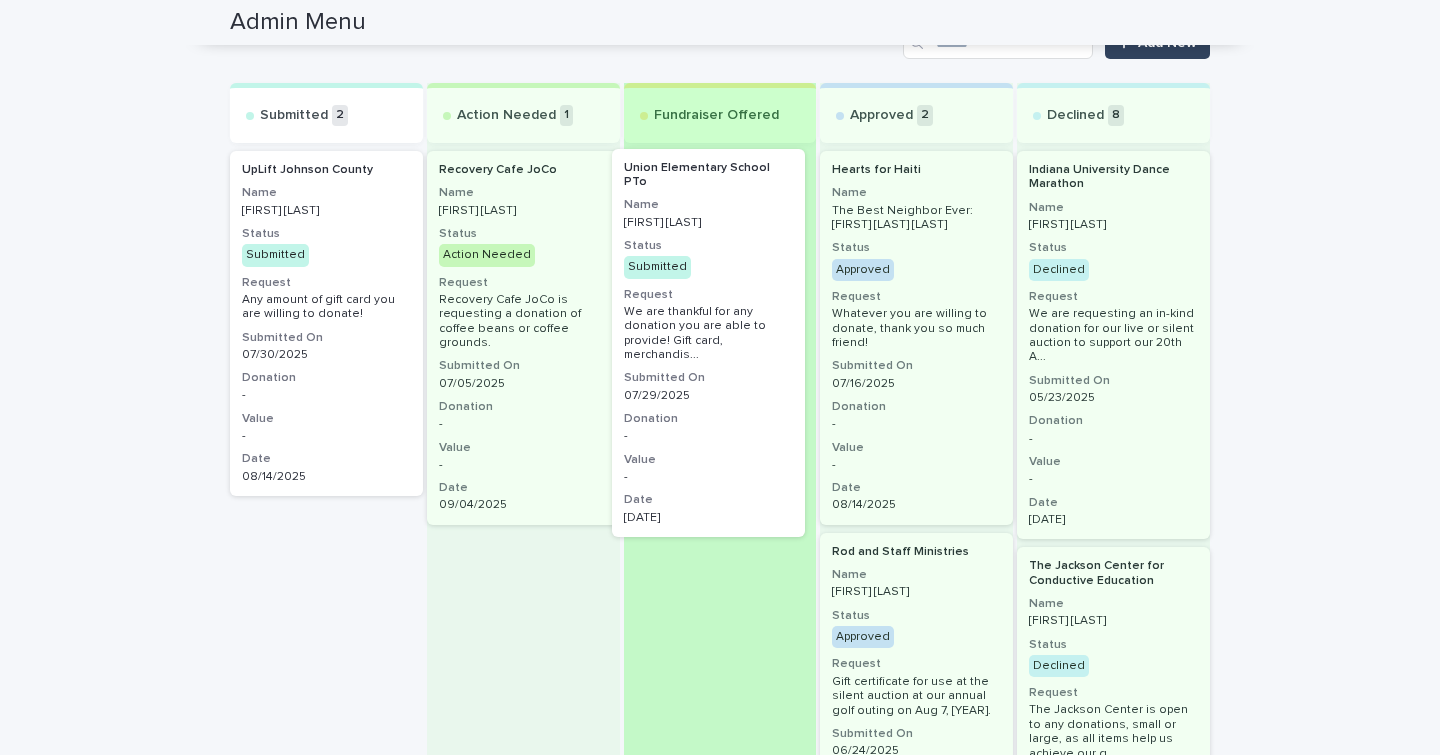 drag, startPoint x: 319, startPoint y: 390, endPoint x: 745, endPoint y: 385, distance: 426.02933 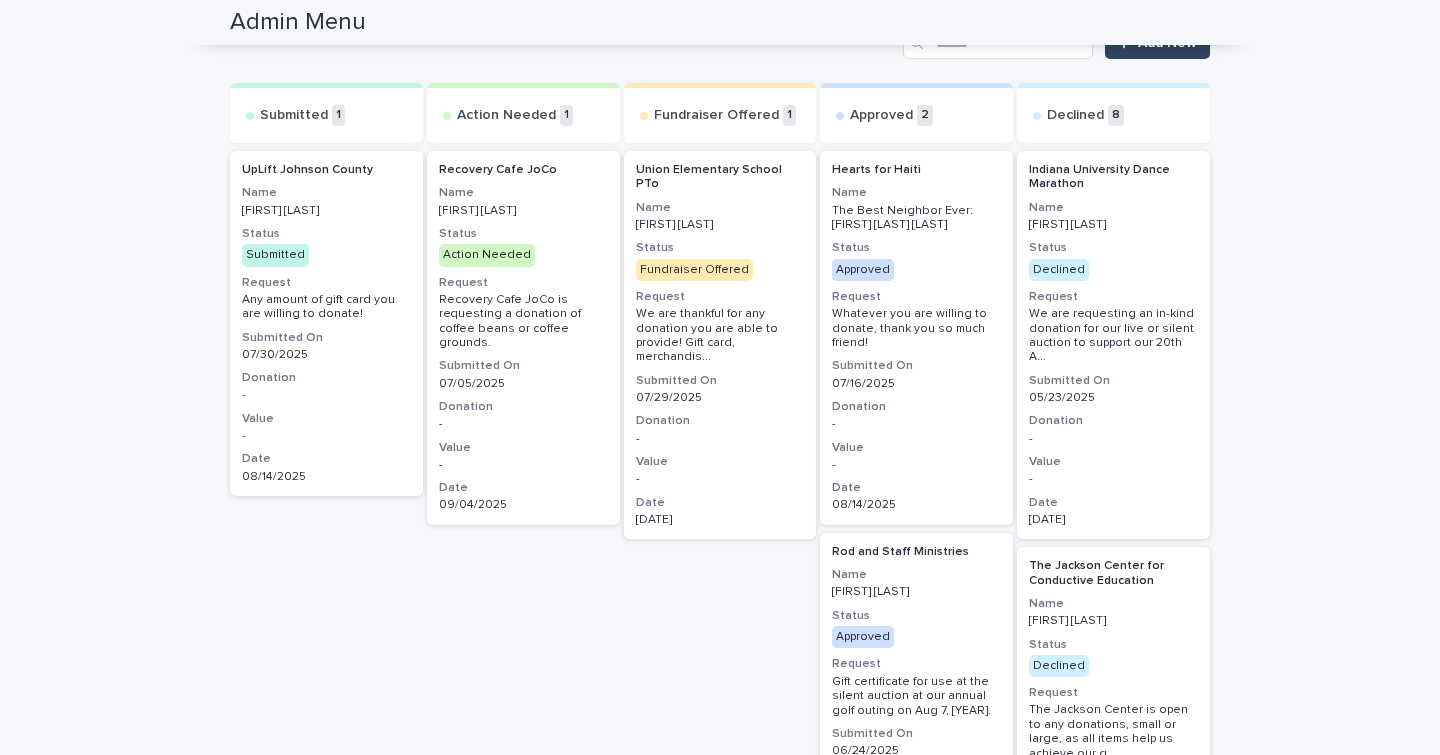 scroll, scrollTop: 0, scrollLeft: 0, axis: both 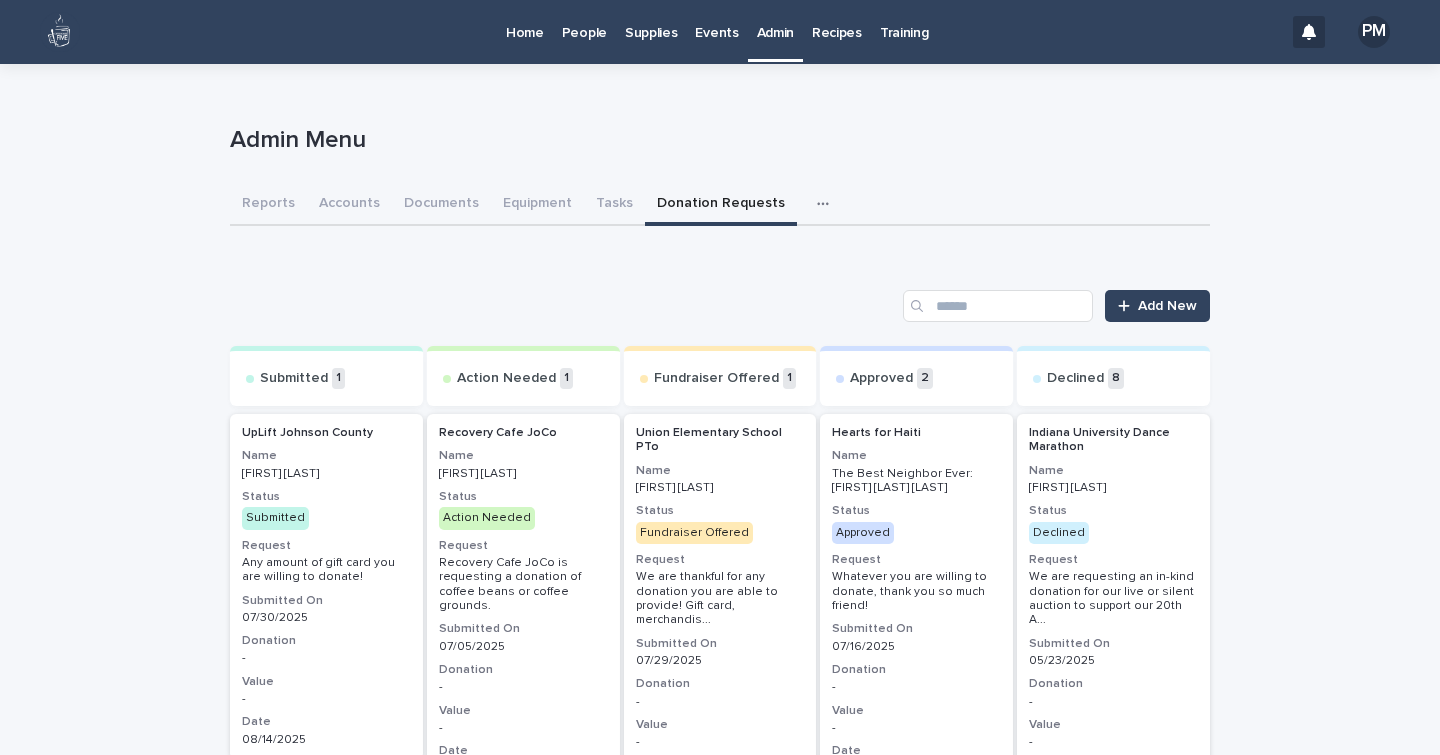 click on "Events" at bounding box center (716, 21) 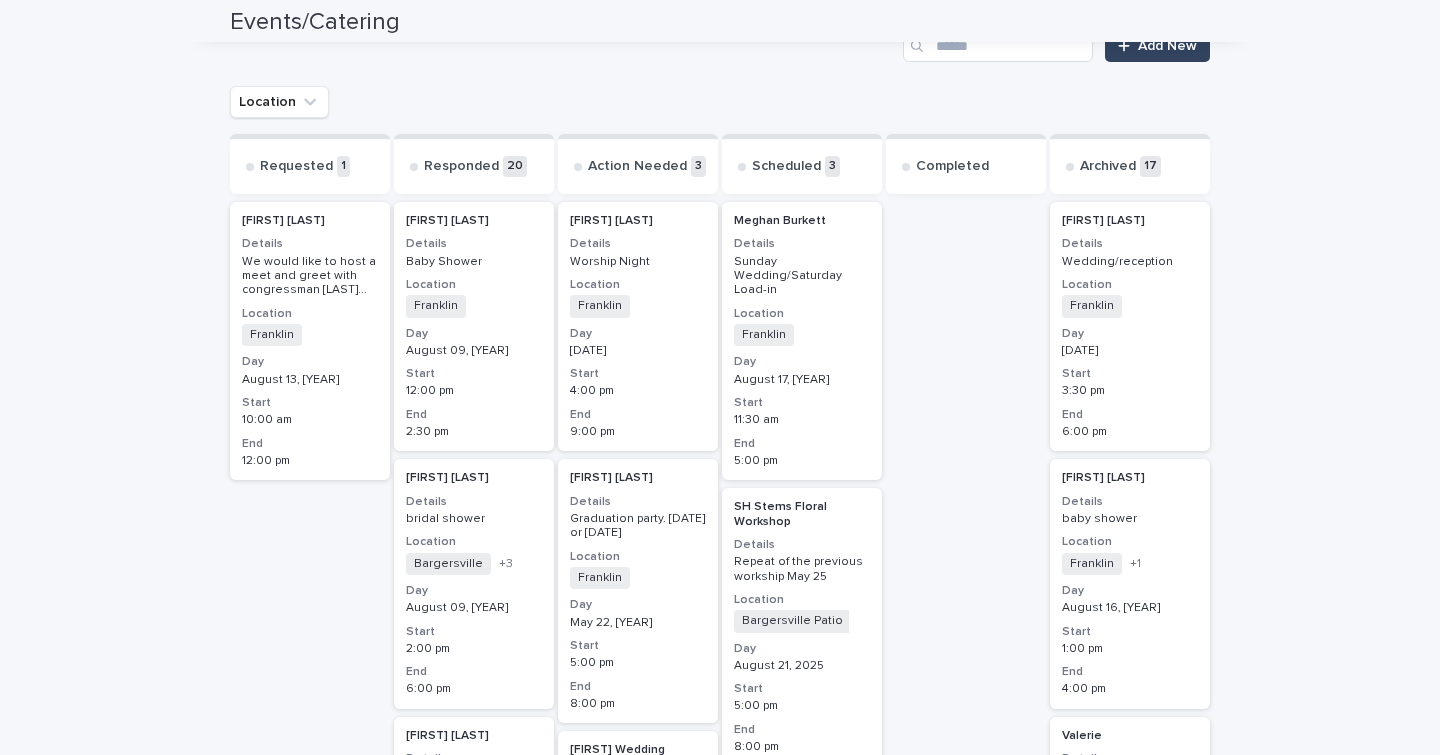 scroll, scrollTop: 0, scrollLeft: 0, axis: both 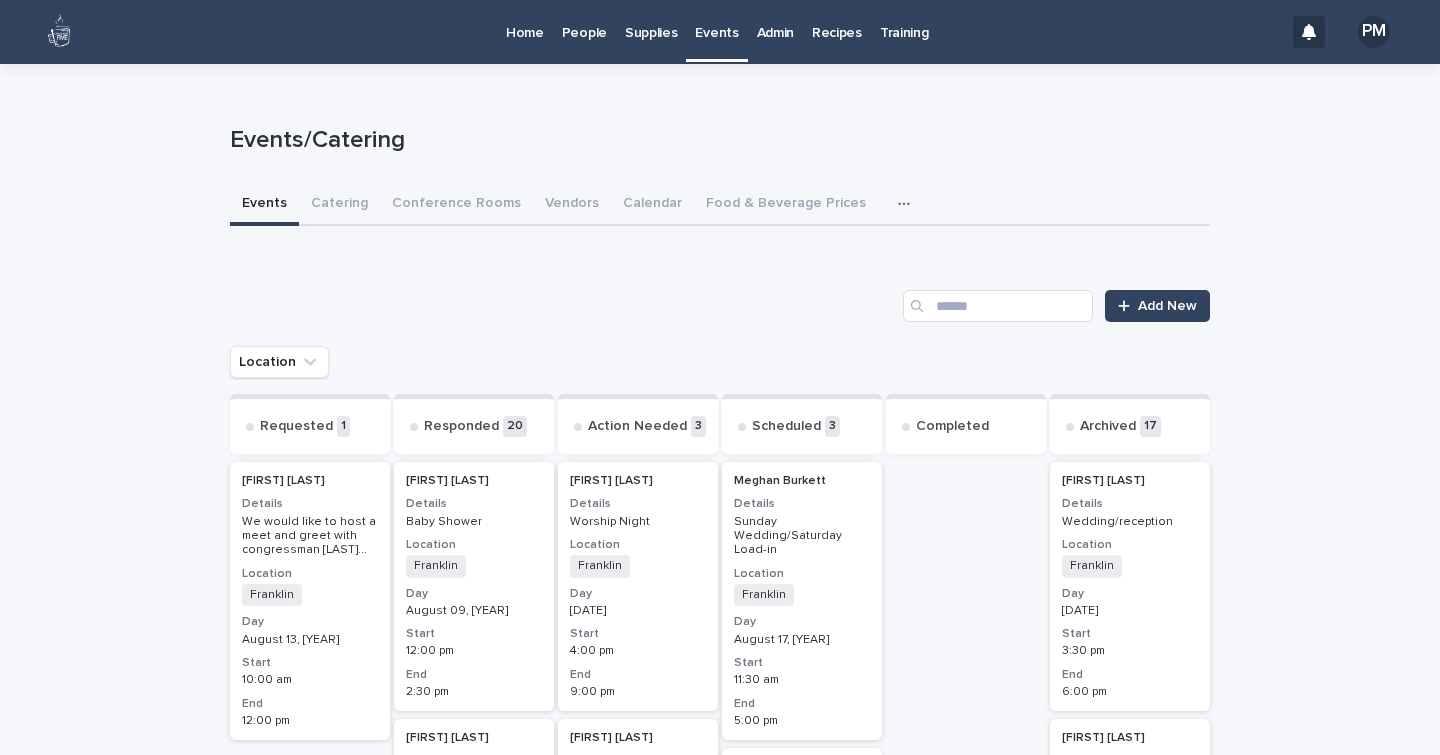 click on "People" at bounding box center [584, 21] 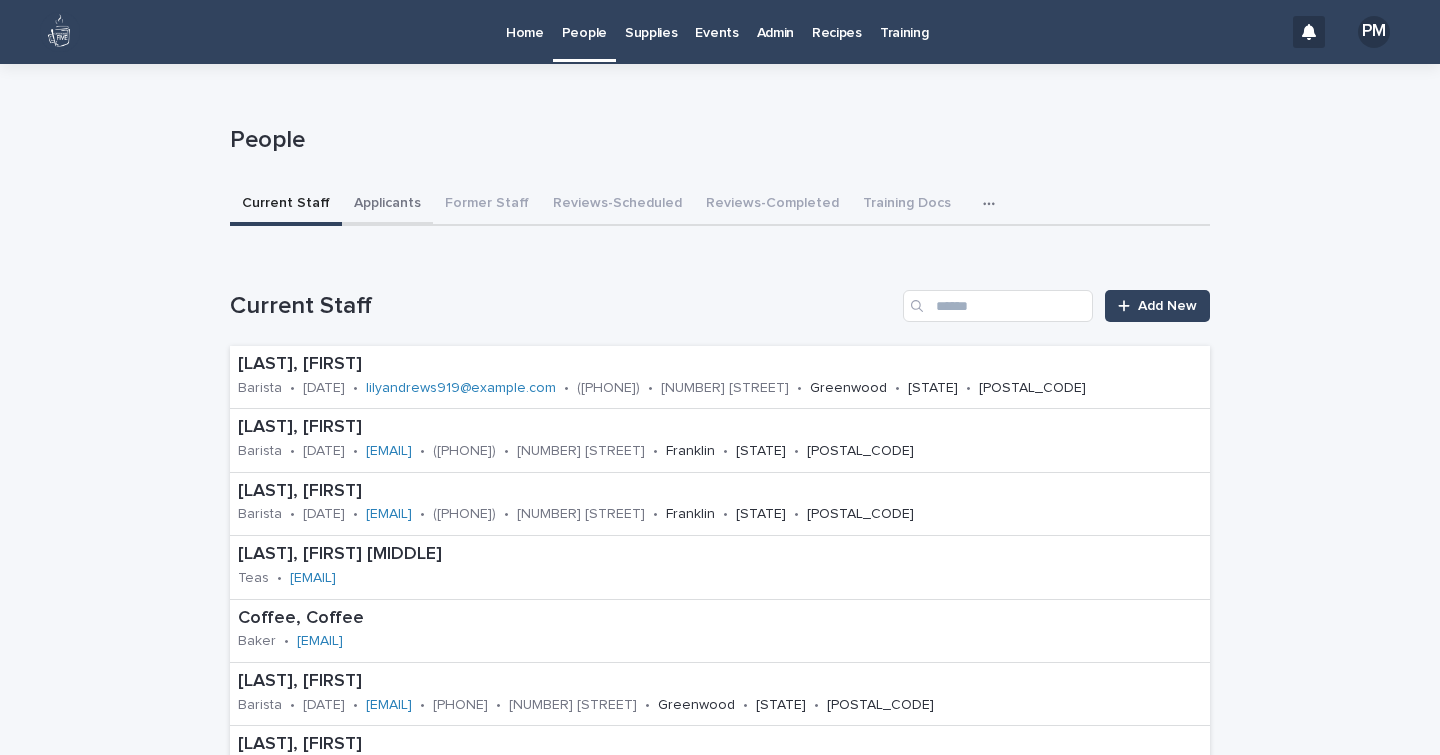 click on "Applicants" at bounding box center [387, 205] 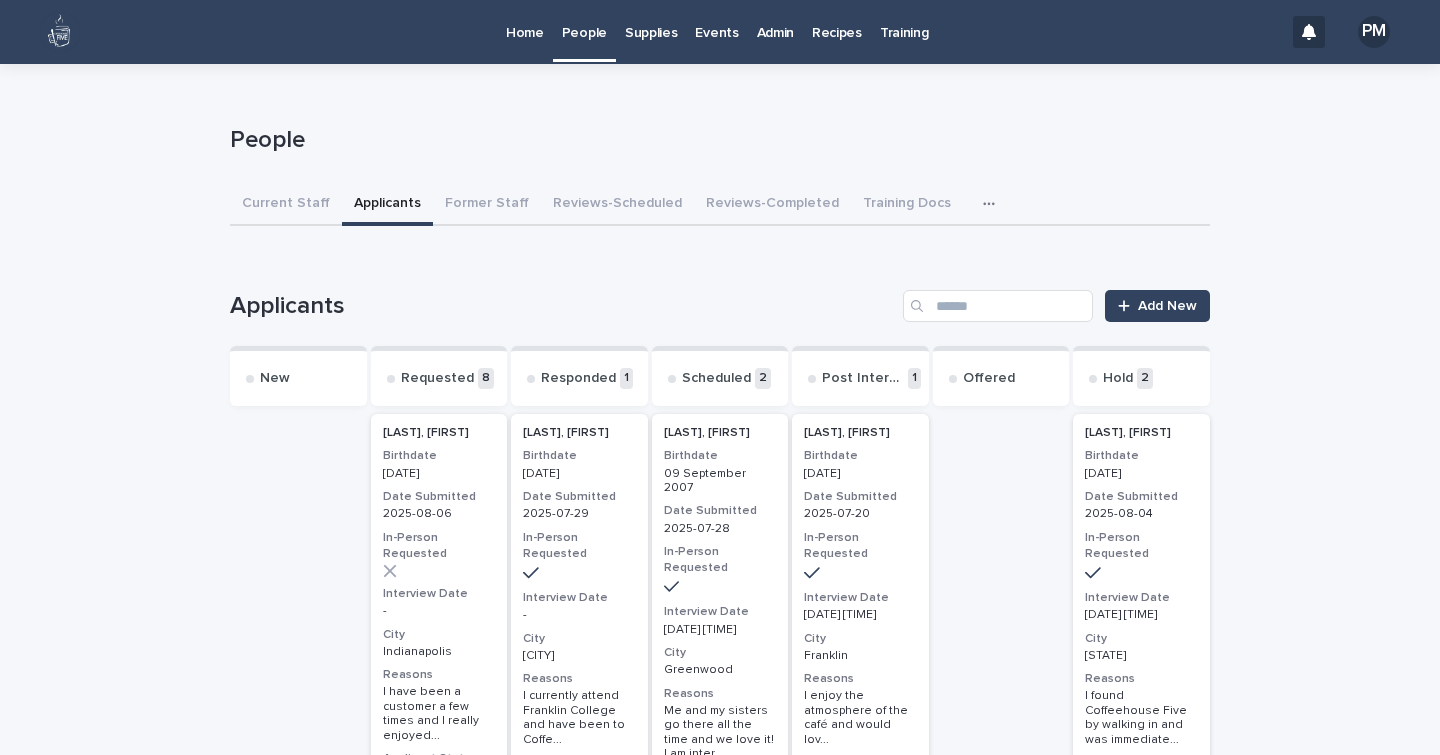 click on "[DATE] [TIME]" at bounding box center (1141, 615) 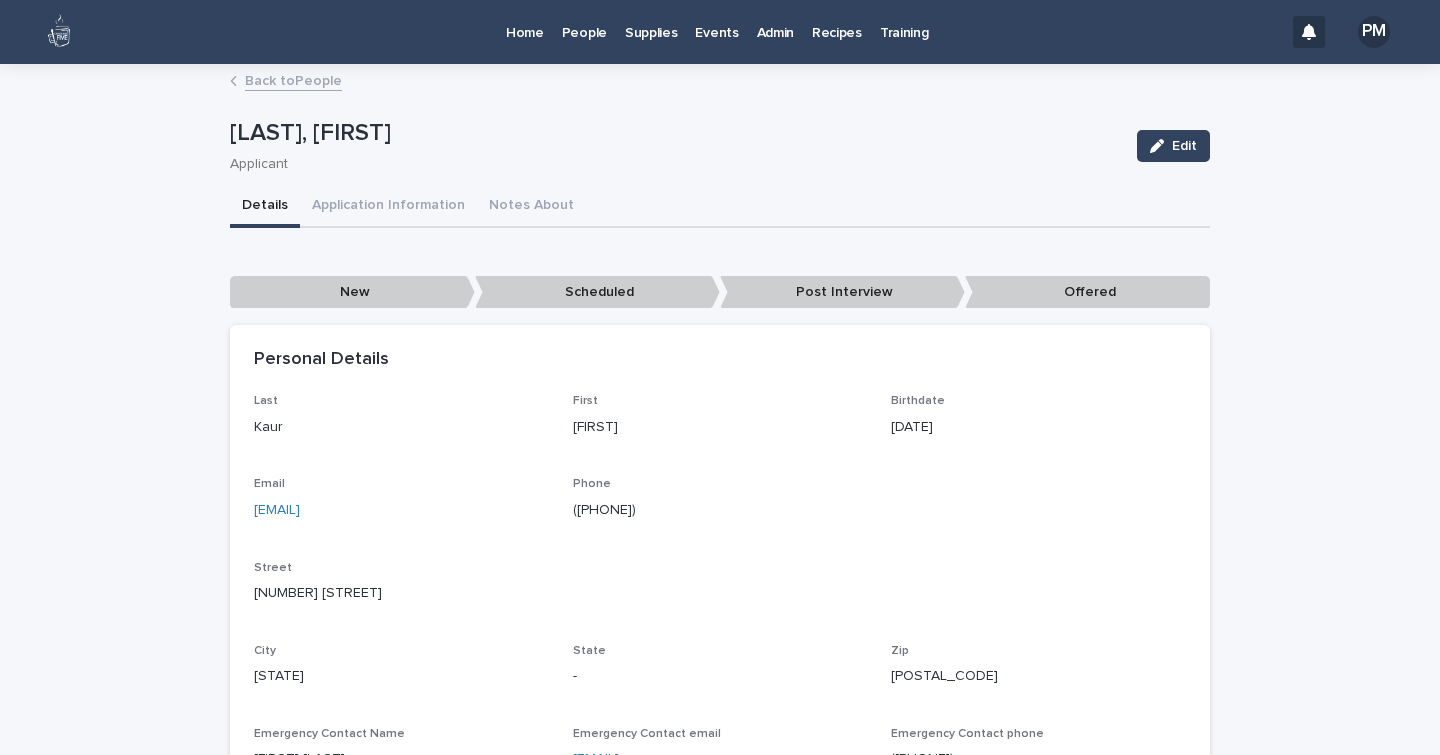 drag, startPoint x: 431, startPoint y: 517, endPoint x: 228, endPoint y: 519, distance: 203.00986 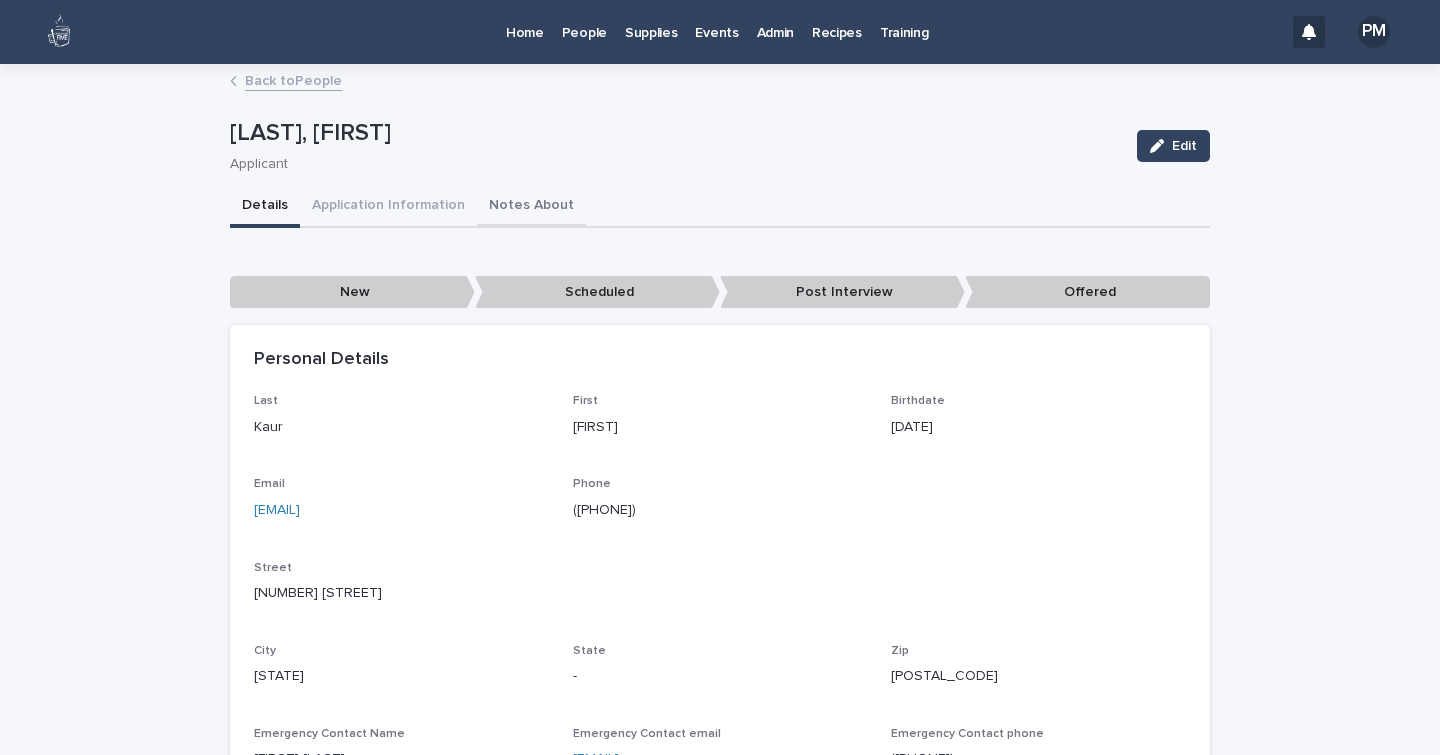 click on "Notes About" at bounding box center [531, 207] 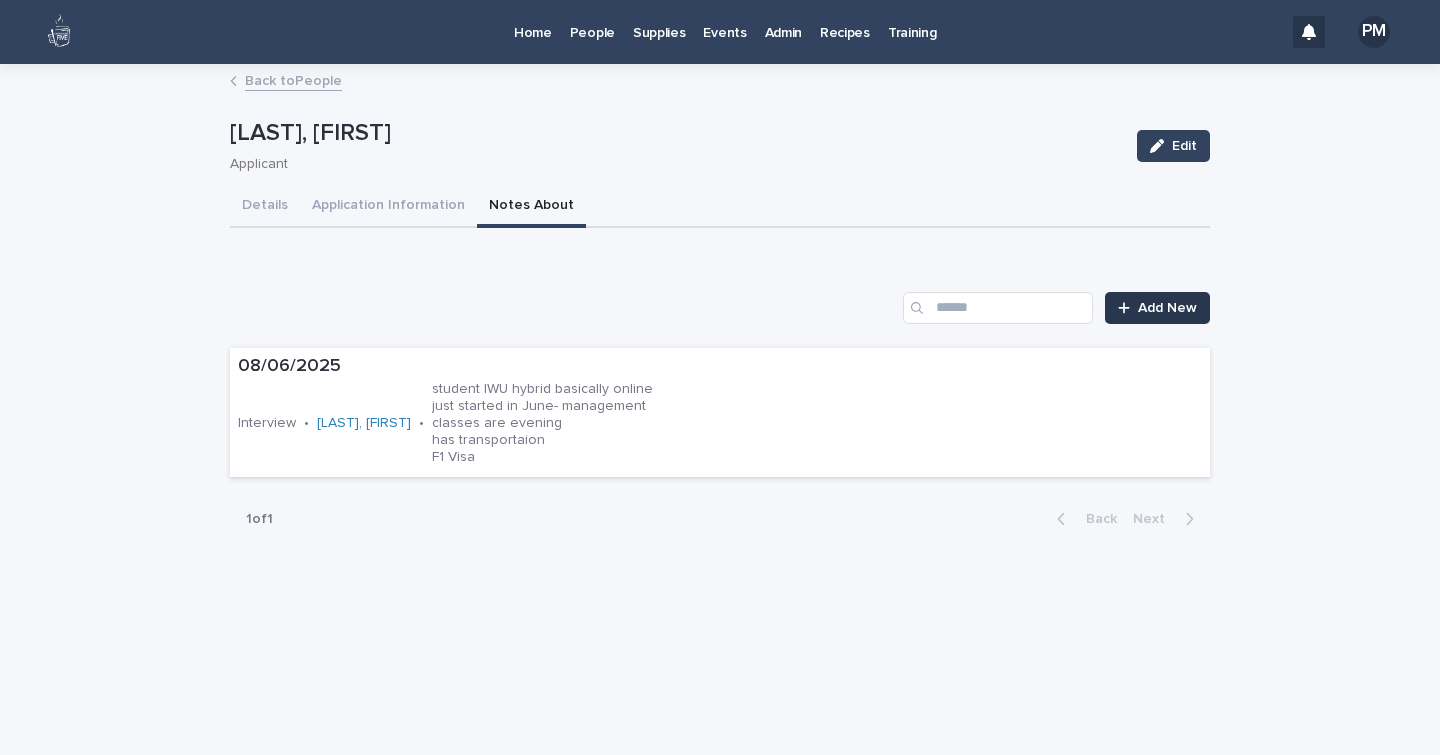 click on "Add New" at bounding box center (1157, 308) 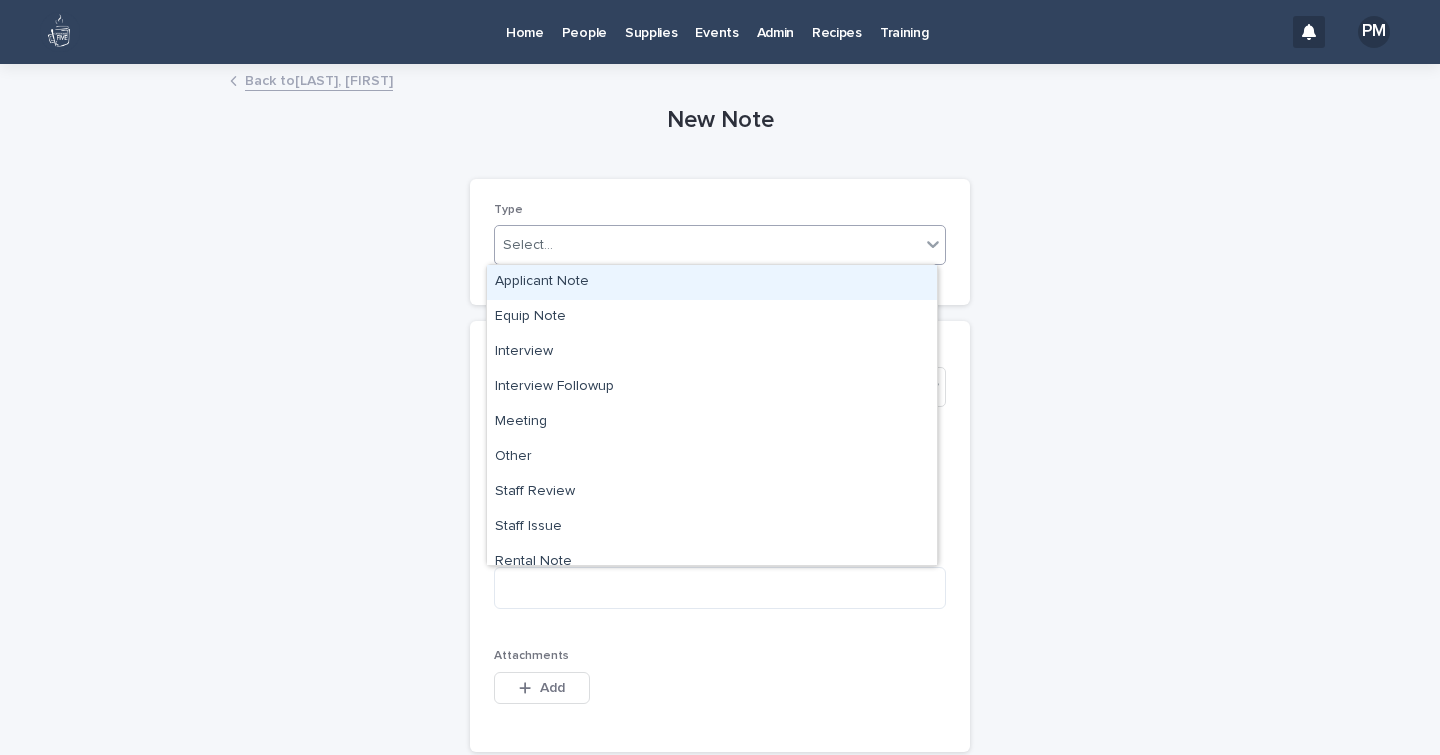 click on "Select..." at bounding box center [707, 245] 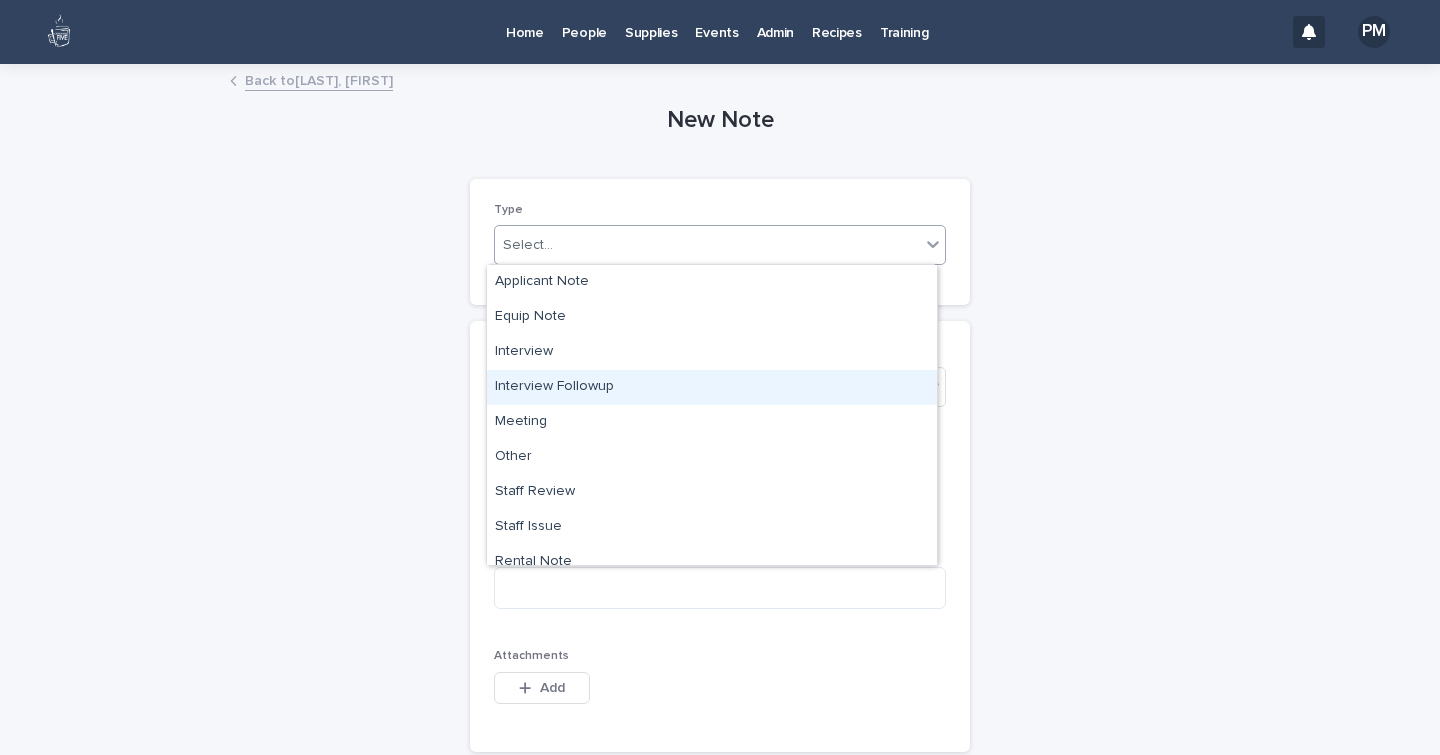 click on "Interview Followup" at bounding box center [712, 387] 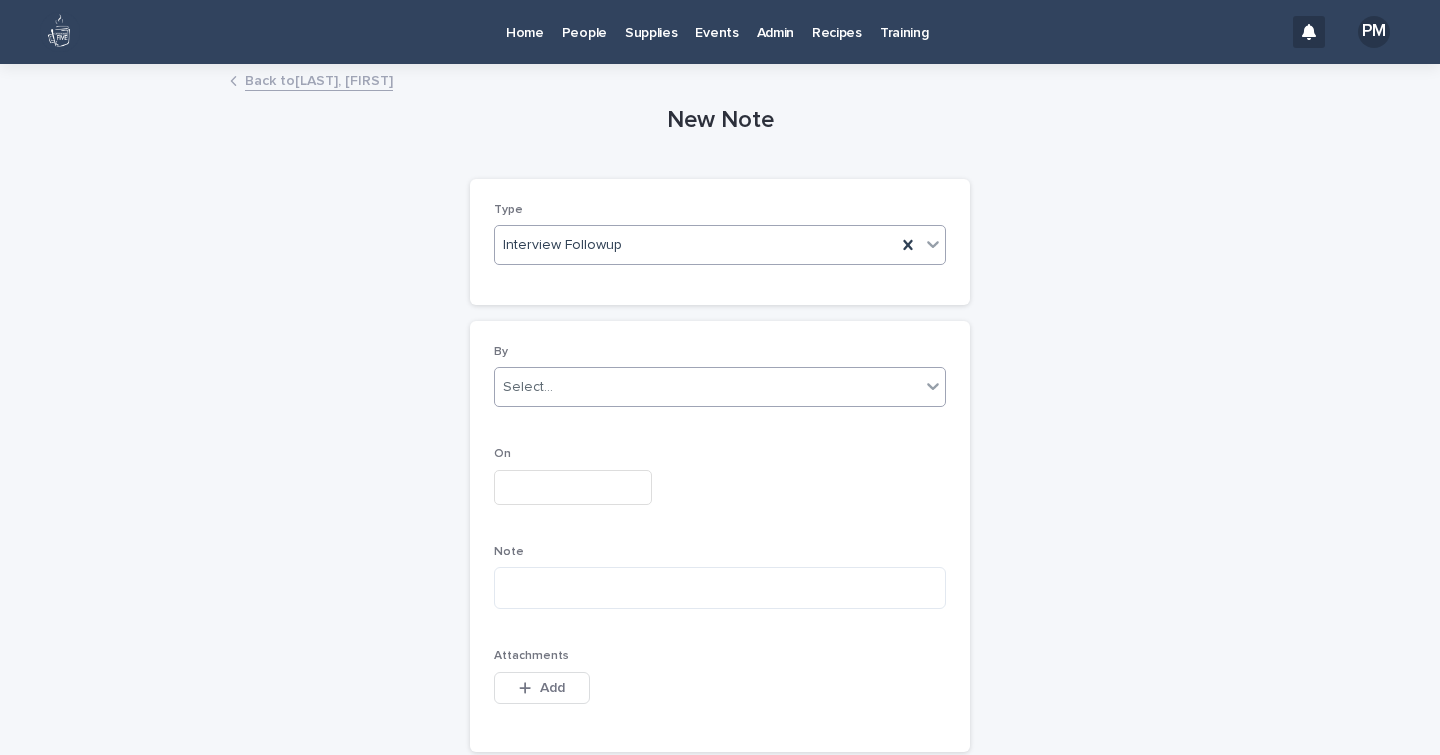 click on "Select..." at bounding box center (528, 387) 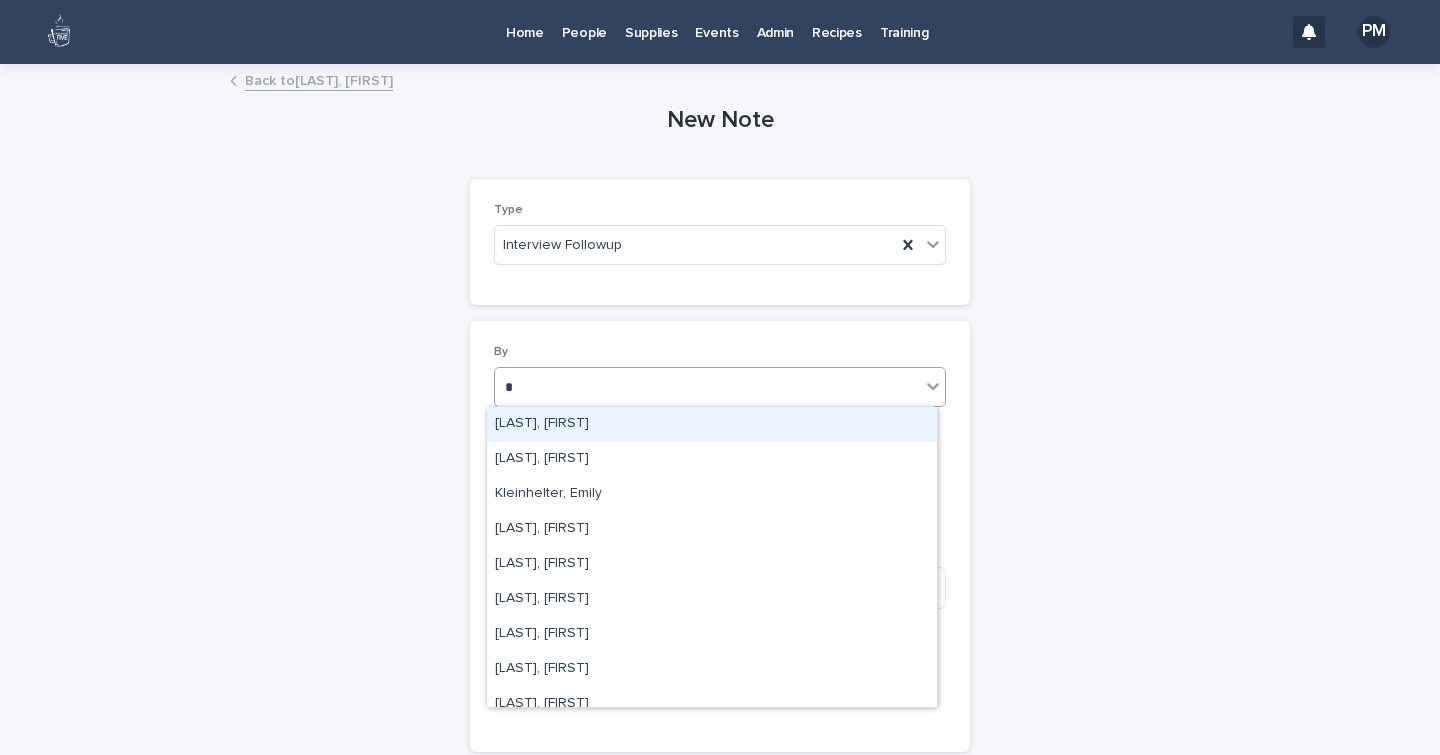 type on "**" 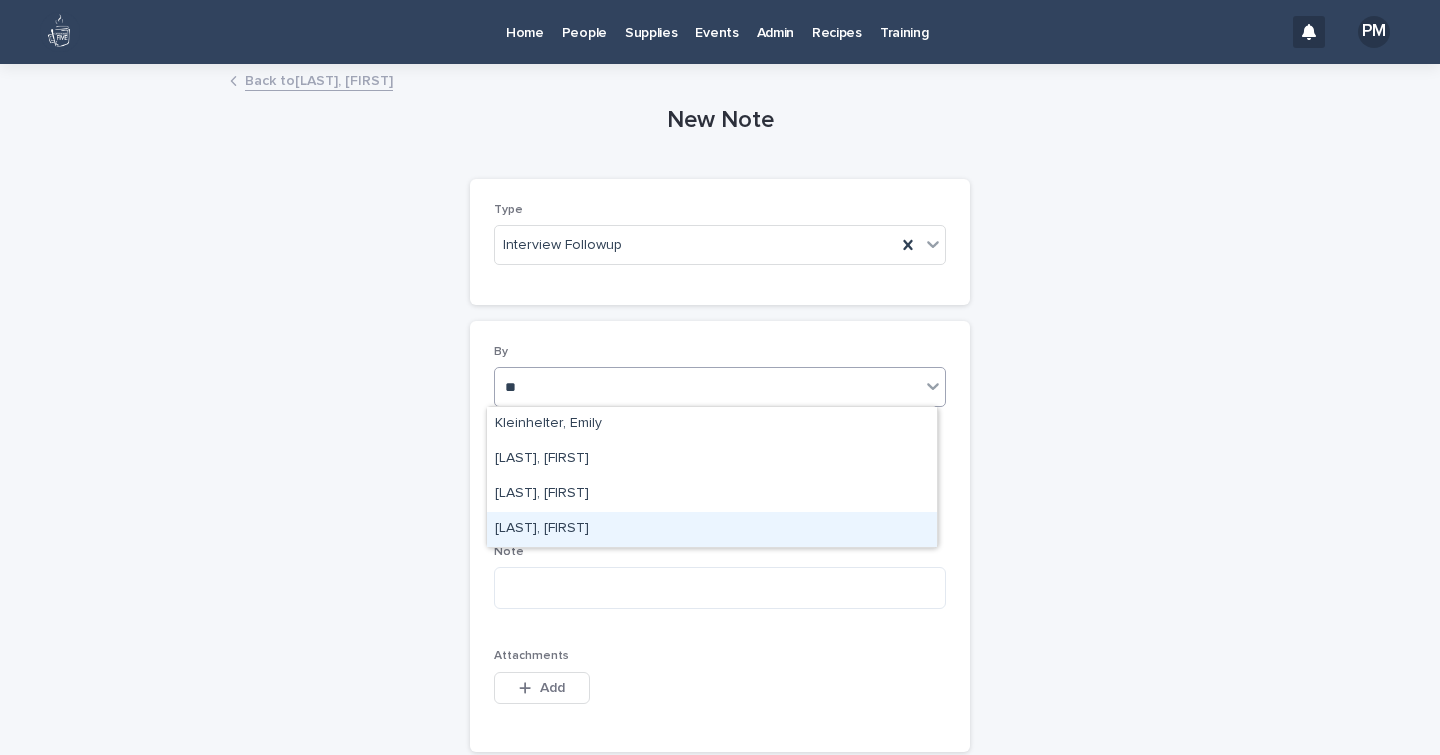 click on "[LAST], [FIRST]" at bounding box center (712, 529) 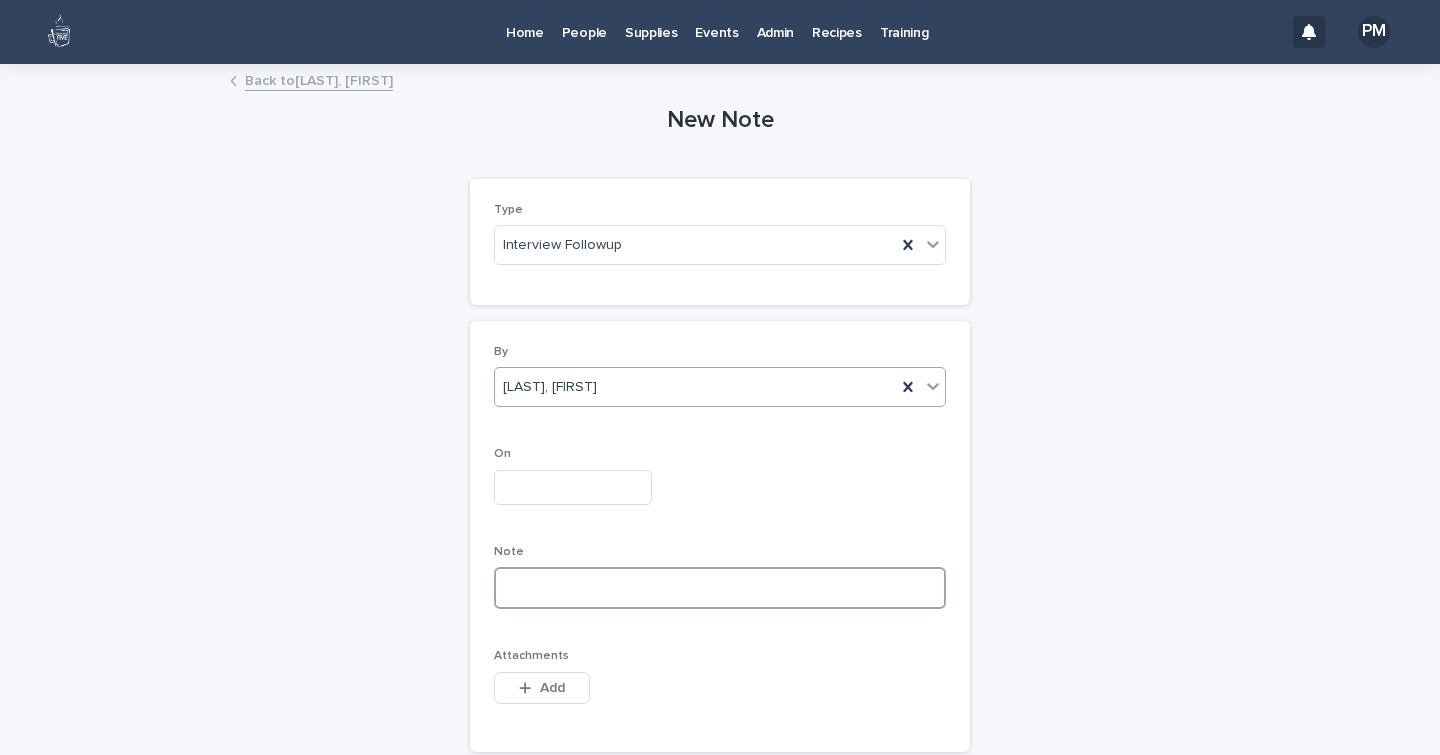 click at bounding box center (720, 588) 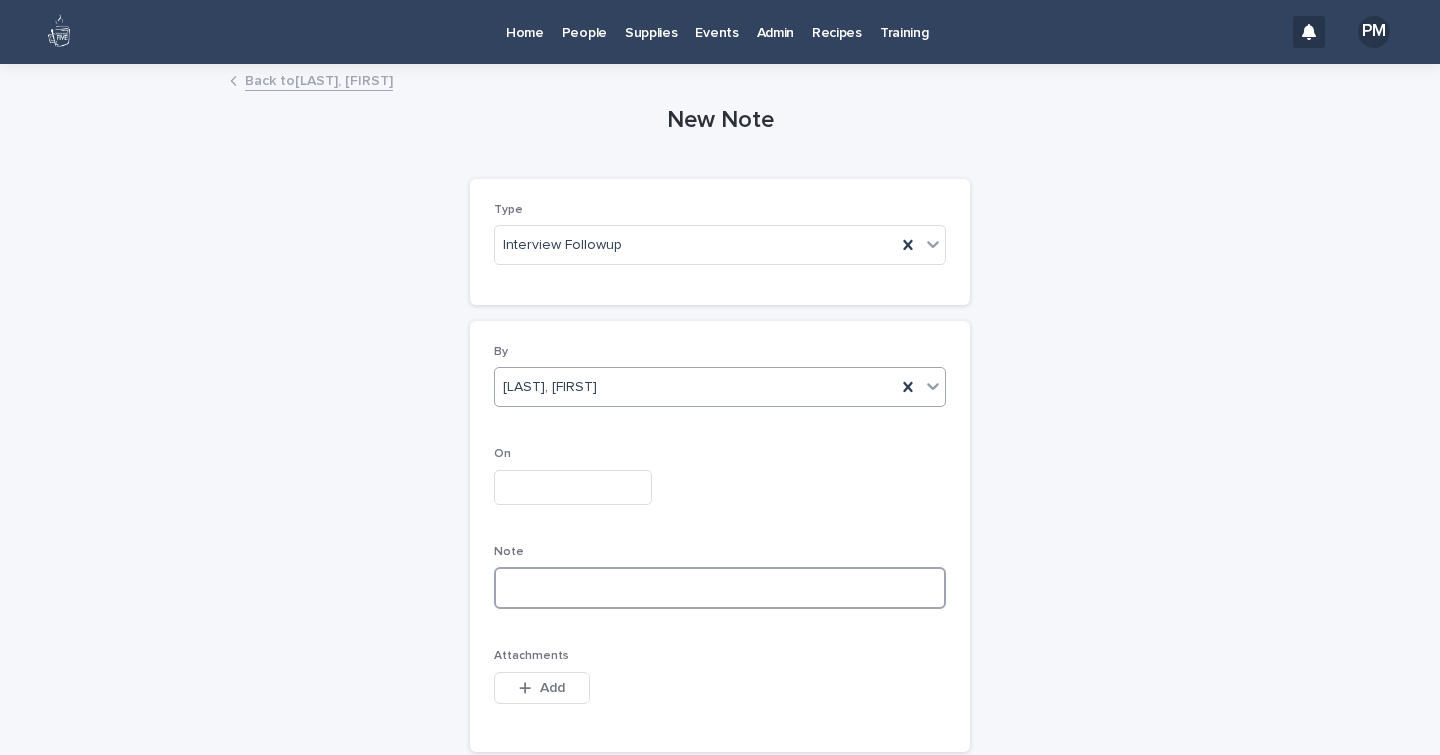 paste on "**********" 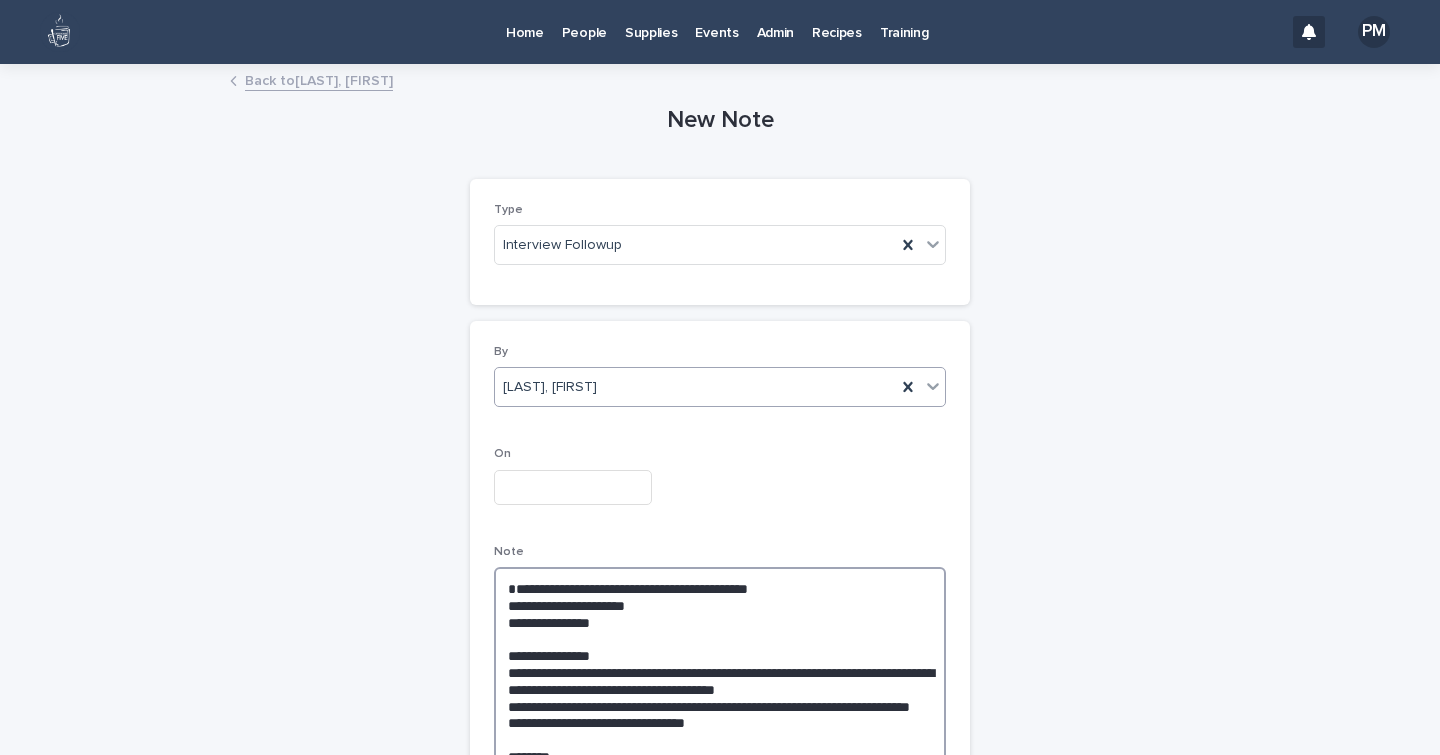scroll, scrollTop: 107, scrollLeft: 0, axis: vertical 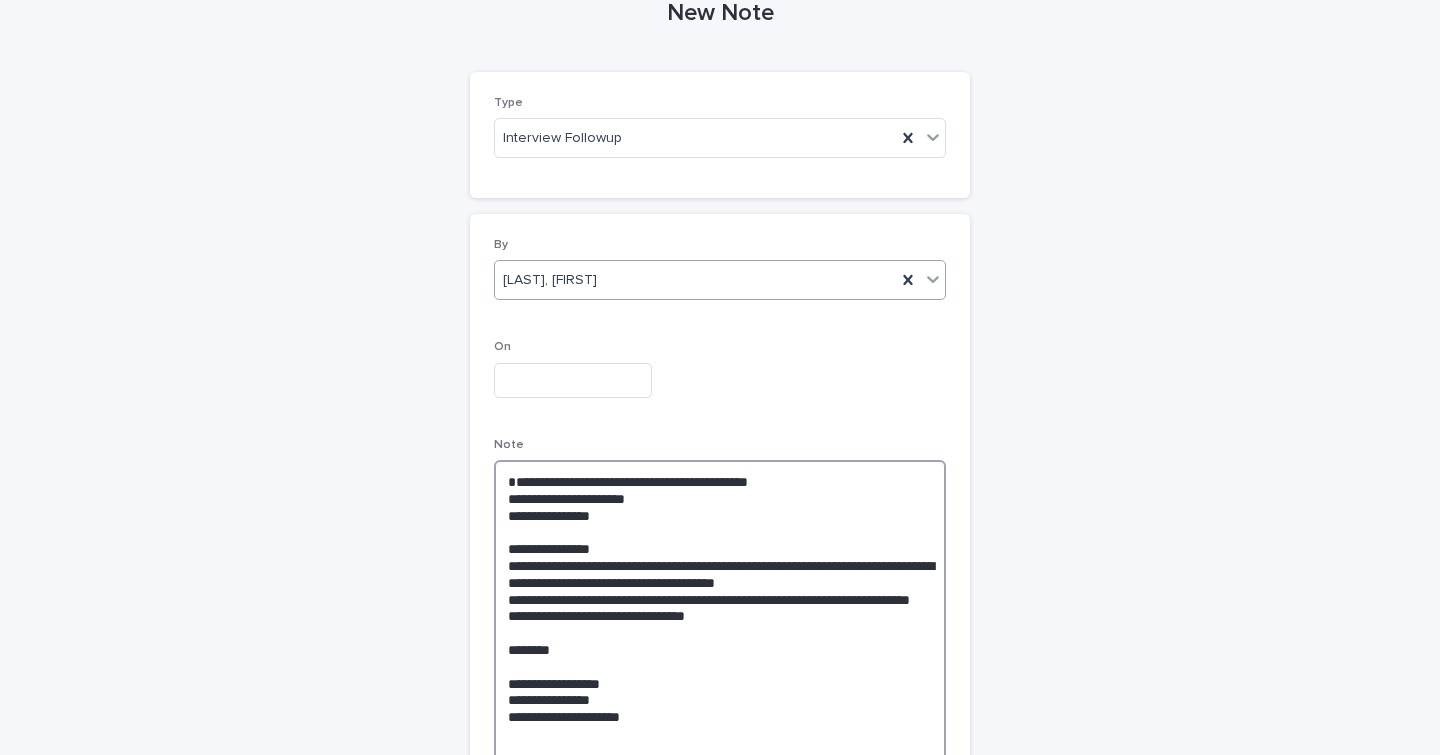 type on "**********" 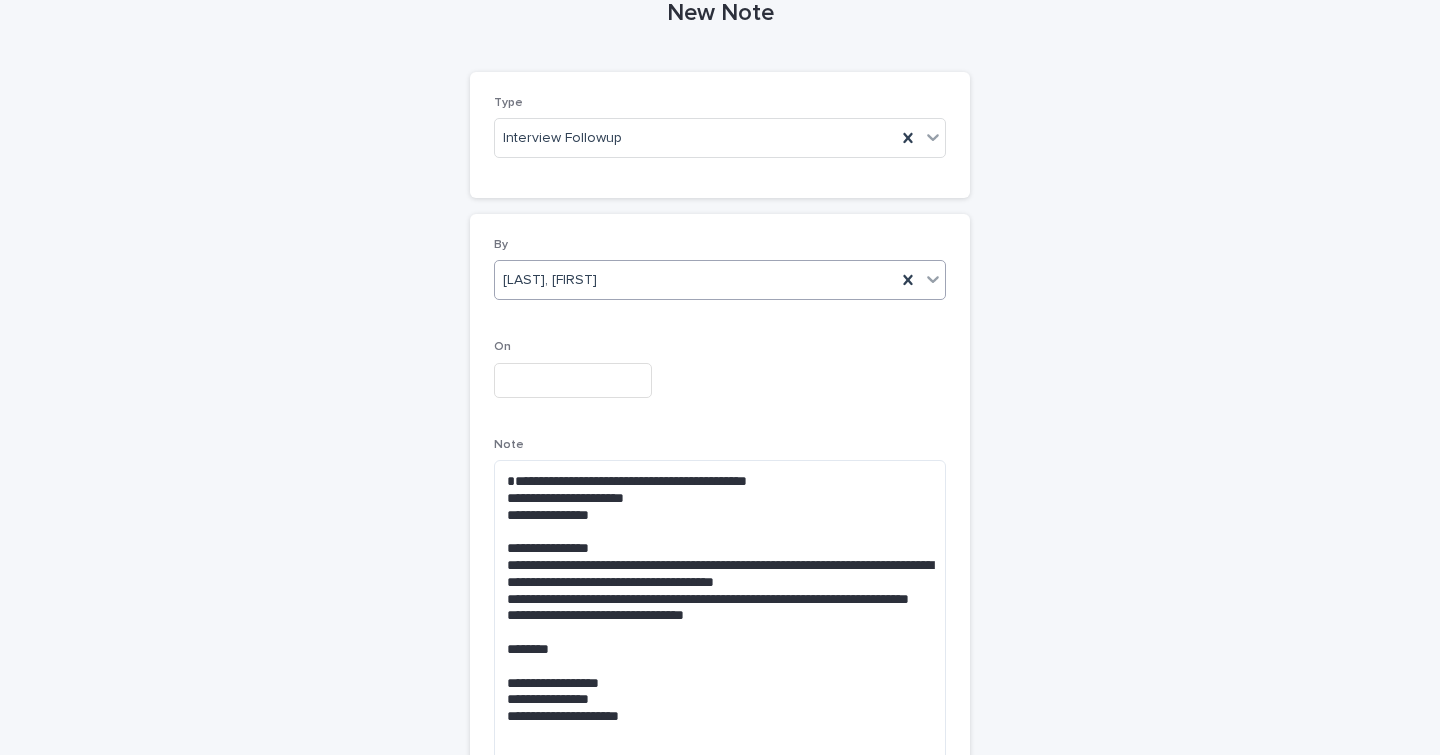click at bounding box center (573, 380) 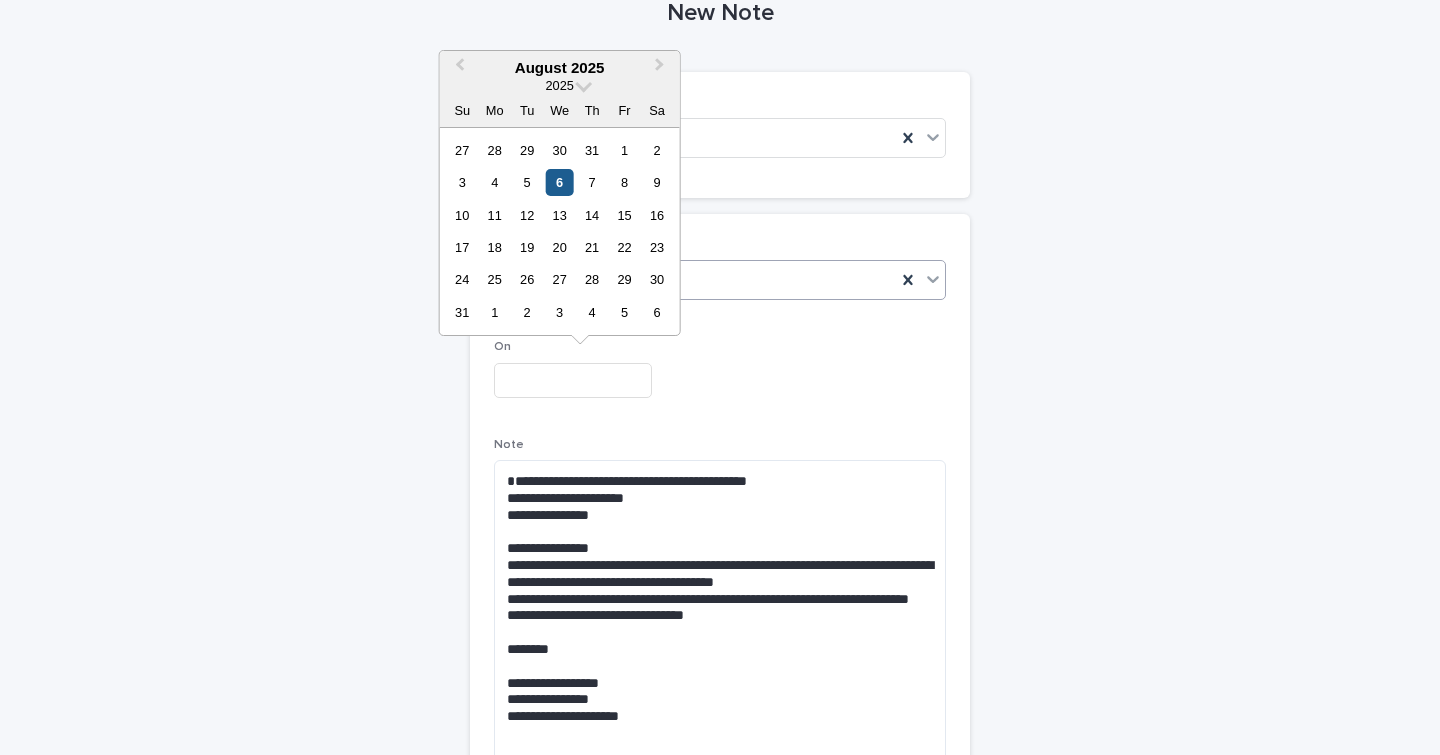 click on "6" at bounding box center [559, 182] 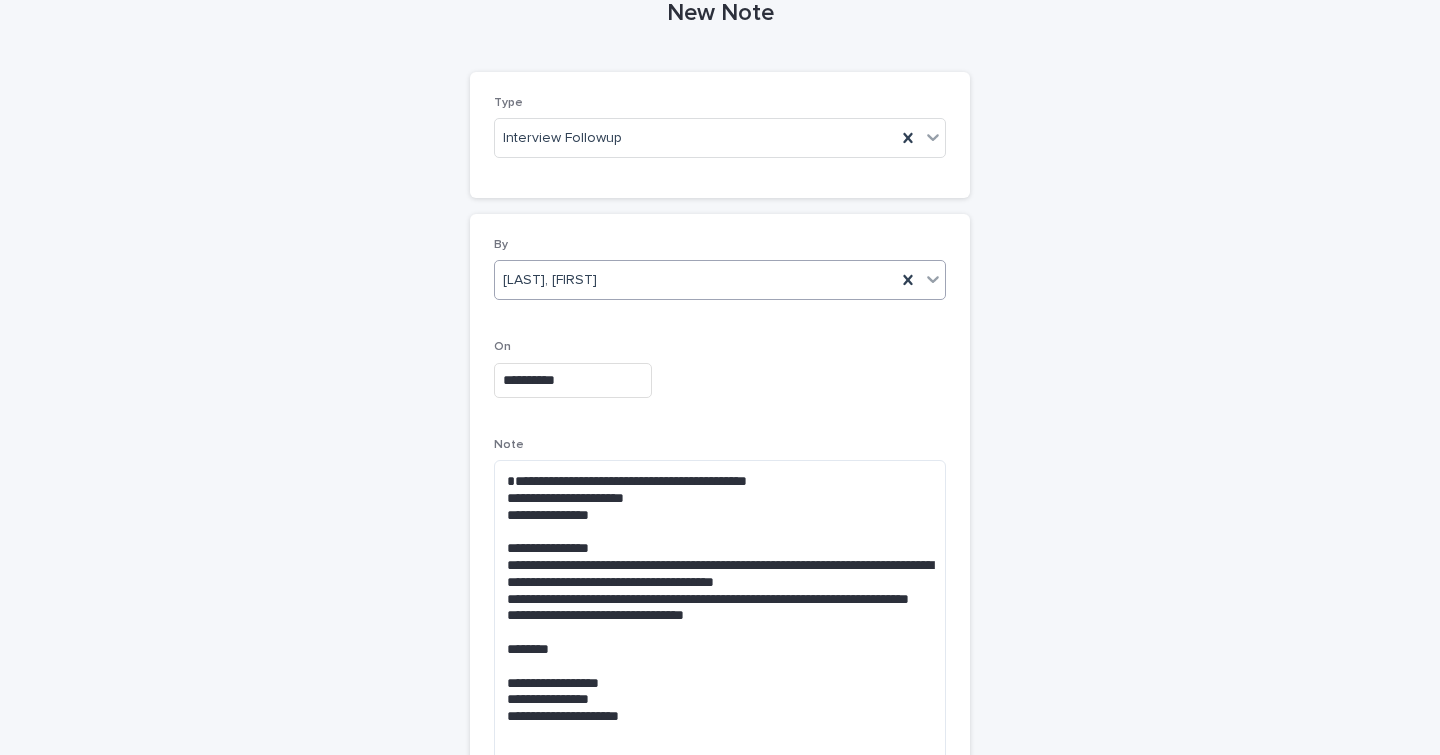 scroll, scrollTop: 410, scrollLeft: 0, axis: vertical 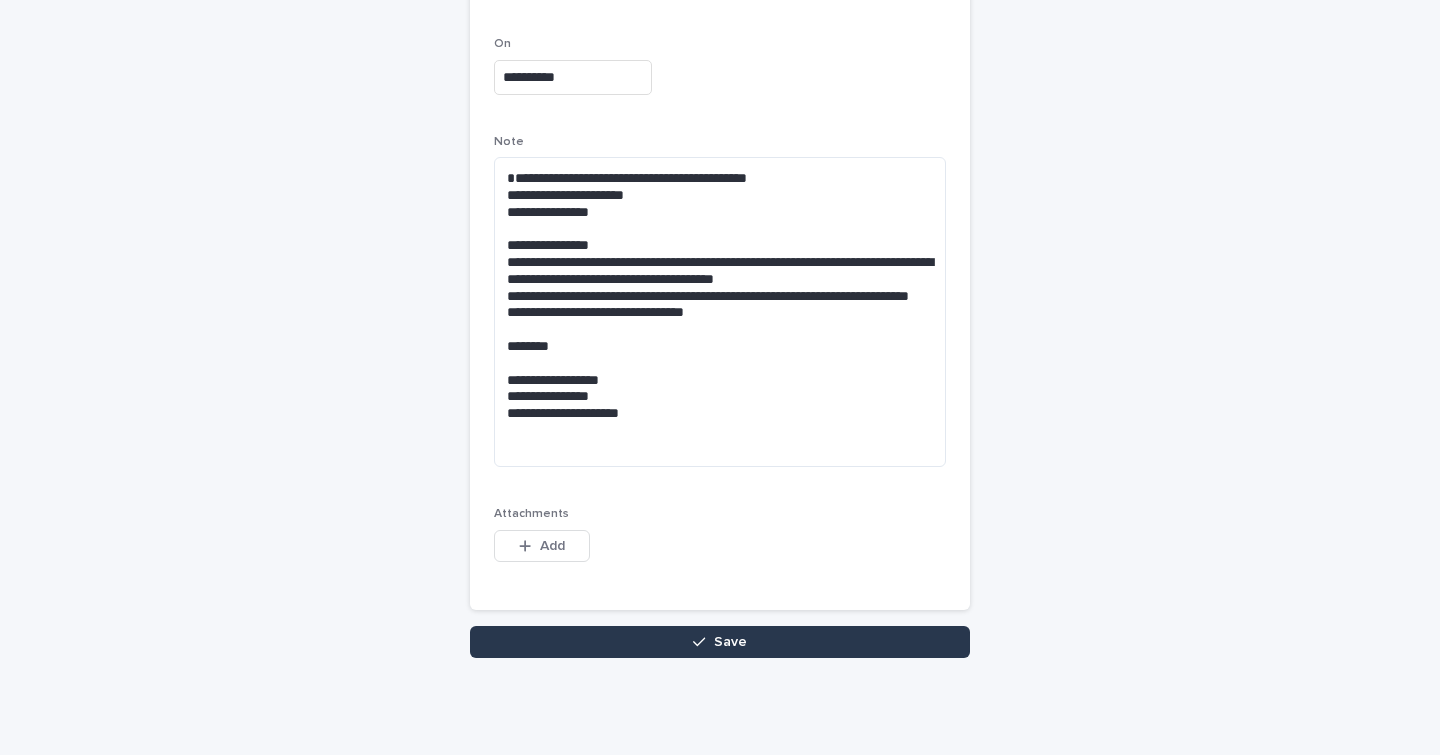 click on "Save" at bounding box center [720, 642] 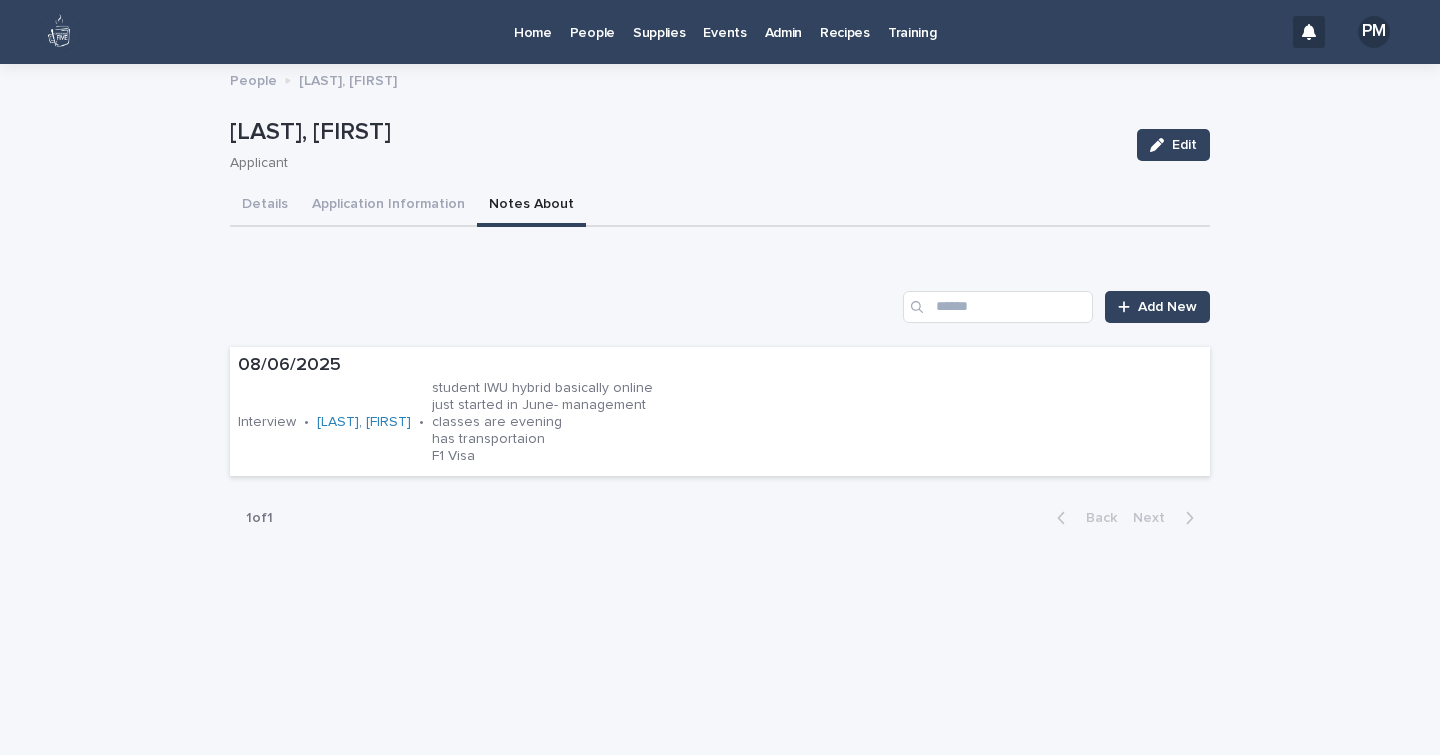 scroll, scrollTop: 0, scrollLeft: 0, axis: both 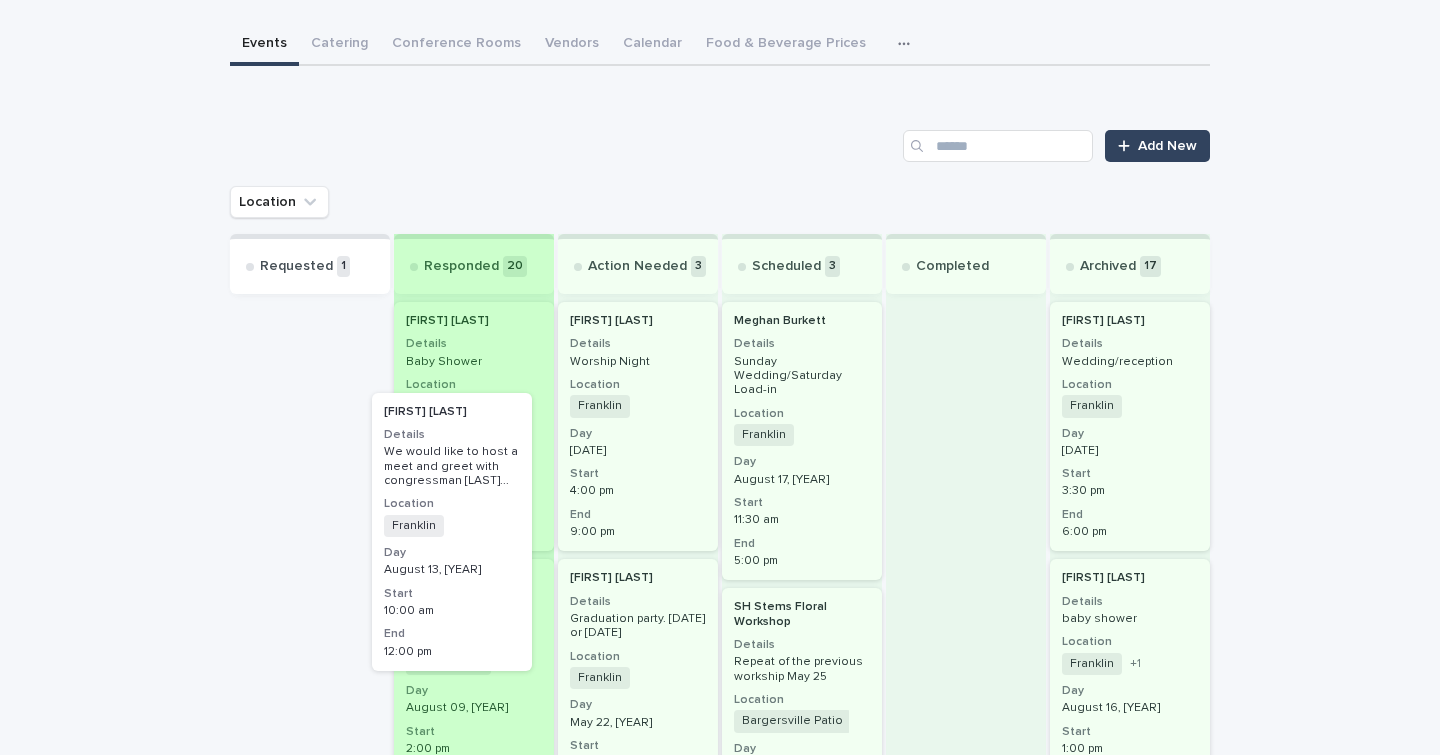 drag, startPoint x: 331, startPoint y: 439, endPoint x: 490, endPoint y: 531, distance: 183.69812 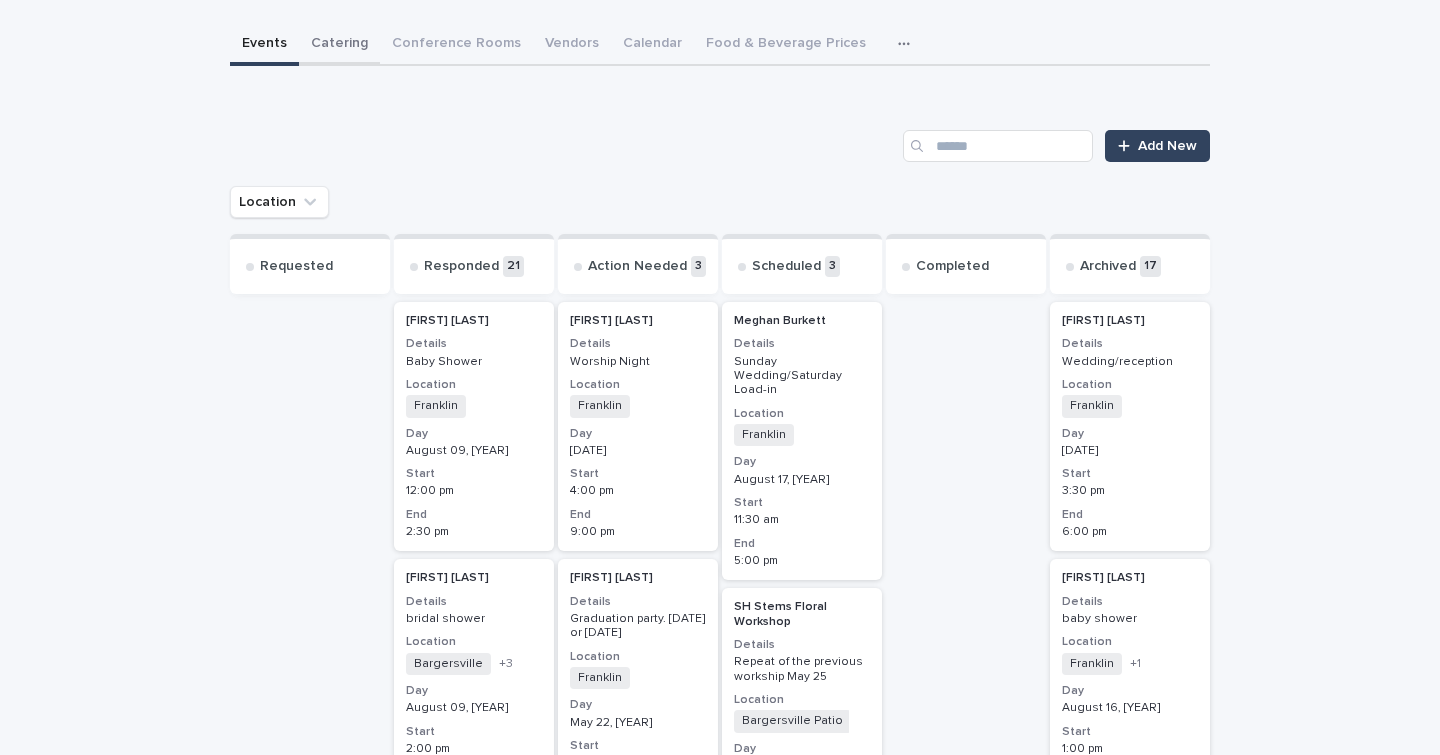 click on "Home People Supplies Events Admin Recipes Training PM Loading... Saving… Loading... Saving… Events/Catering Events/Catering Sorry, there was an error saving your record. Please try again. Please fill out the required fields below. Events Catering Conference Rooms Vendors Calendar Food & Beverage Prices Information Loading... Saving… Loading... Saving… Loading... Saving…   Add New Location Requested Responded 21 [LAST] Details Baby Shower  Location [CITY] + 0 Day [DATE] Start [TIME] End [TIME] [FIRST] [LAST] Details bridal shower Location [CITY] [CITY] Inside [CITY] [CITY] + 3 Day [DATE] Start [TIME] End [TIME] [FIRST] [LAST] Details We would like to host a meet and greet with congressman Jefferson  ... Location [CITY] + 0 Day [DATE] Start [TIME] End [TIME] [FIRST] [LAST] Details Bridal shower for around 30 guests Location [CITY] + 0 Day [DATE] Start [TIME] End [TIME] [FIRST] [LAST] Details Baby shower... Location [CITY] +" at bounding box center (720, 2902) 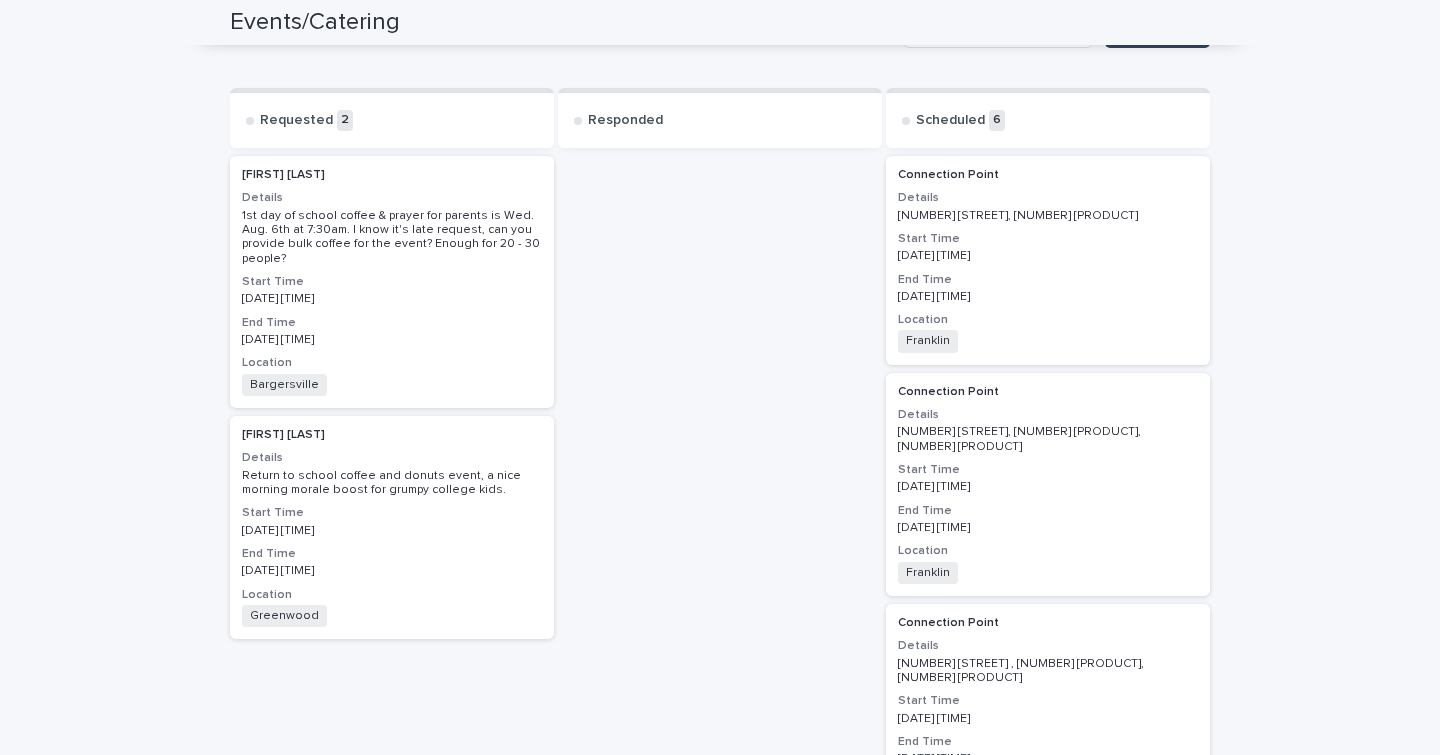 scroll, scrollTop: 275, scrollLeft: 0, axis: vertical 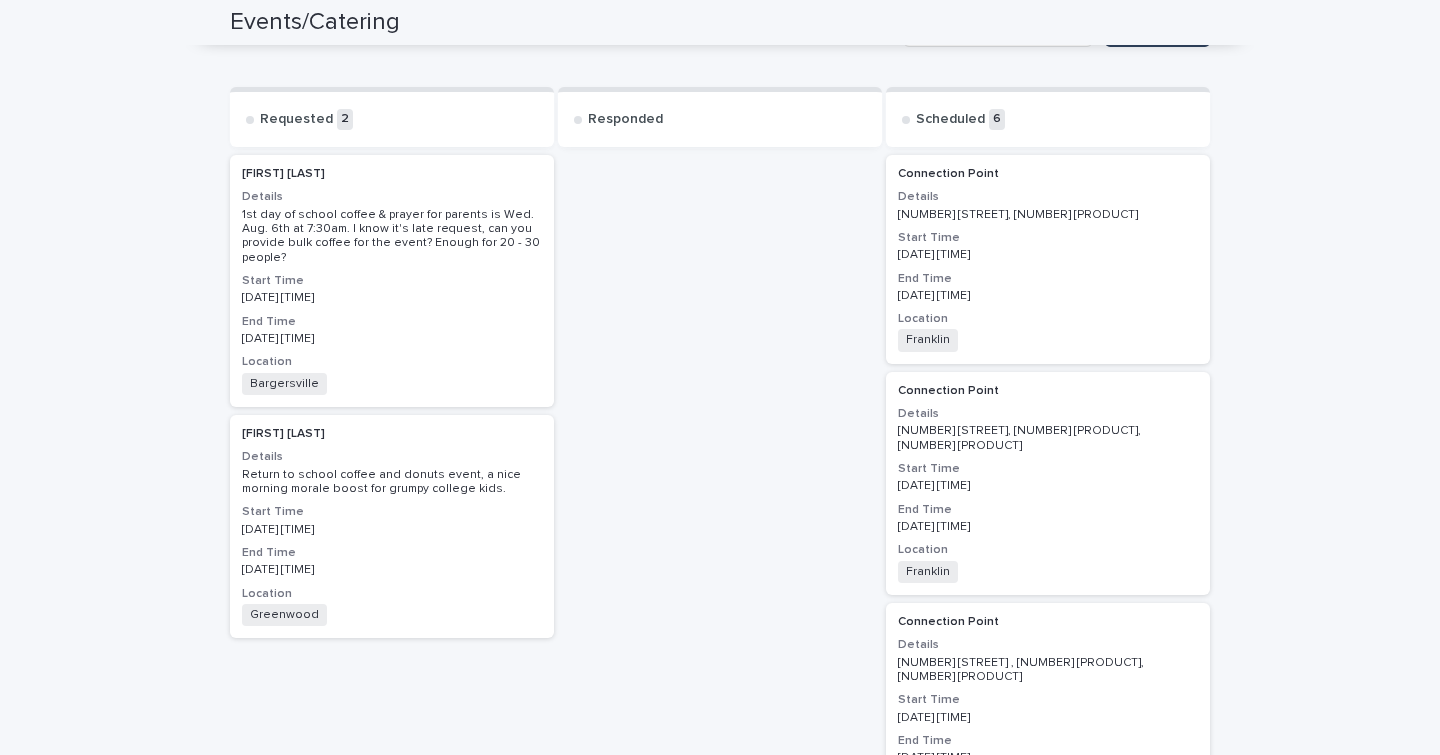 click on "End Time" at bounding box center [392, 322] 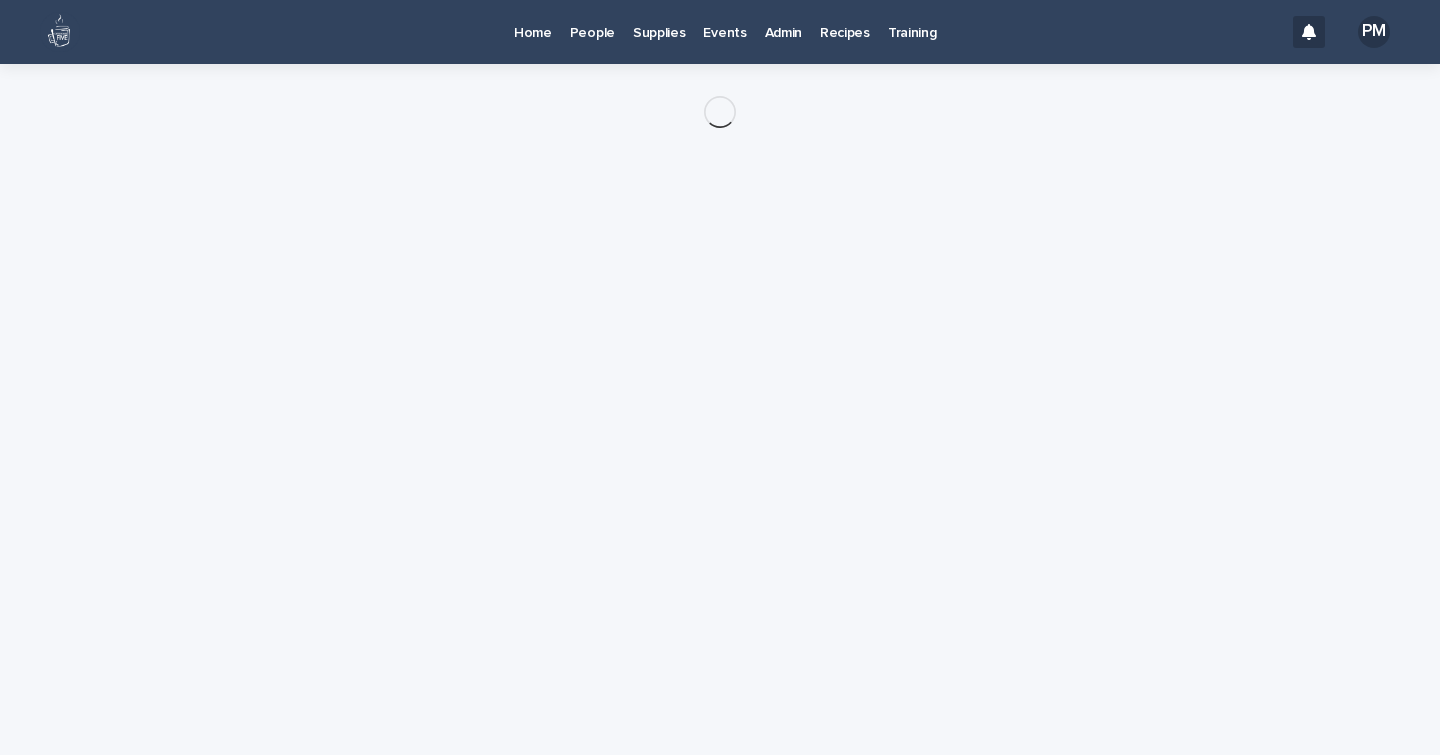 scroll, scrollTop: 0, scrollLeft: 0, axis: both 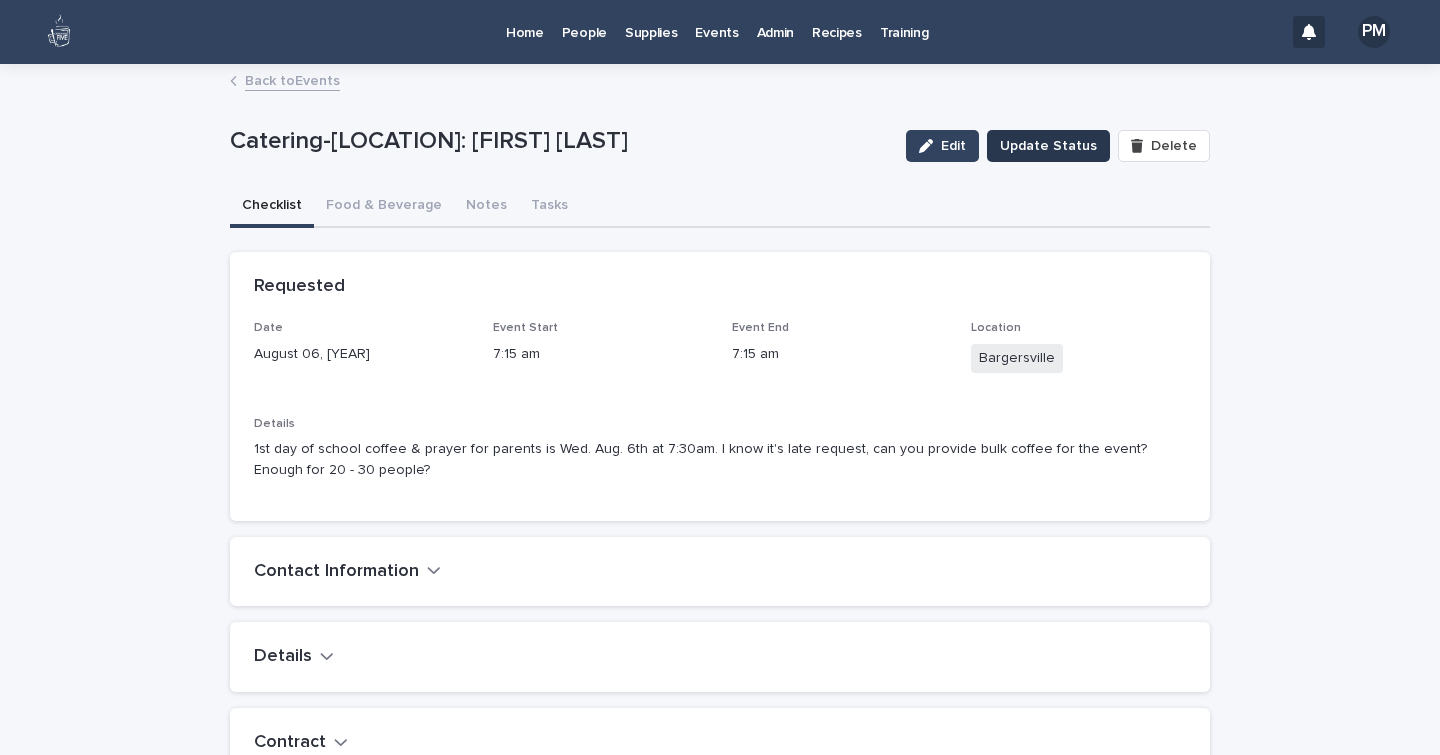 click on "Update Status" at bounding box center [1048, 146] 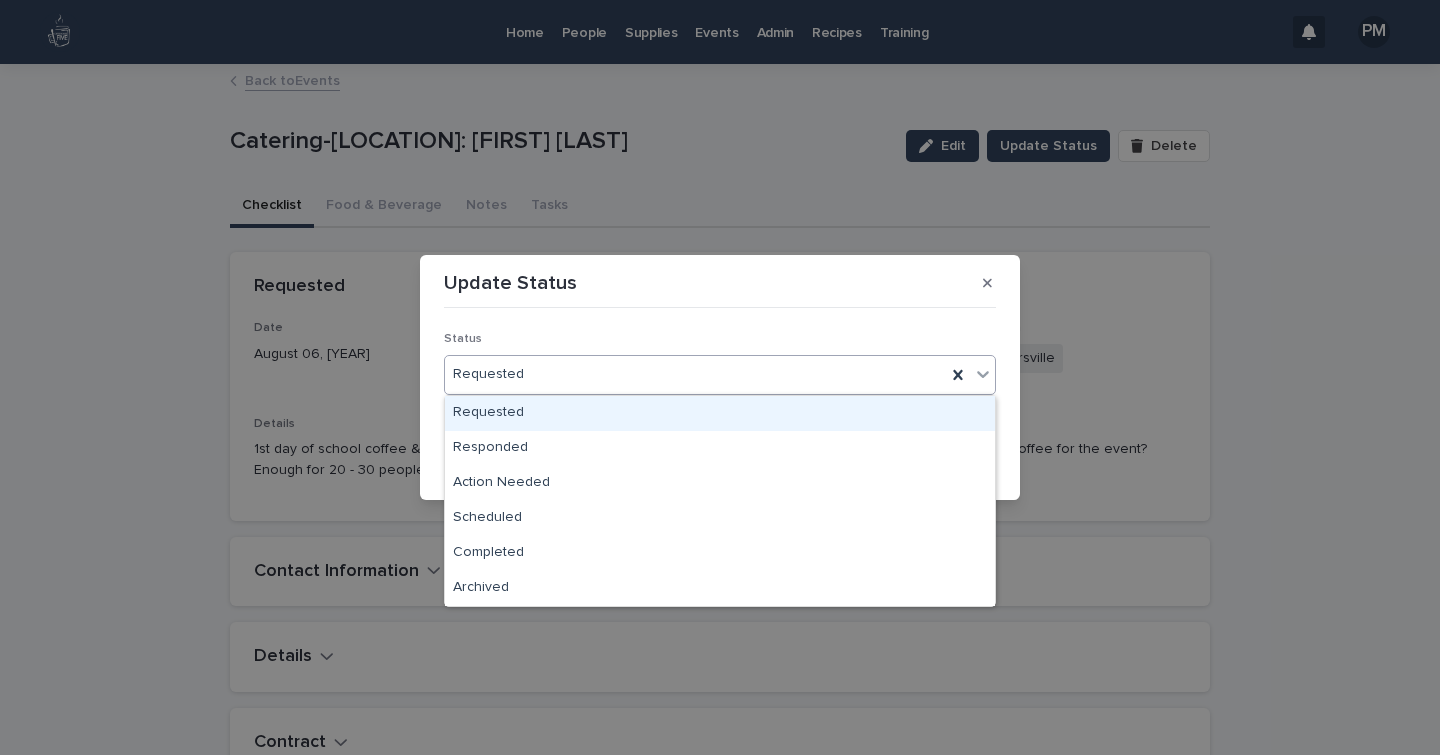click 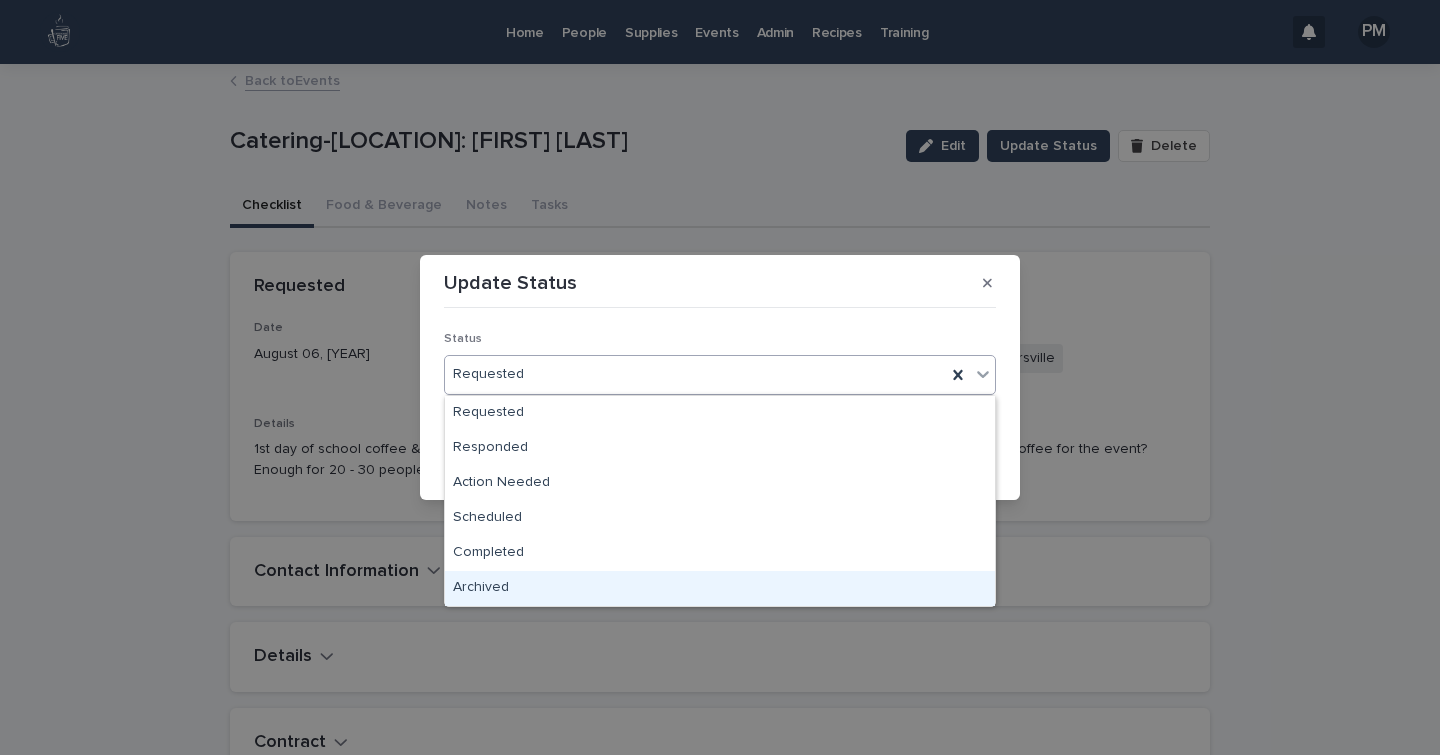 click on "Archived" at bounding box center [720, 588] 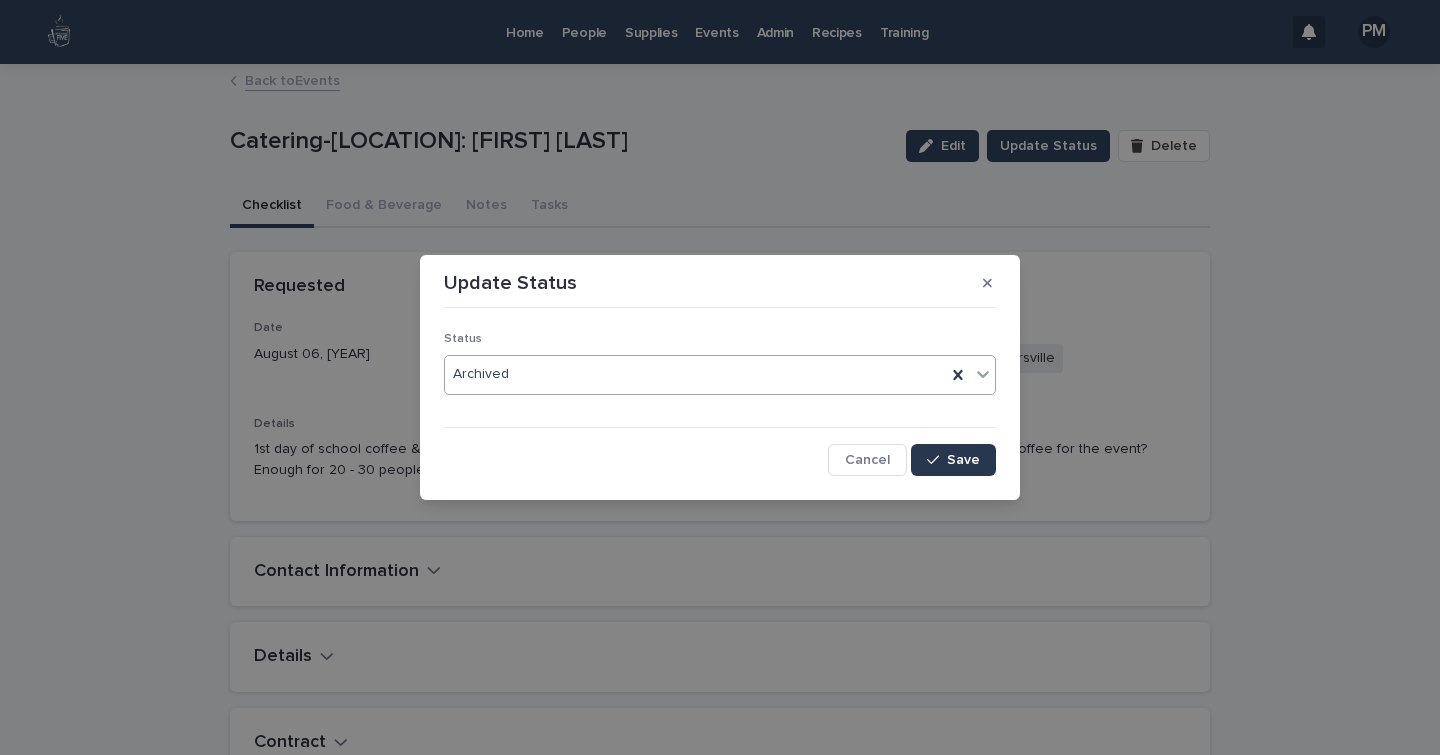 click on "Save" at bounding box center (963, 460) 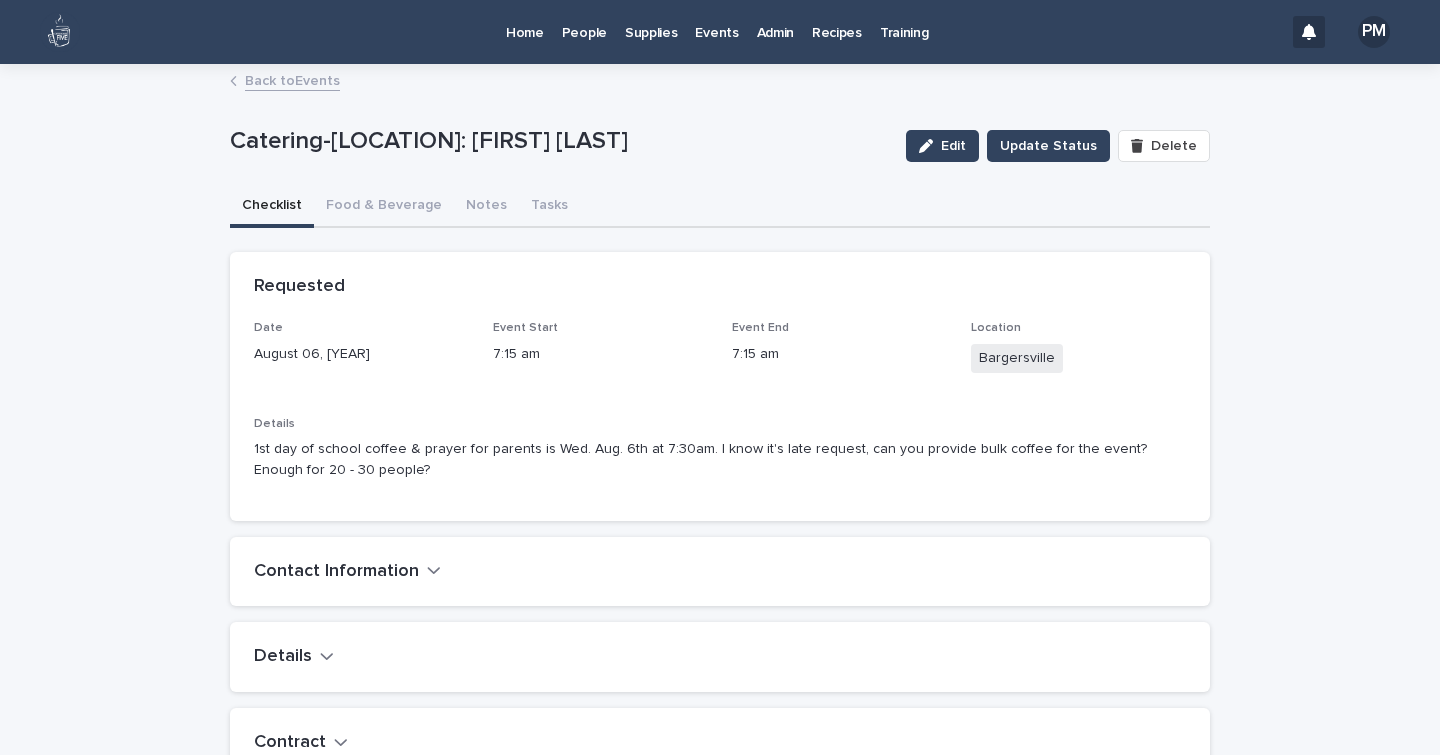 click on "Home" at bounding box center (525, 21) 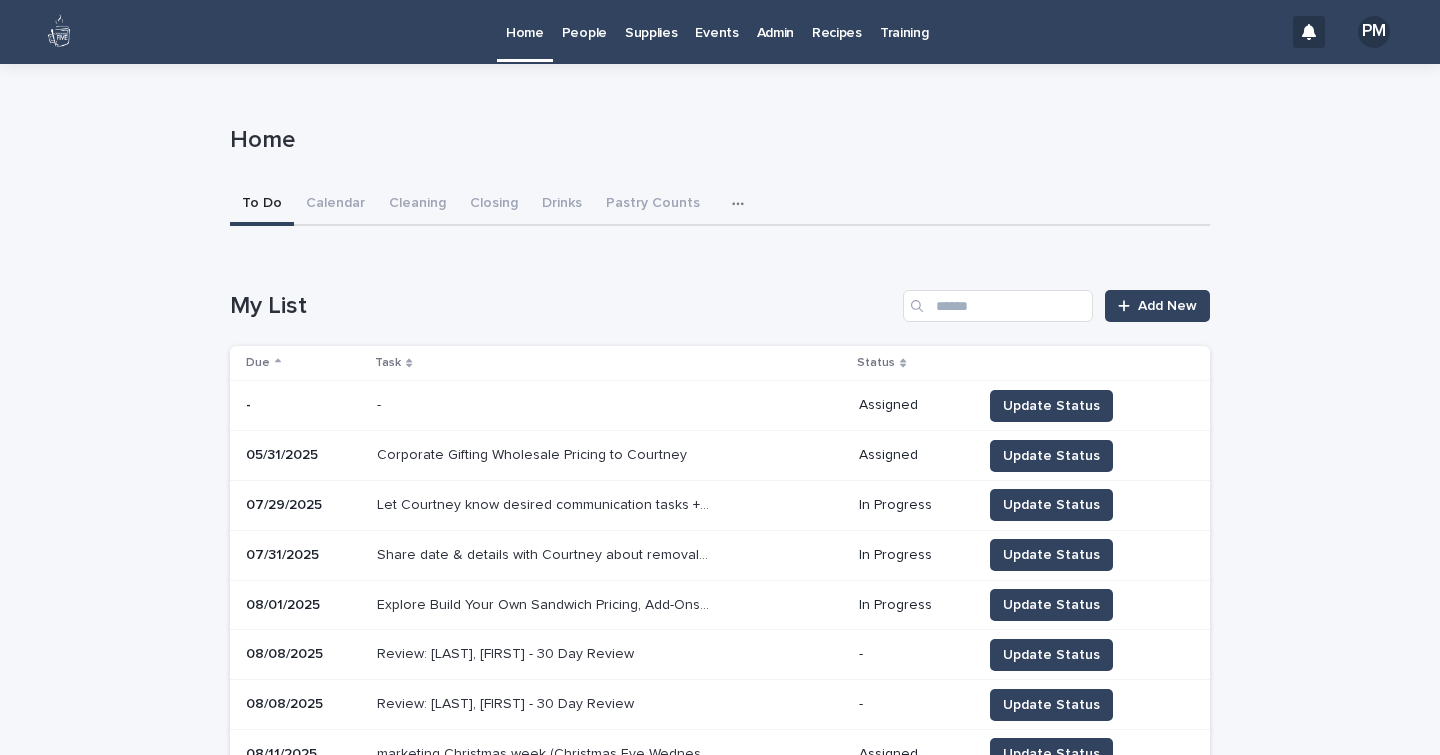 click on "Events" at bounding box center [716, 21] 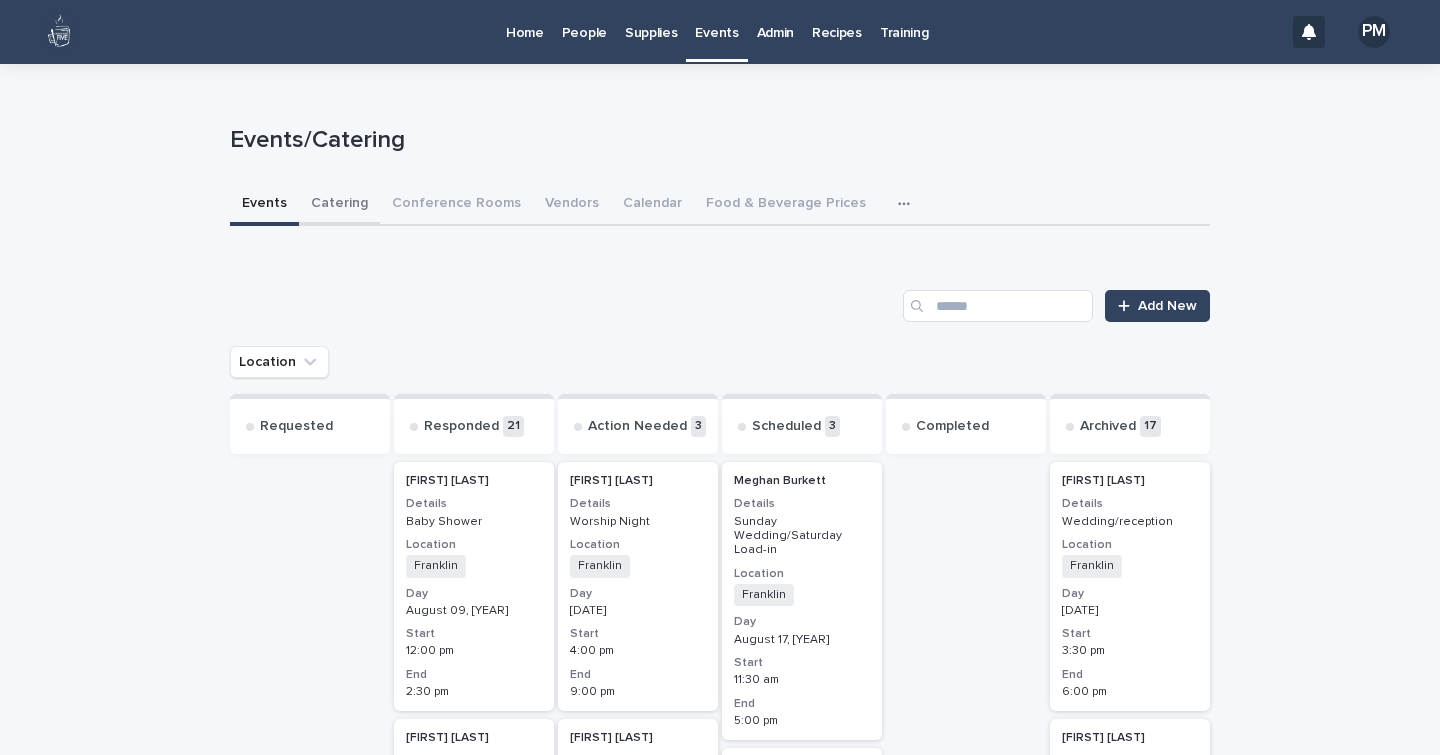 click on "Catering" at bounding box center [339, 205] 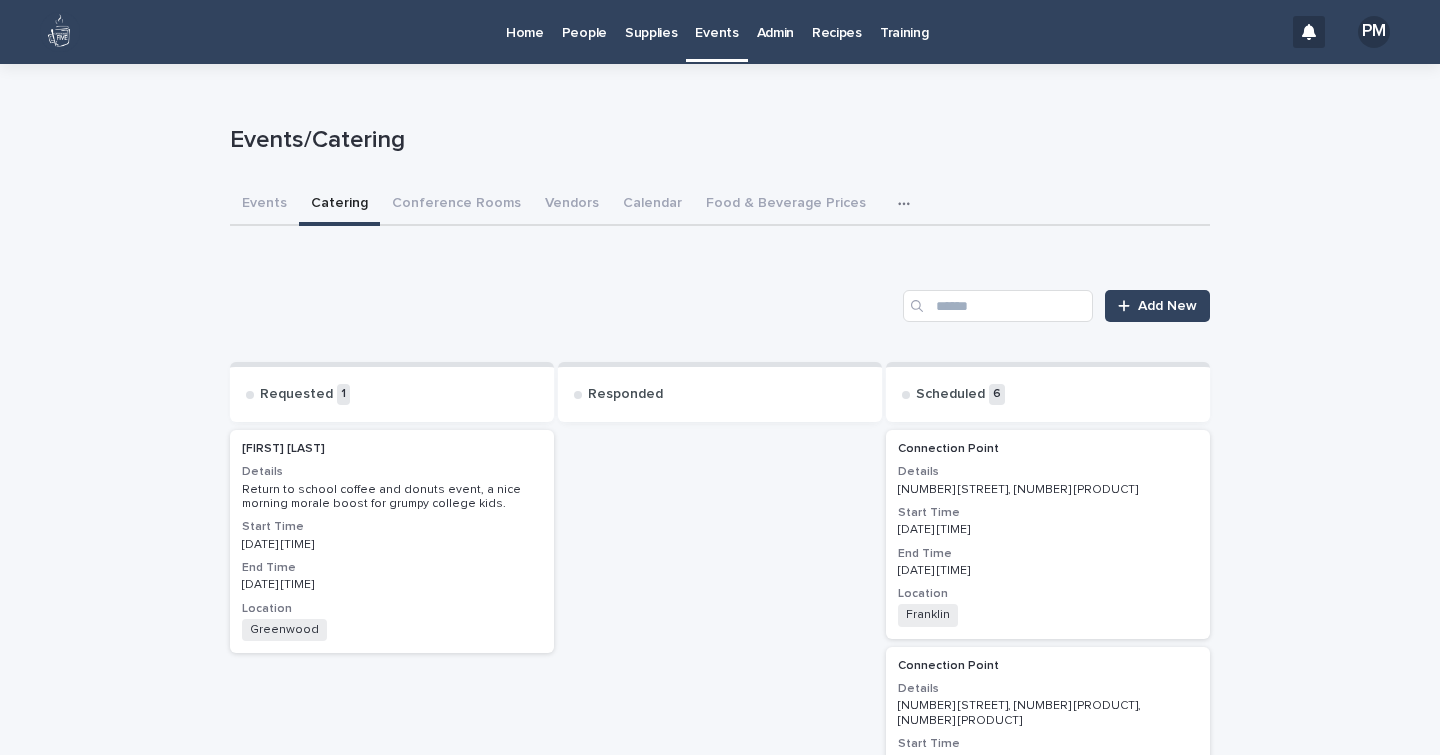 click on "Location" at bounding box center [392, 609] 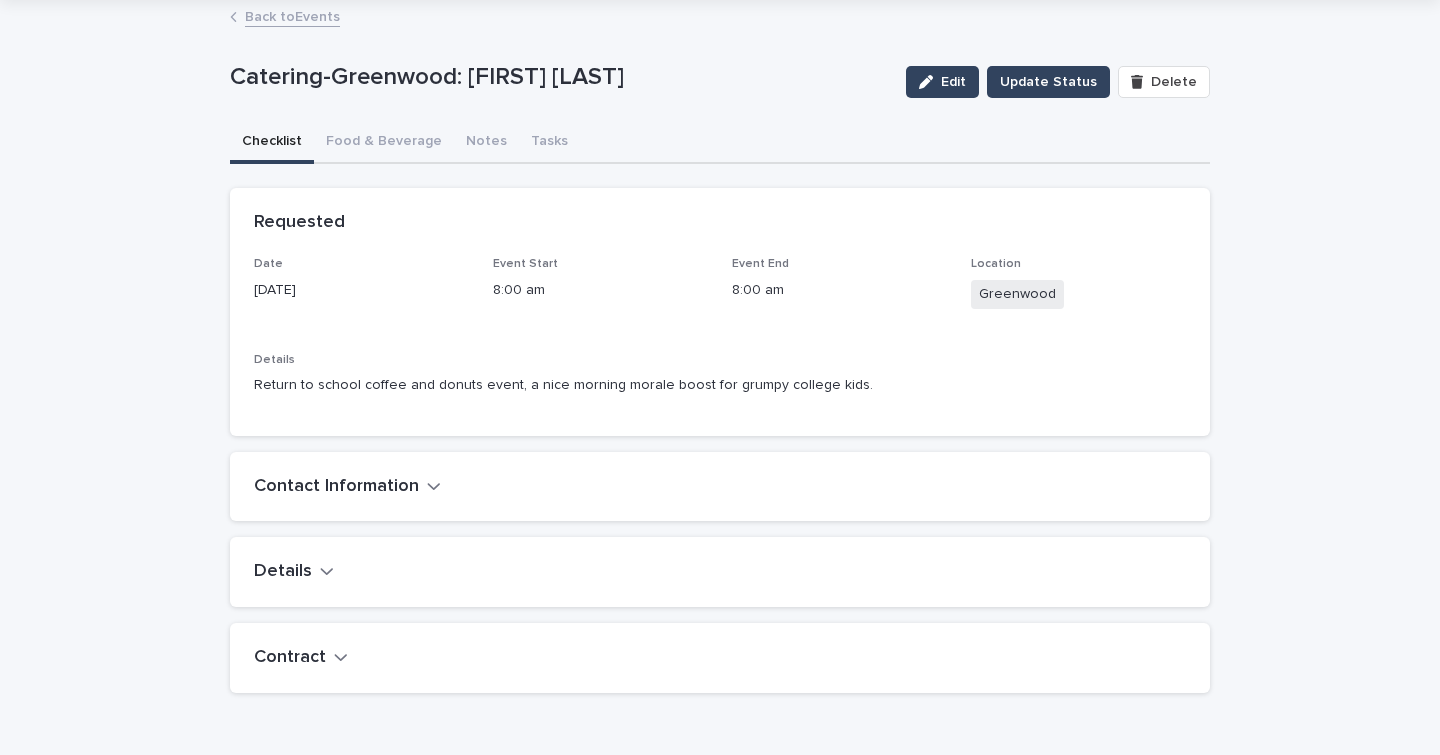 scroll, scrollTop: 66, scrollLeft: 0, axis: vertical 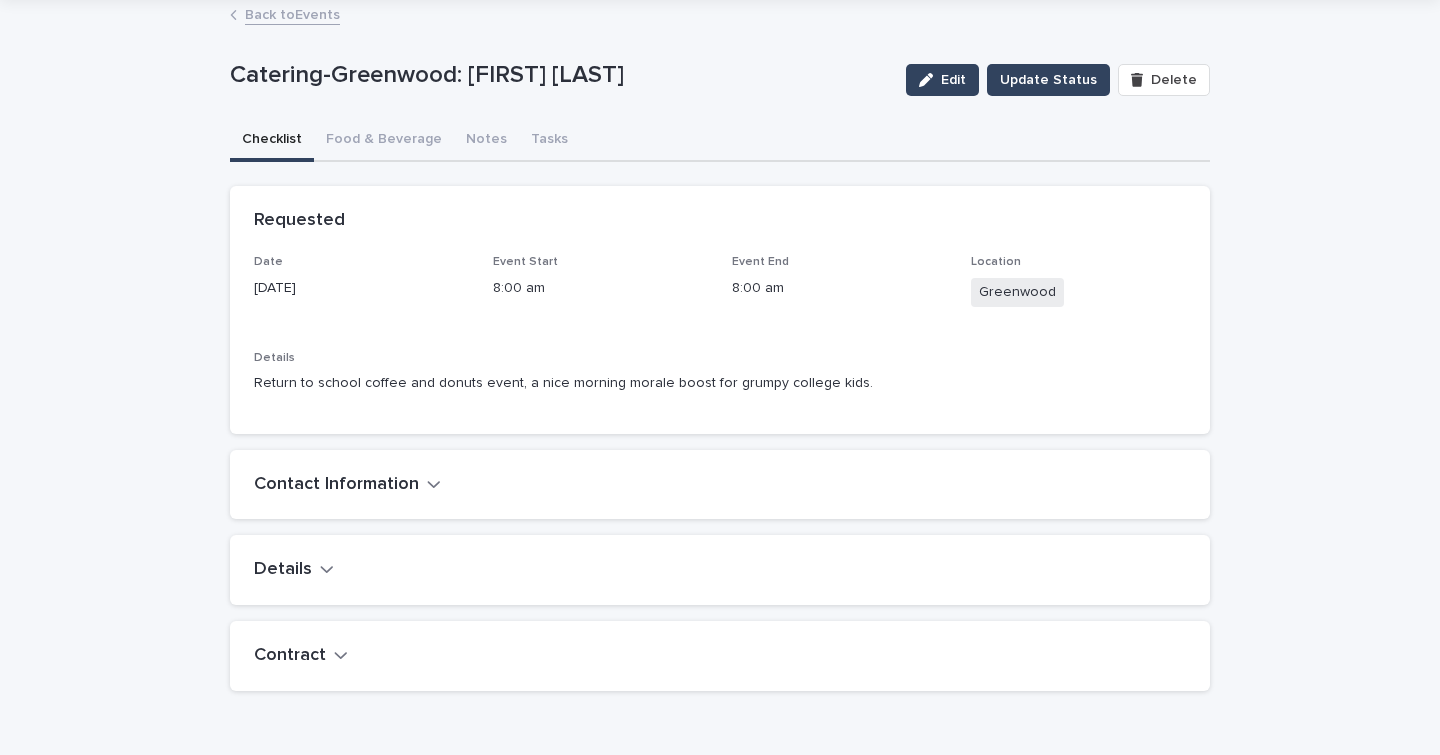 click on "Contact Information" at bounding box center (336, 485) 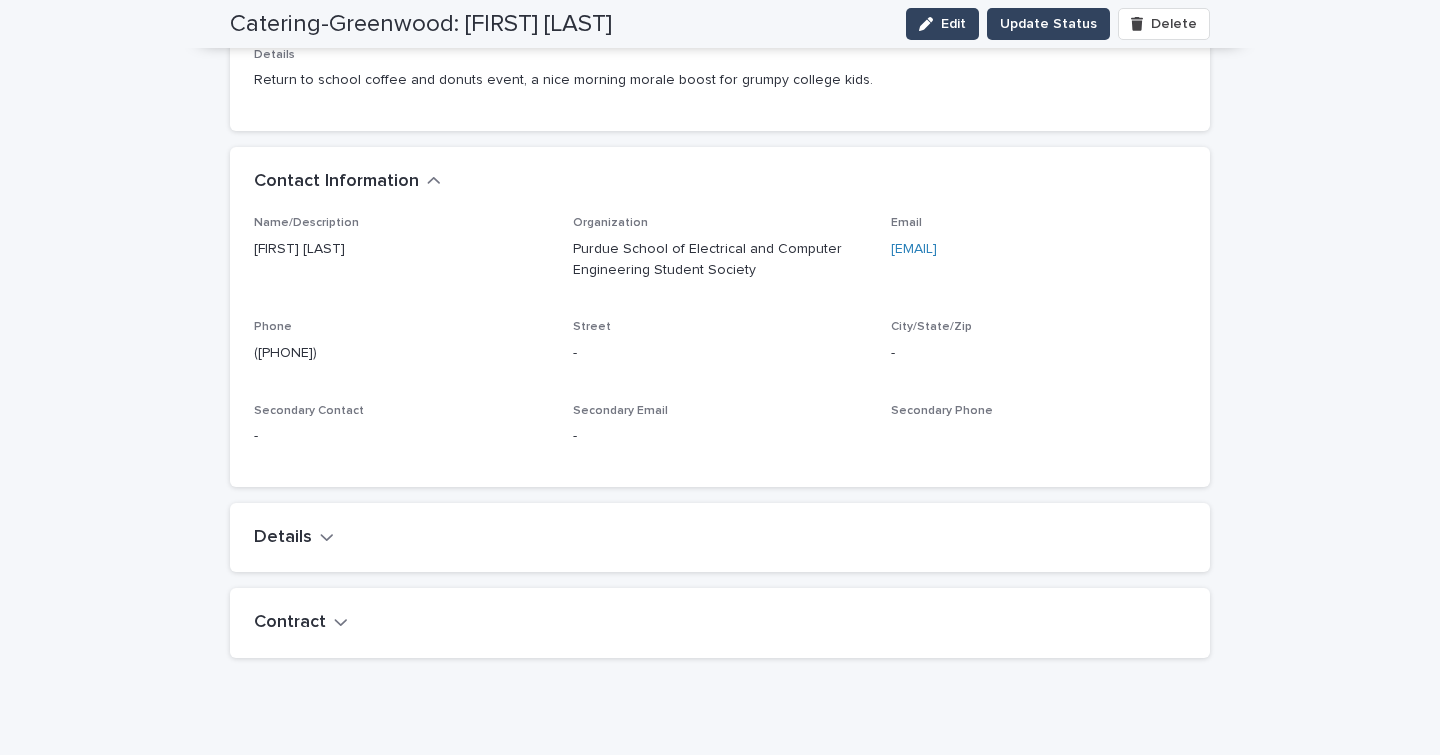 scroll, scrollTop: 371, scrollLeft: 0, axis: vertical 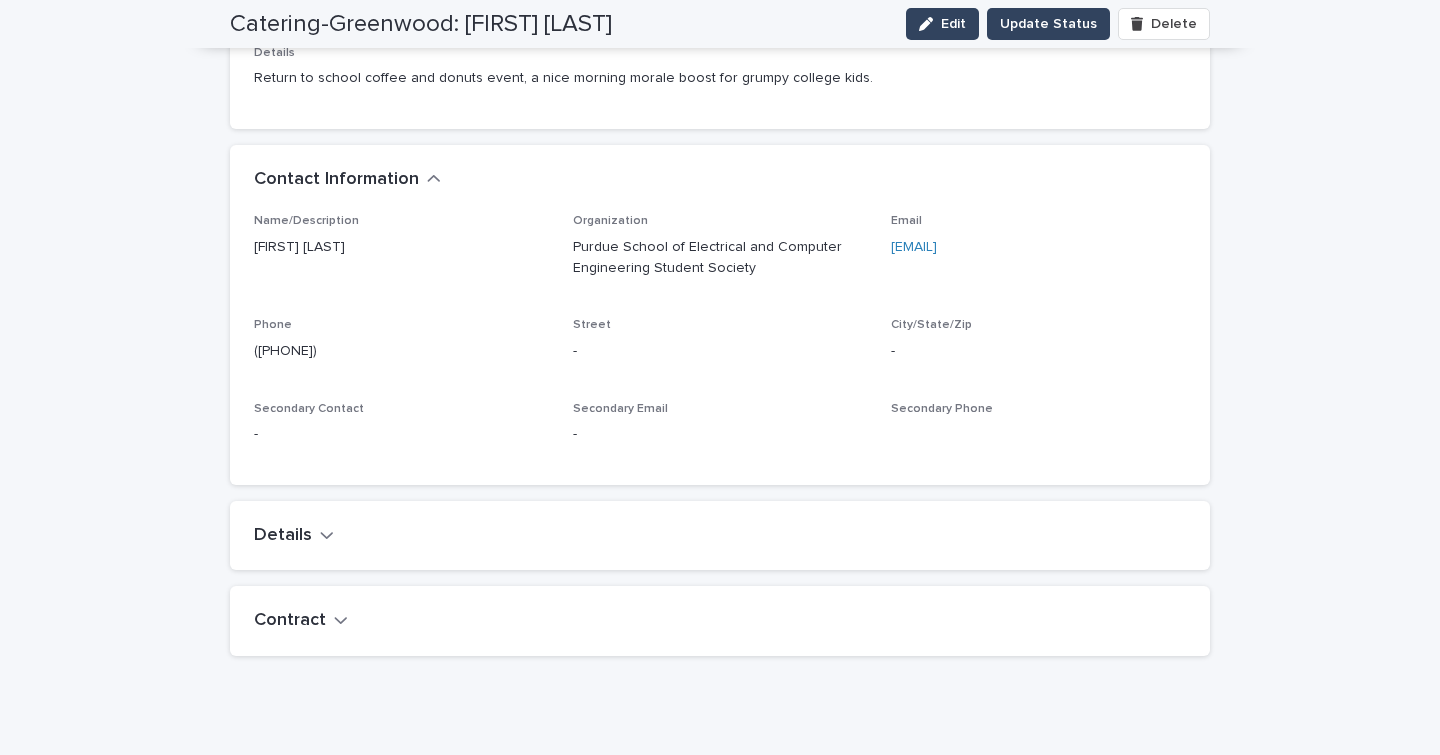 click on "Details" at bounding box center (720, 536) 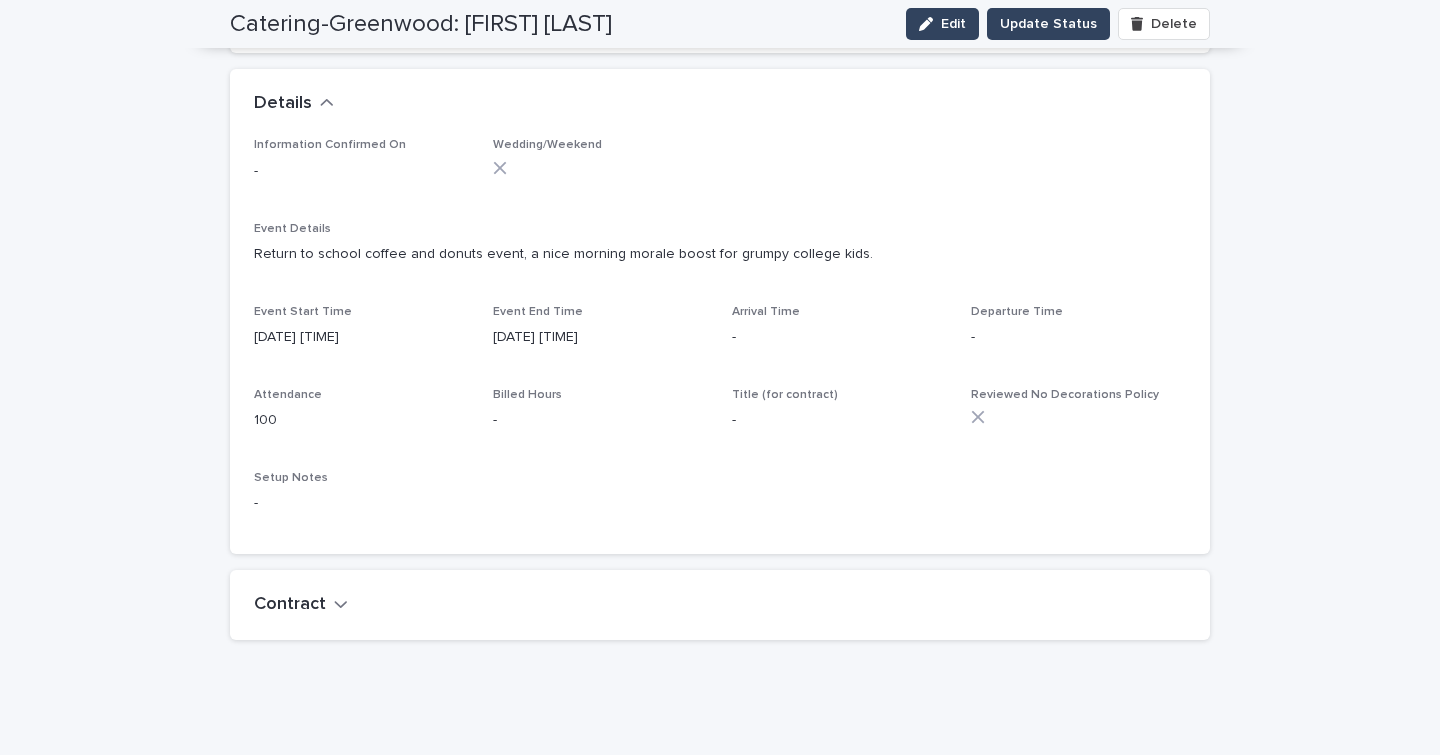 scroll, scrollTop: 0, scrollLeft: 0, axis: both 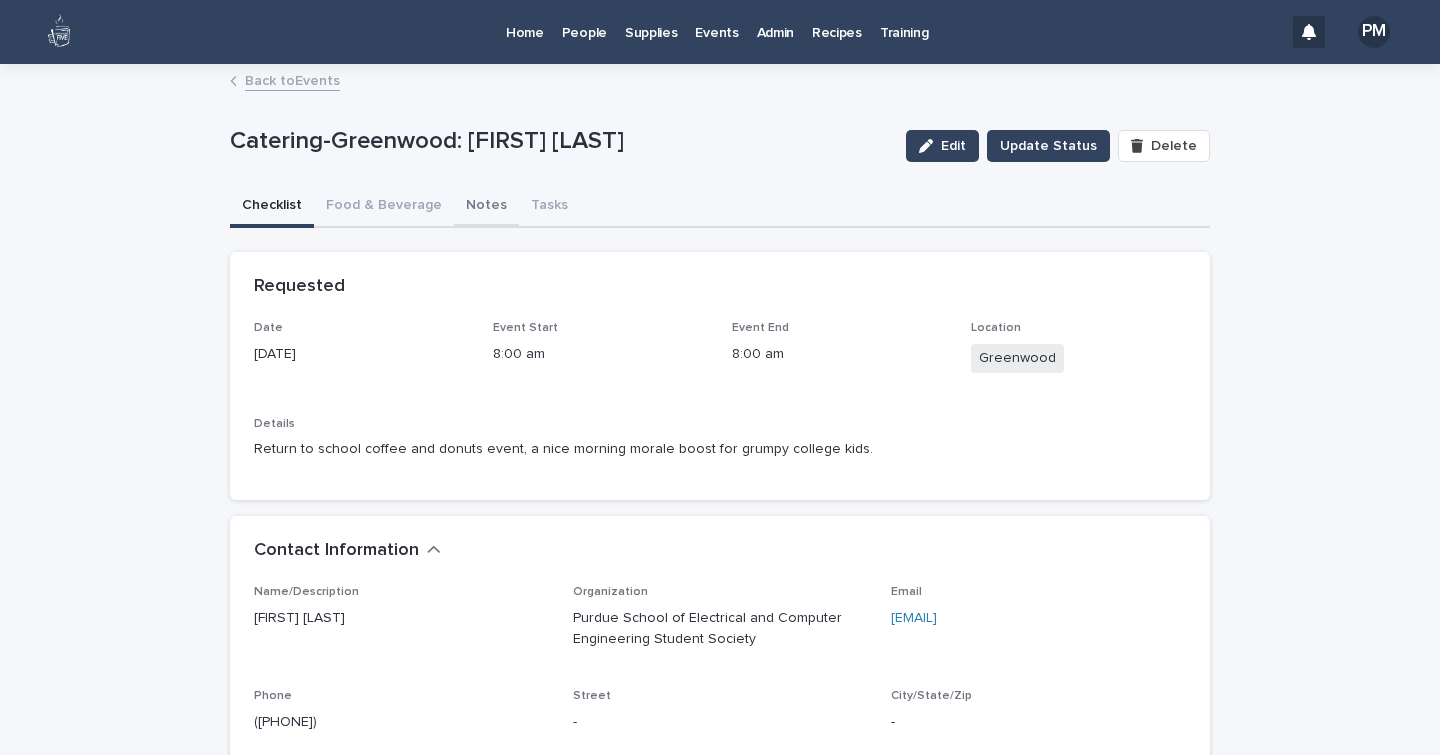 click on "Notes" at bounding box center (486, 207) 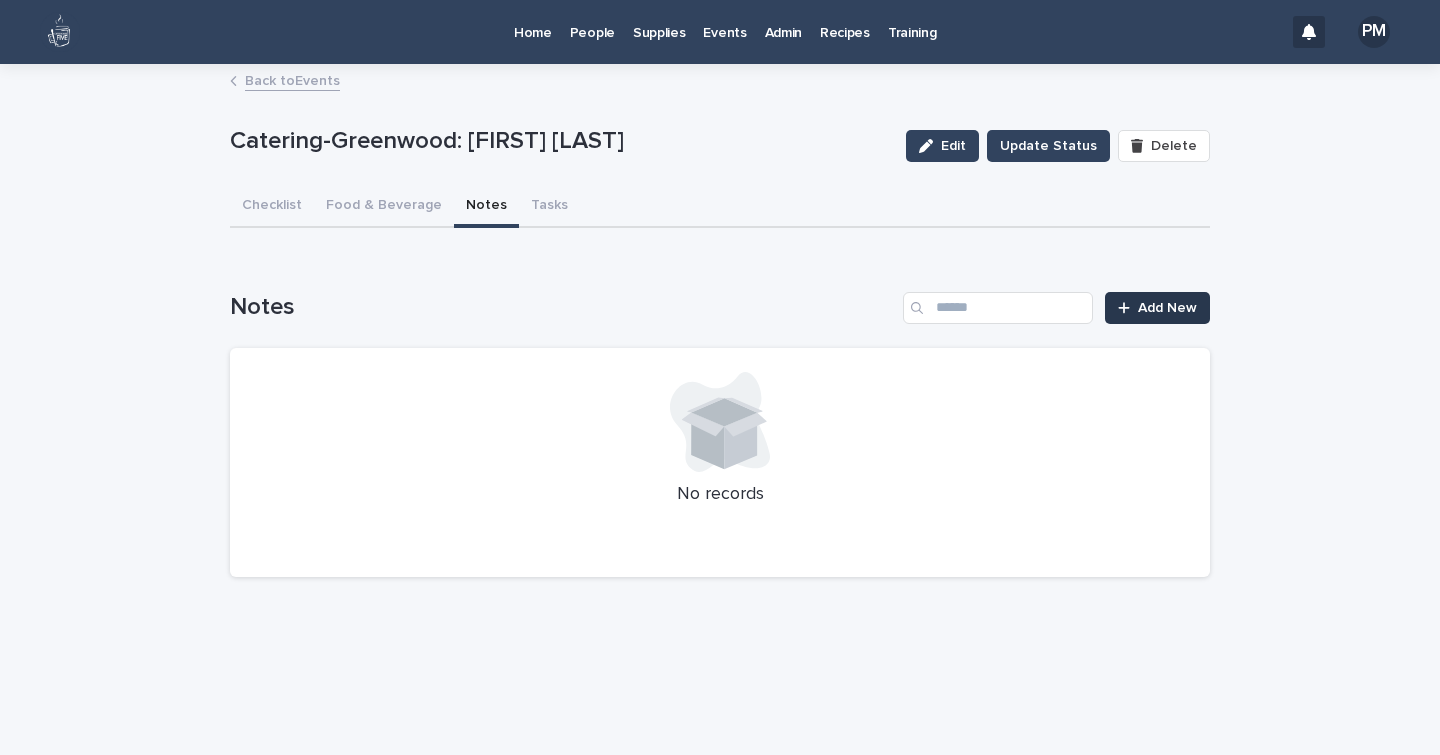 click on "Add New" at bounding box center [1167, 308] 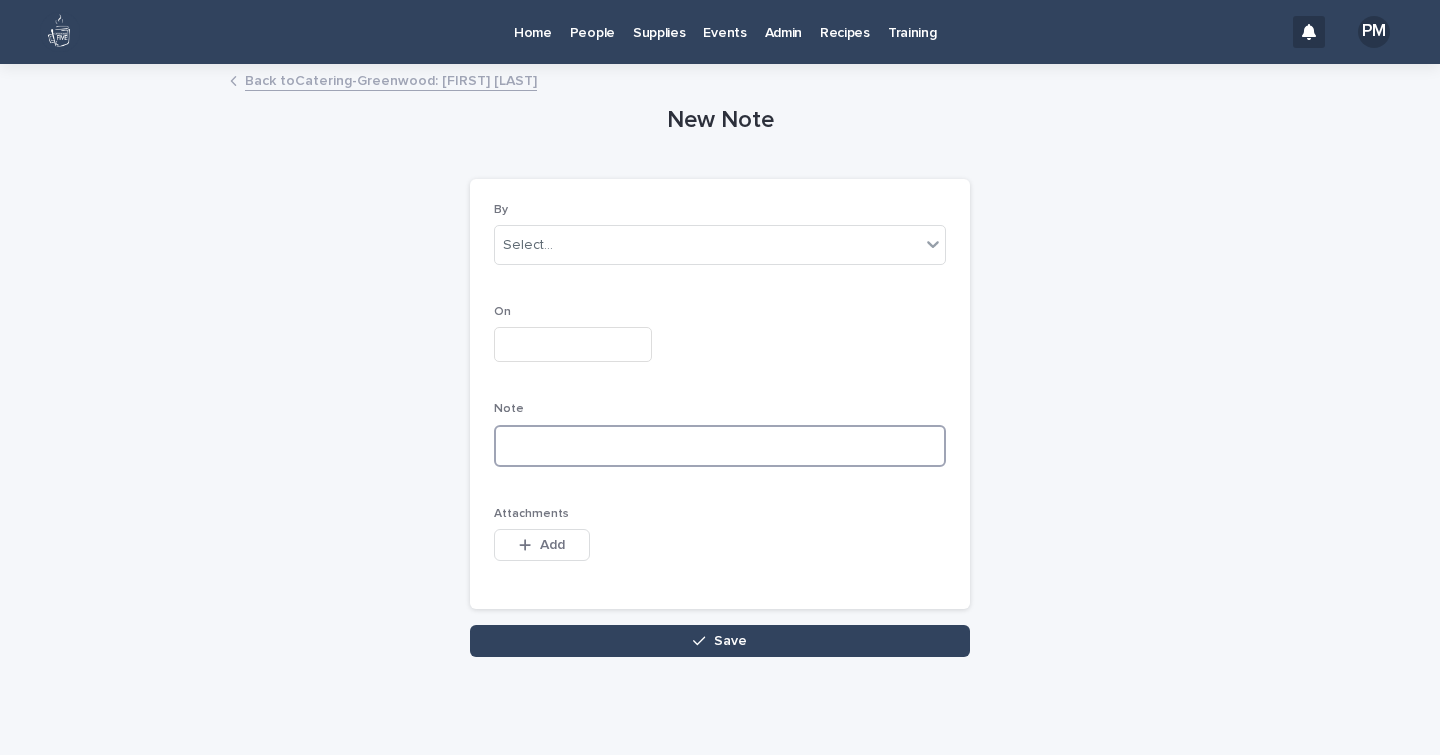 click at bounding box center [720, 446] 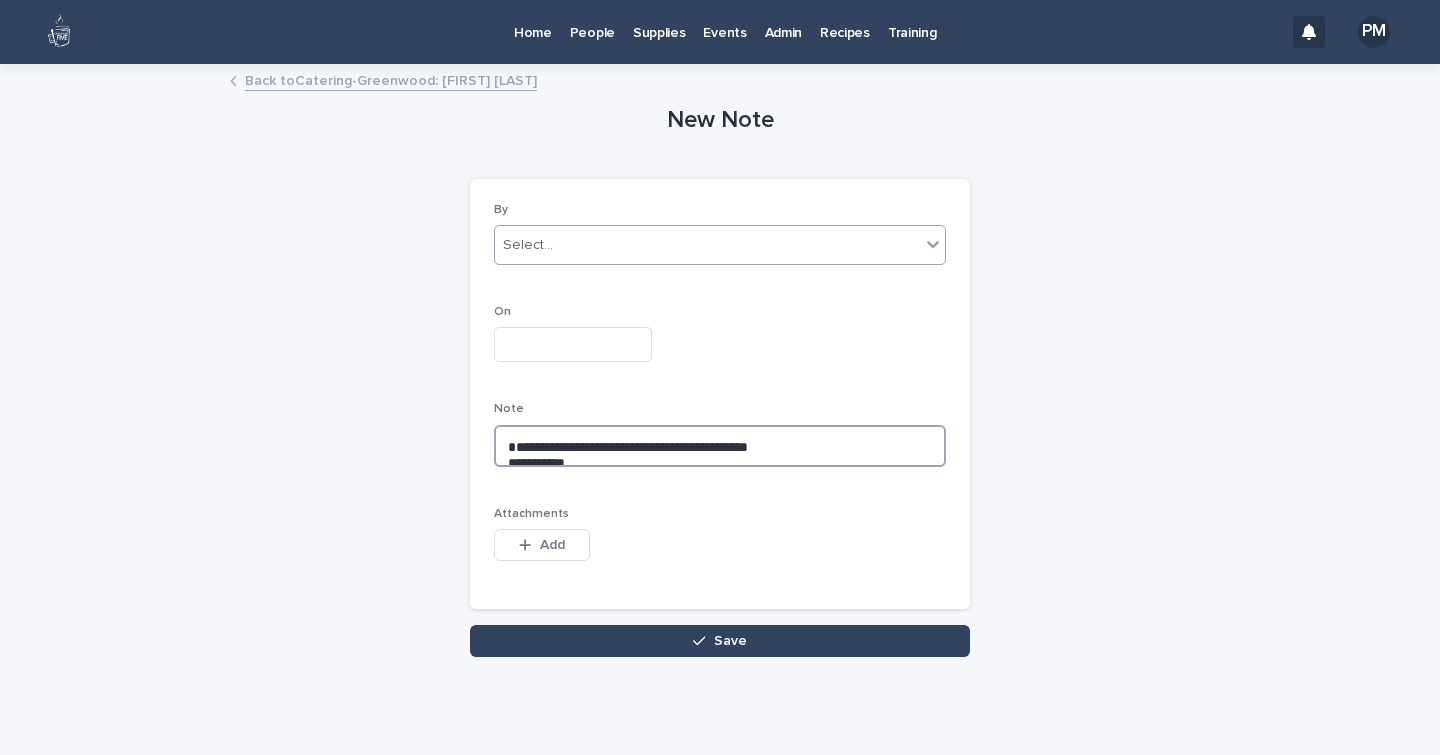 scroll, scrollTop: 33, scrollLeft: 0, axis: vertical 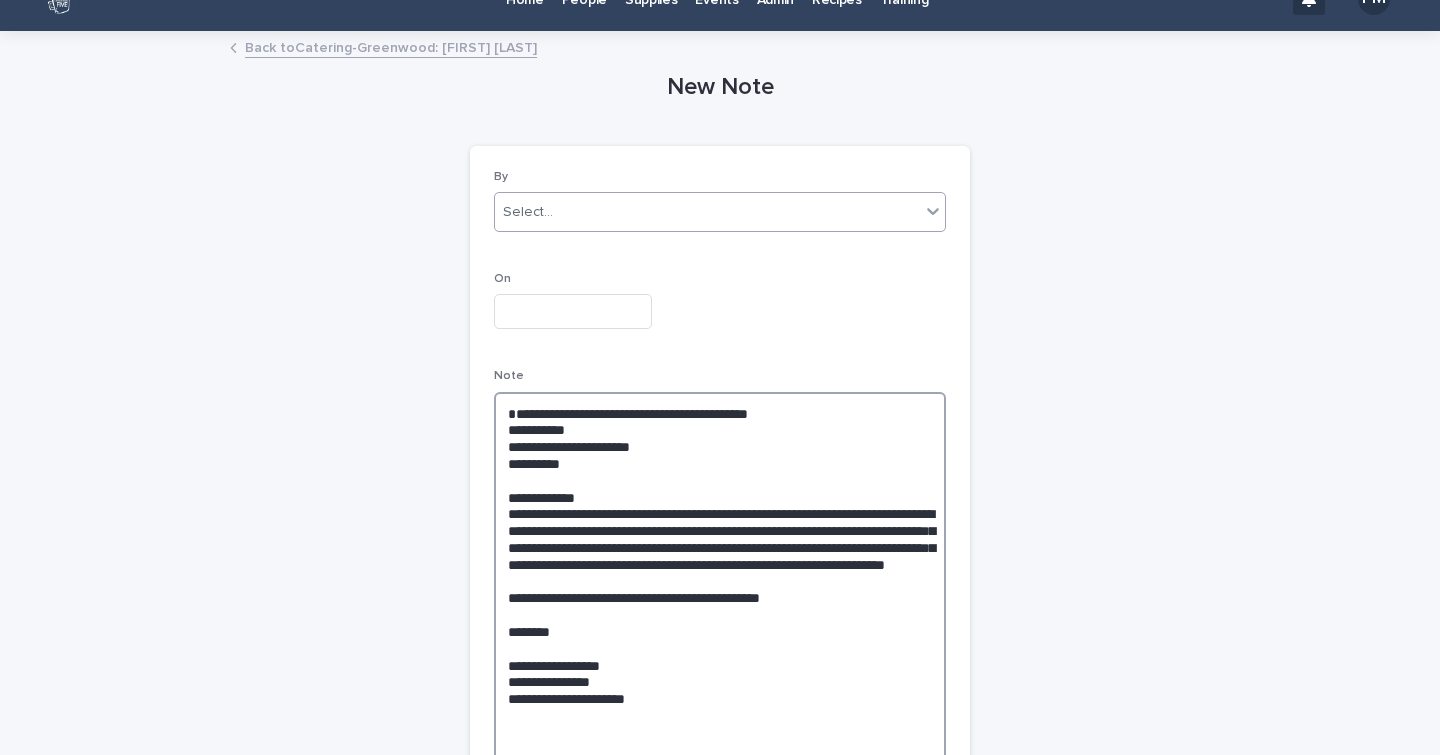 type on "**********" 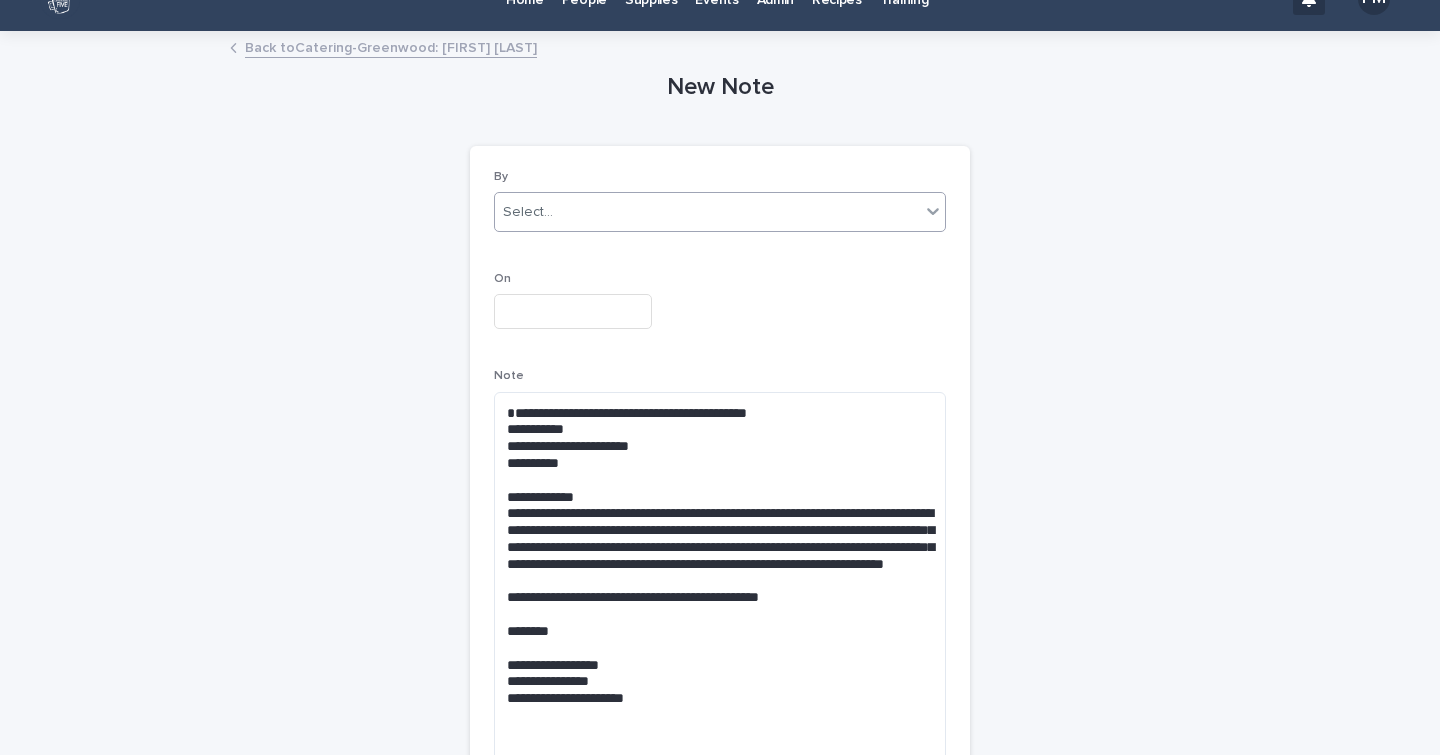 click on "Select..." at bounding box center [707, 212] 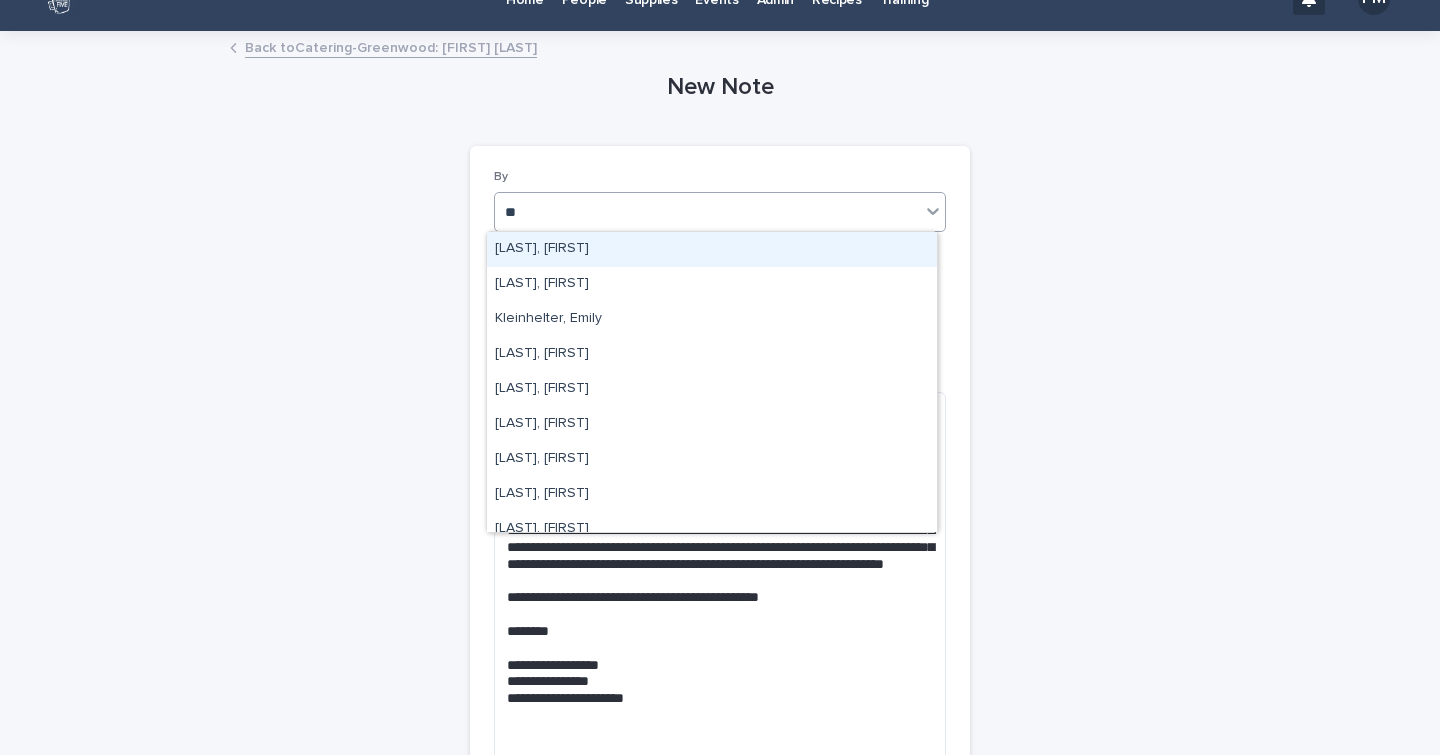 type on "***" 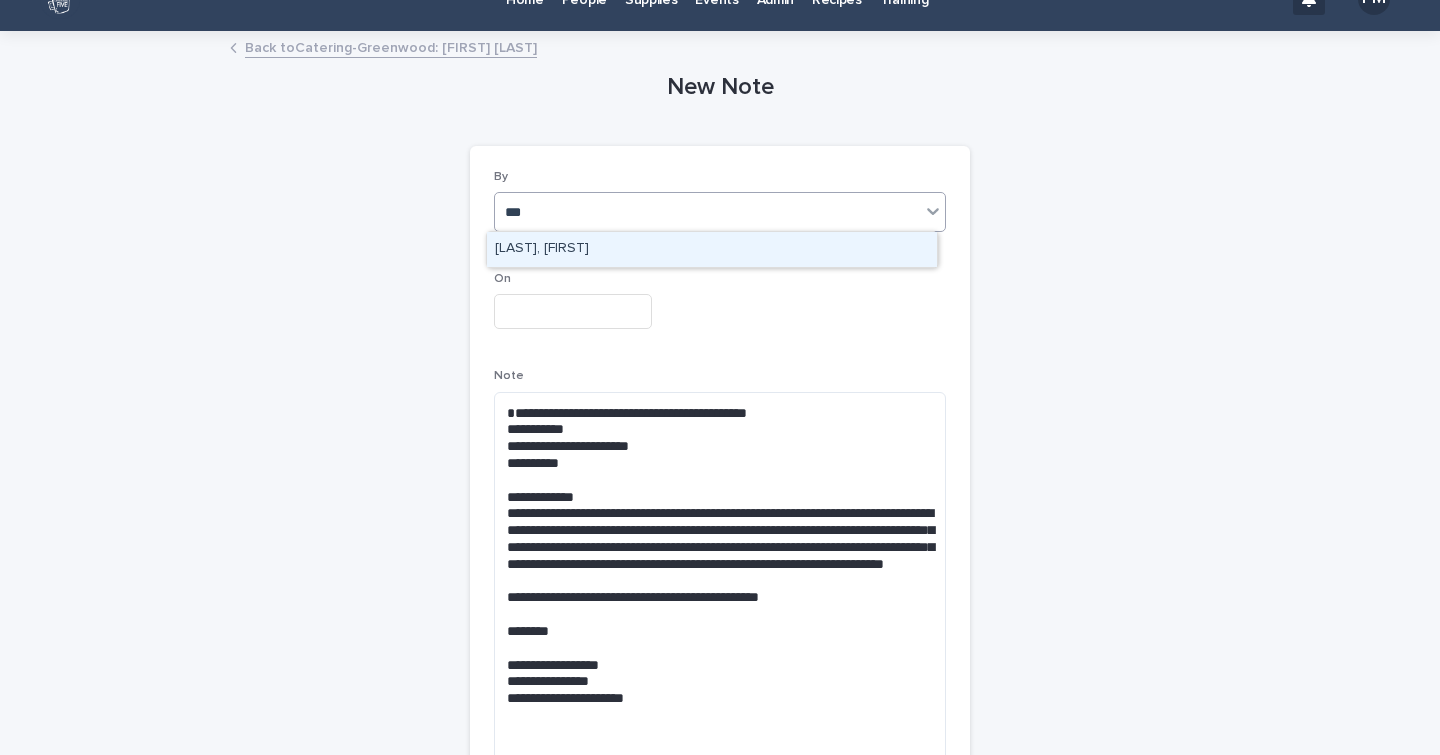 click on "[LAST], [FIRST]" at bounding box center [712, 249] 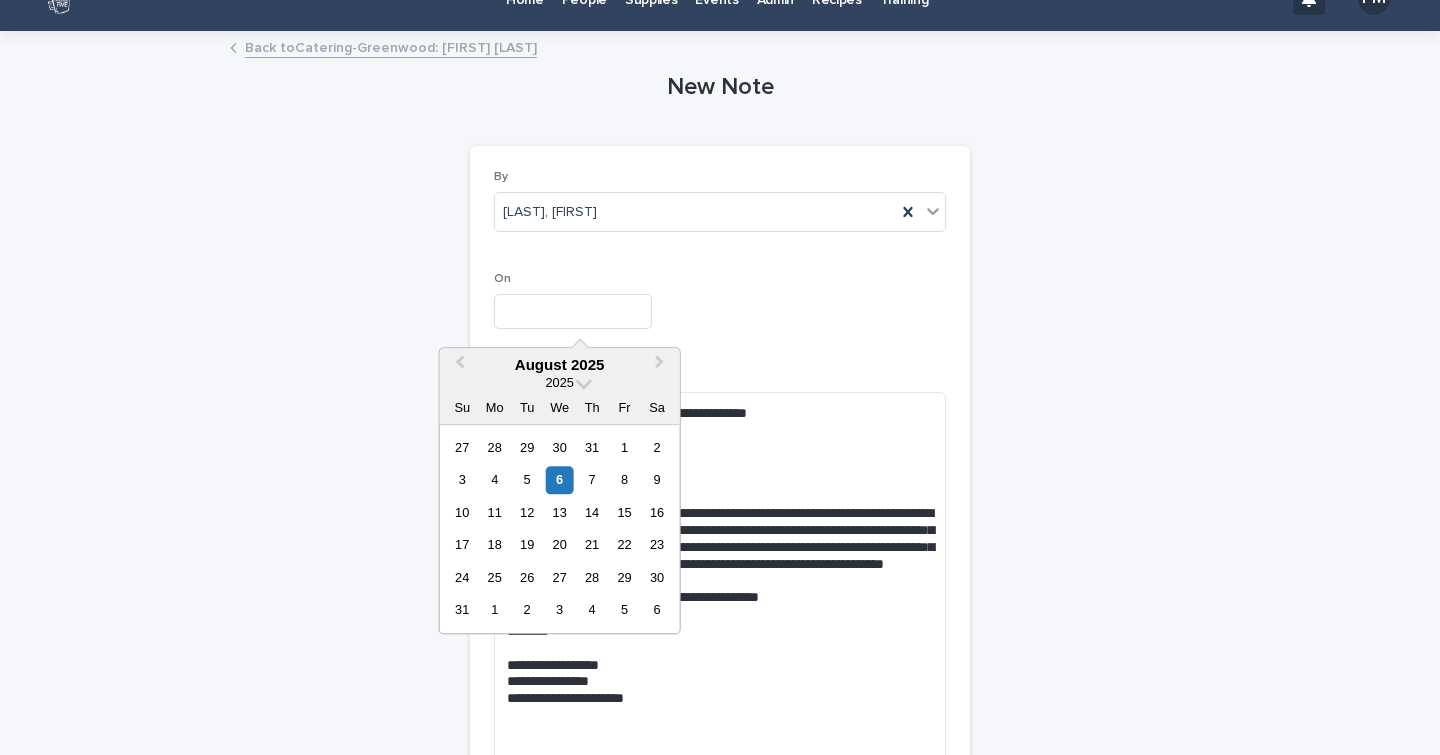 click at bounding box center [573, 311] 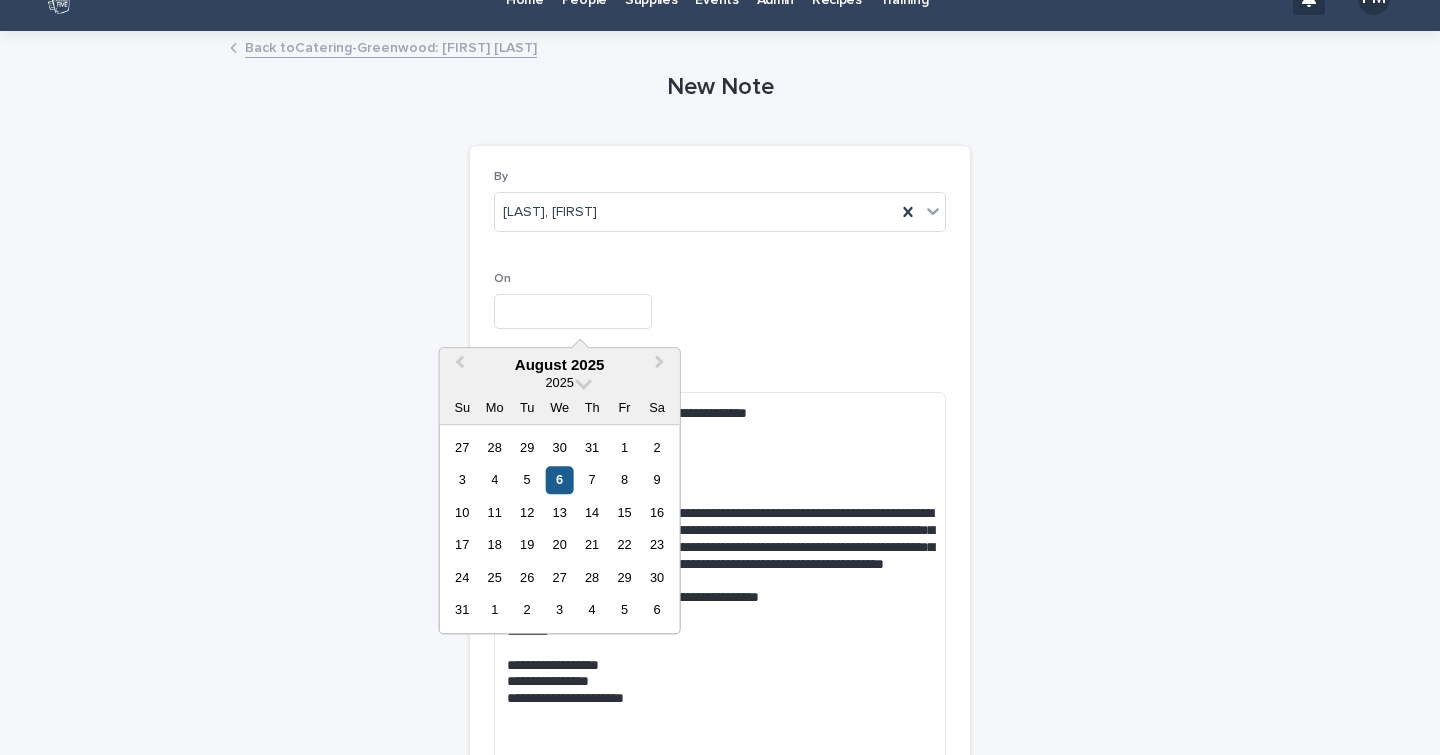 click on "6" at bounding box center (559, 480) 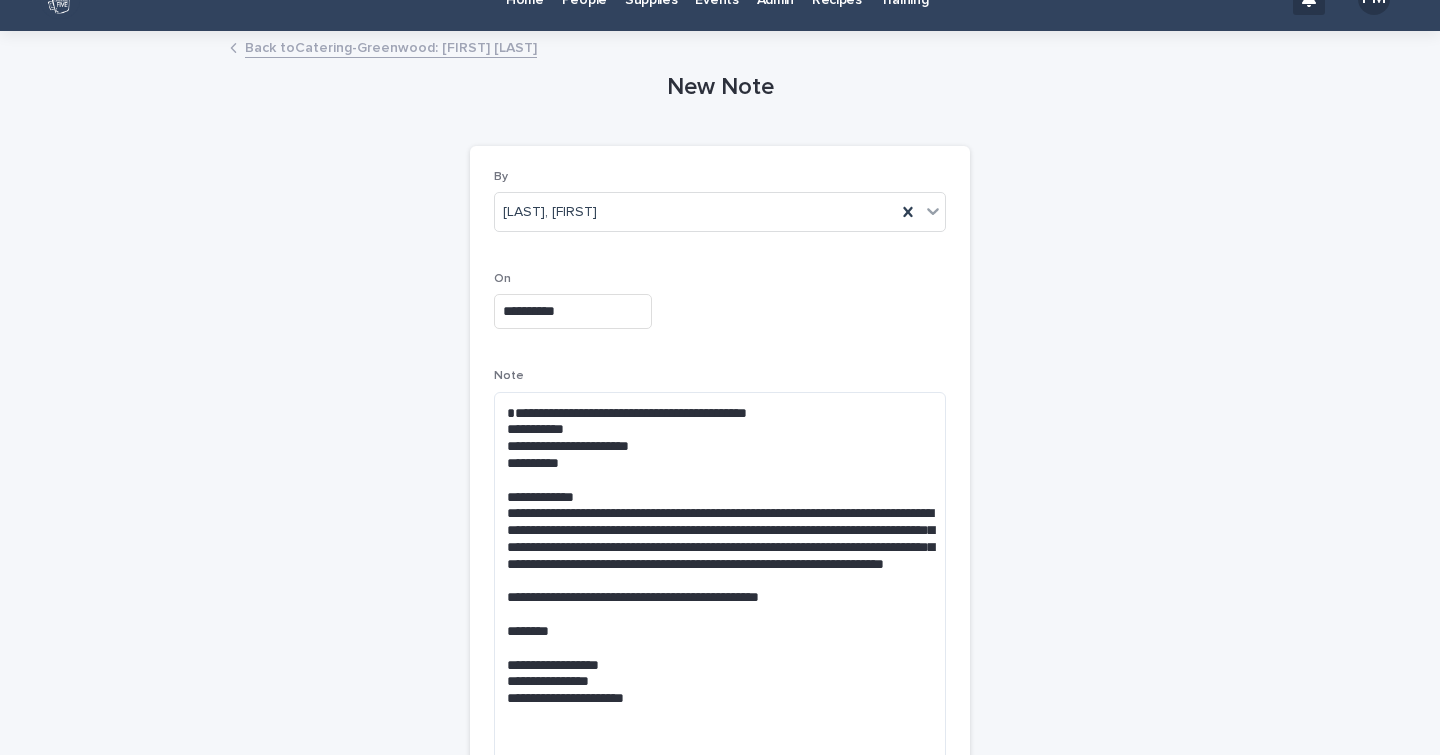 scroll, scrollTop: 336, scrollLeft: 0, axis: vertical 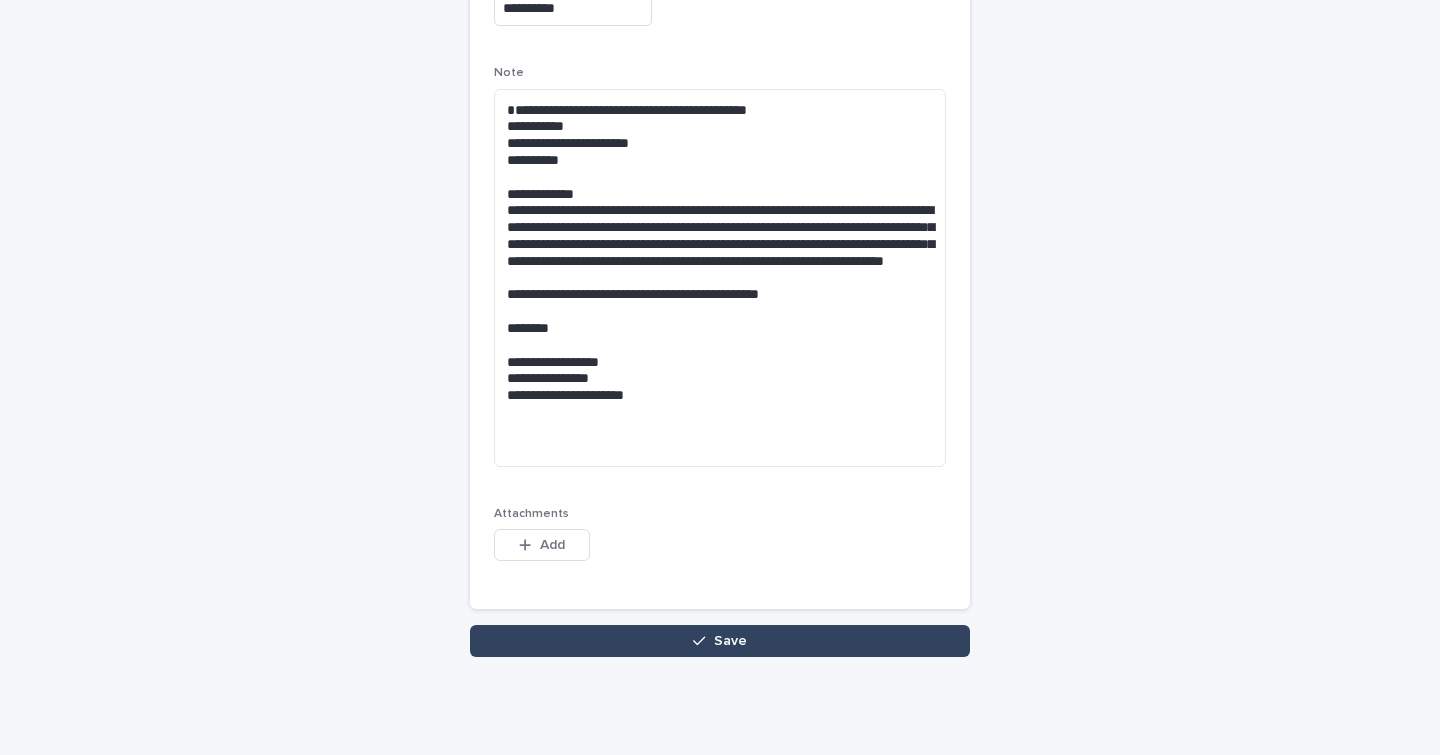 click on "**********" at bounding box center (720, 218) 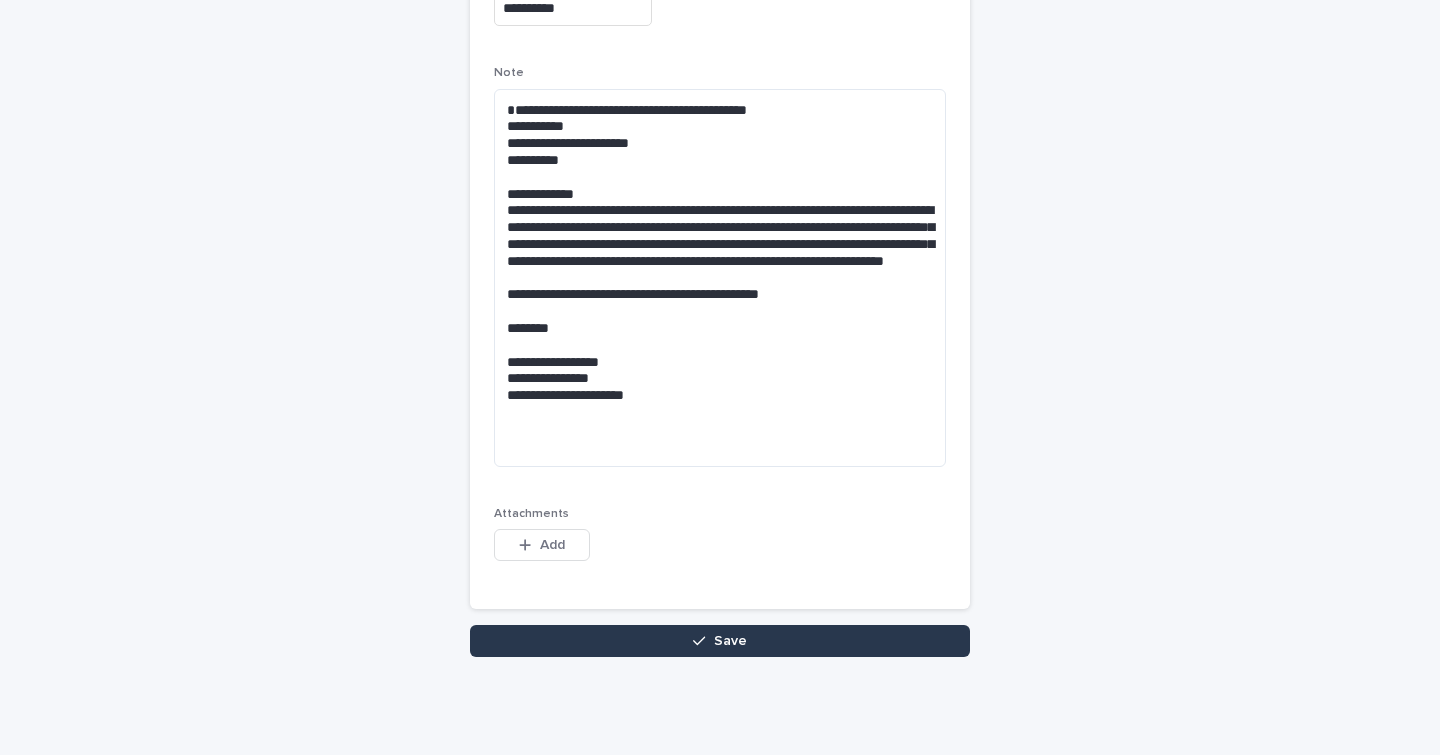 click on "Save" at bounding box center [720, 641] 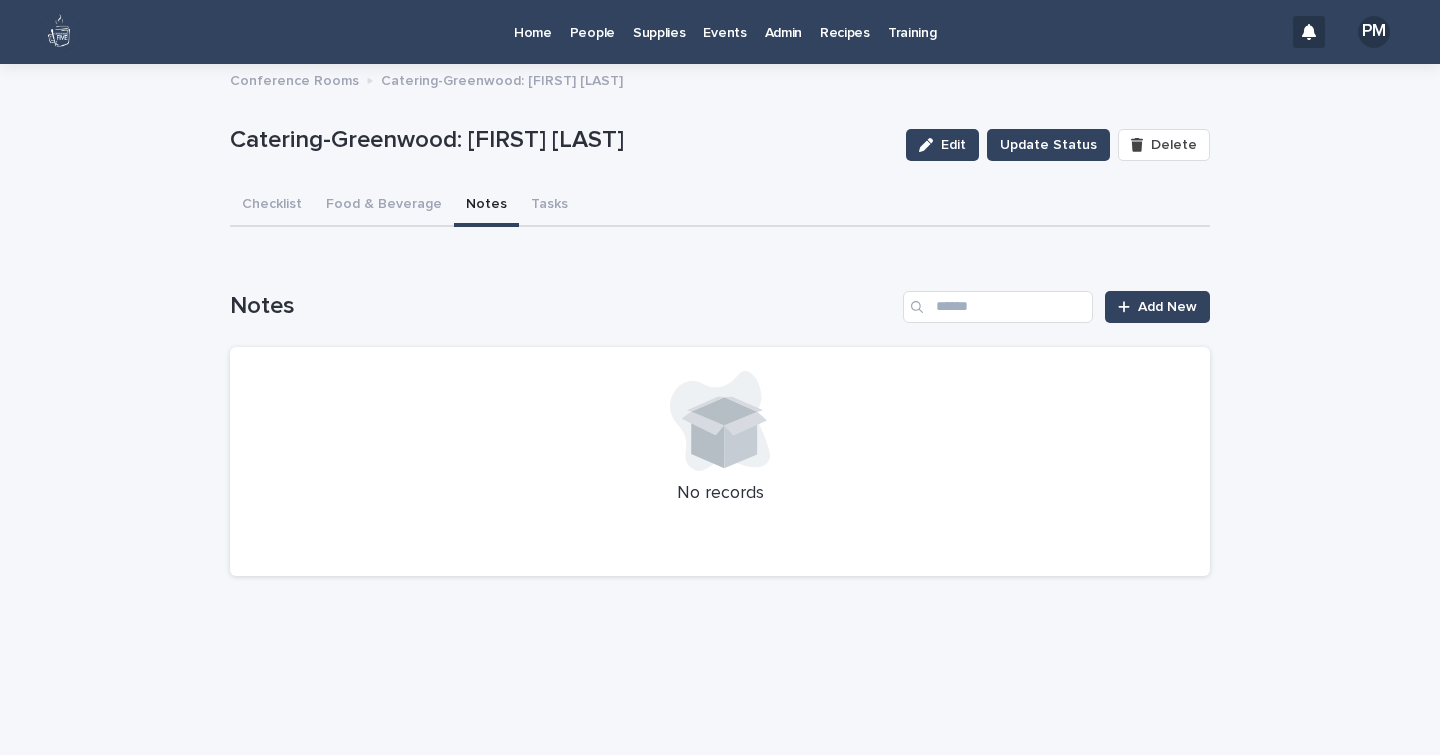 scroll, scrollTop: 0, scrollLeft: 0, axis: both 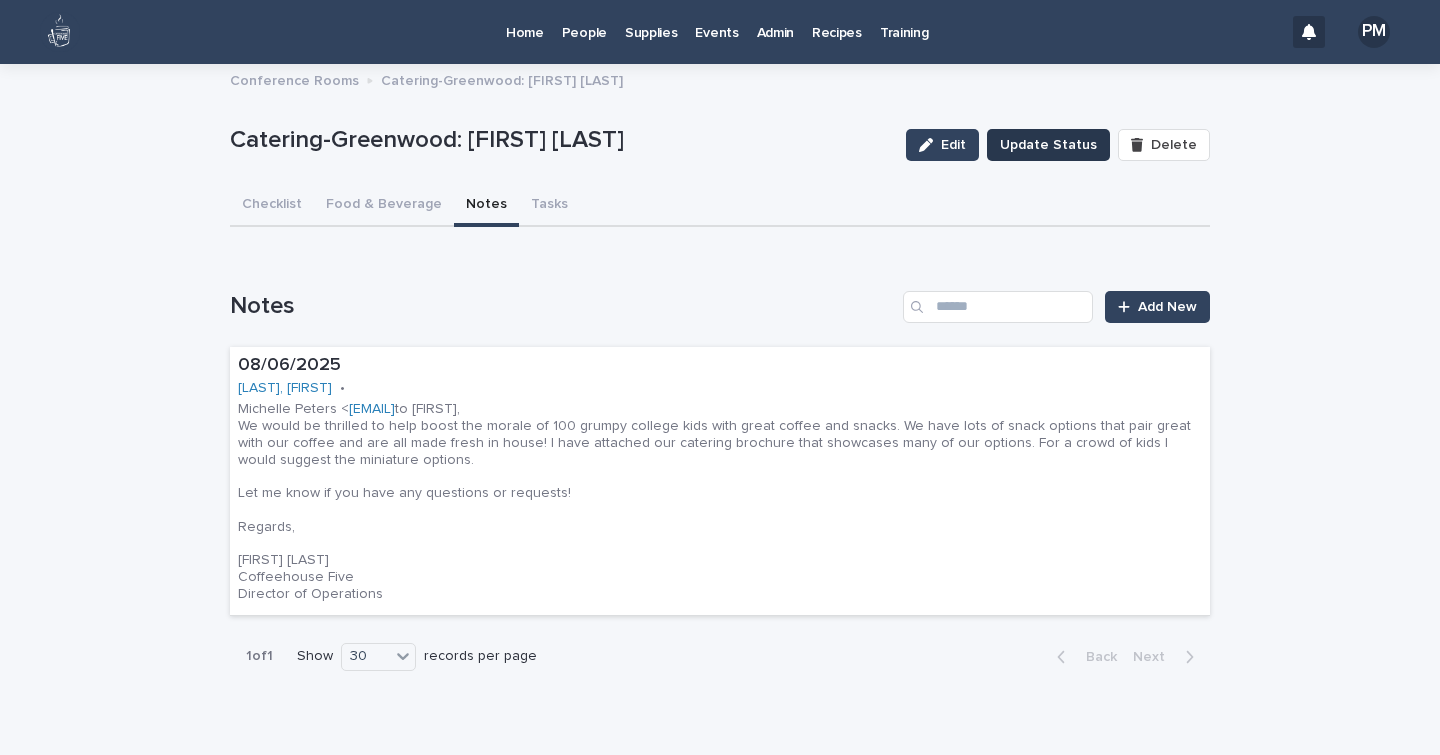 click on "Update Status" at bounding box center (1048, 145) 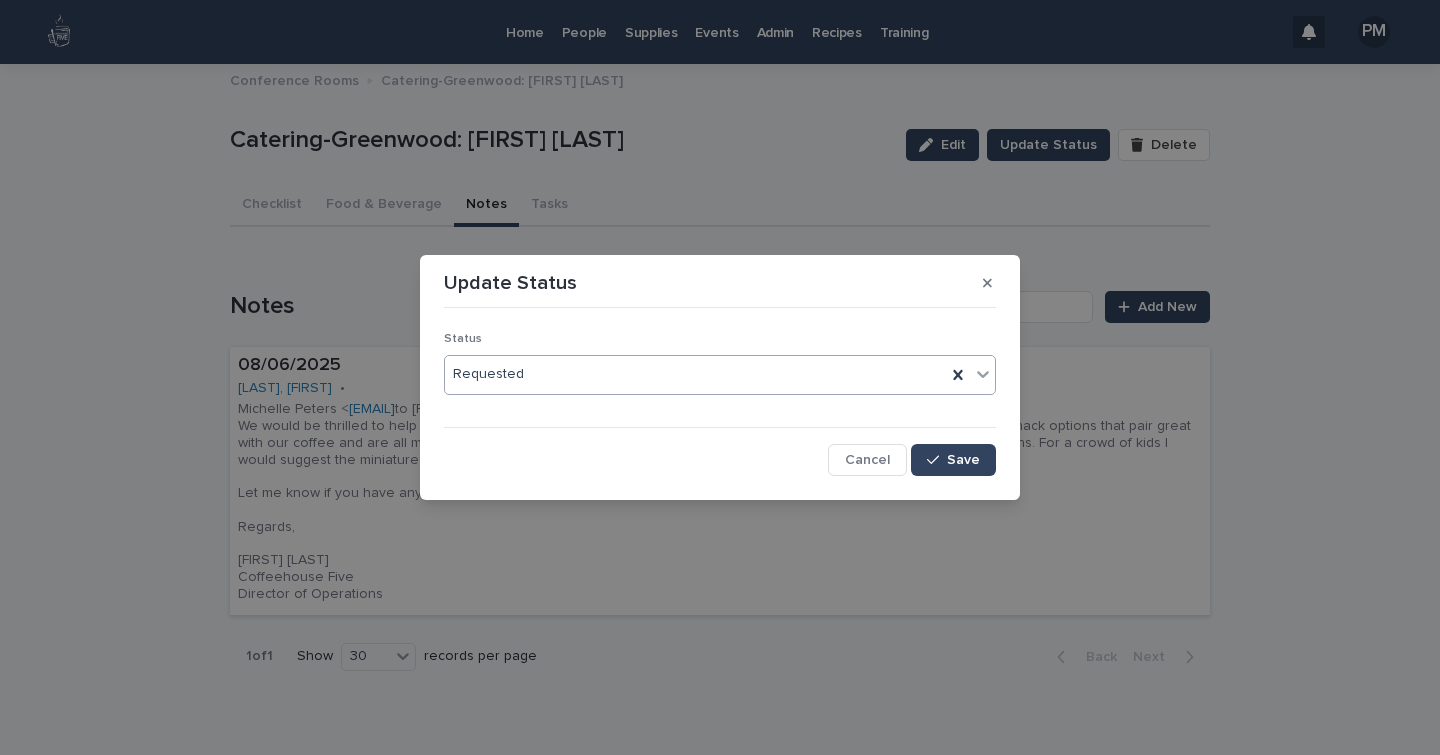 click at bounding box center [983, 374] 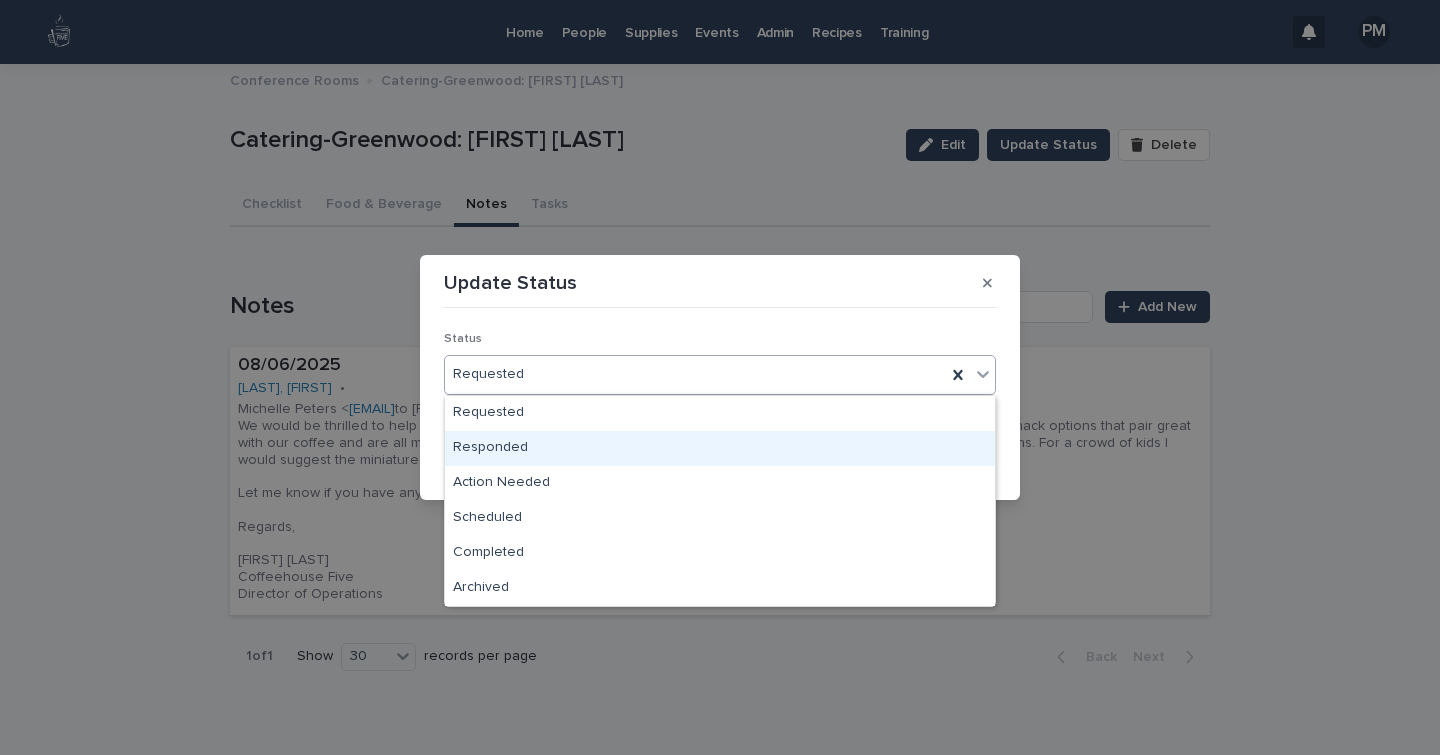 click on "Responded" at bounding box center [720, 448] 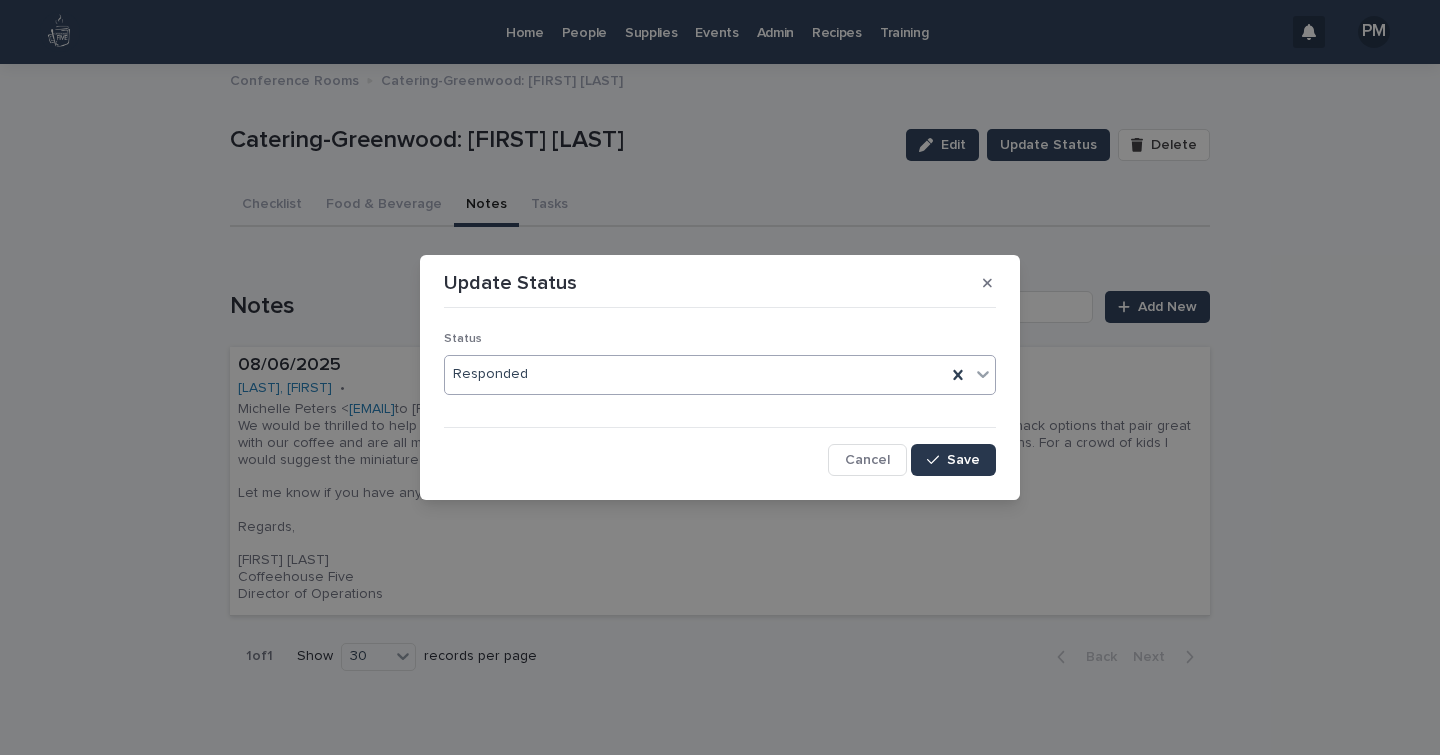 click on "Save" at bounding box center (953, 460) 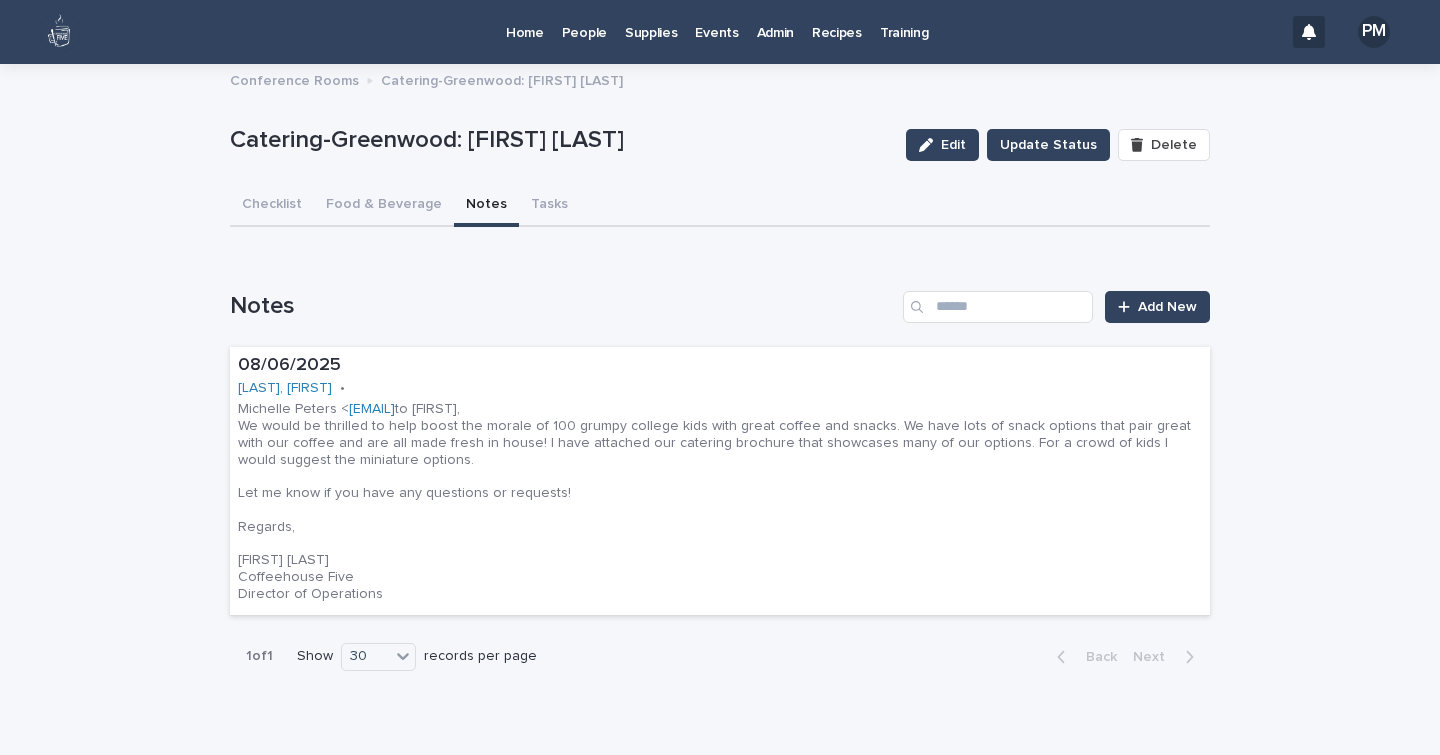 click on "Home" at bounding box center (525, 21) 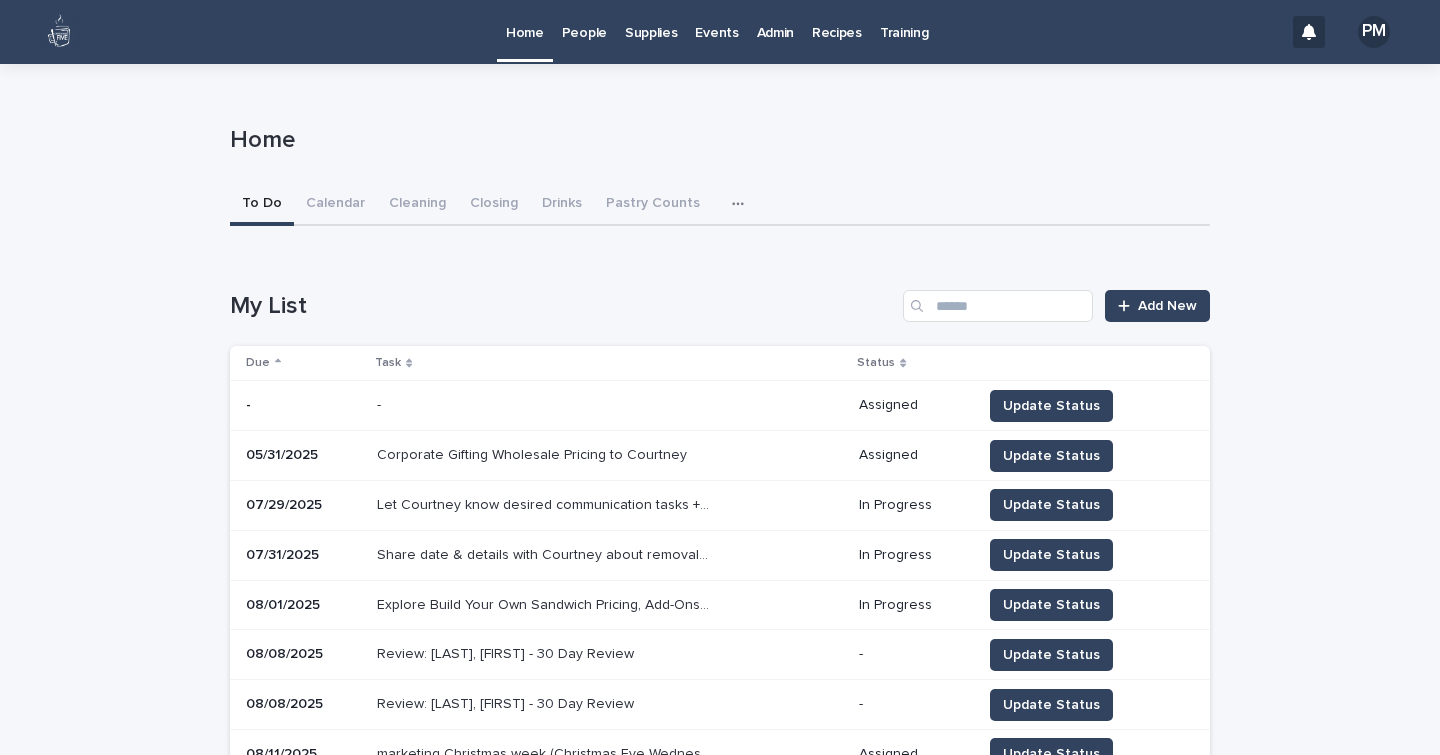 click on "Home" at bounding box center (525, 21) 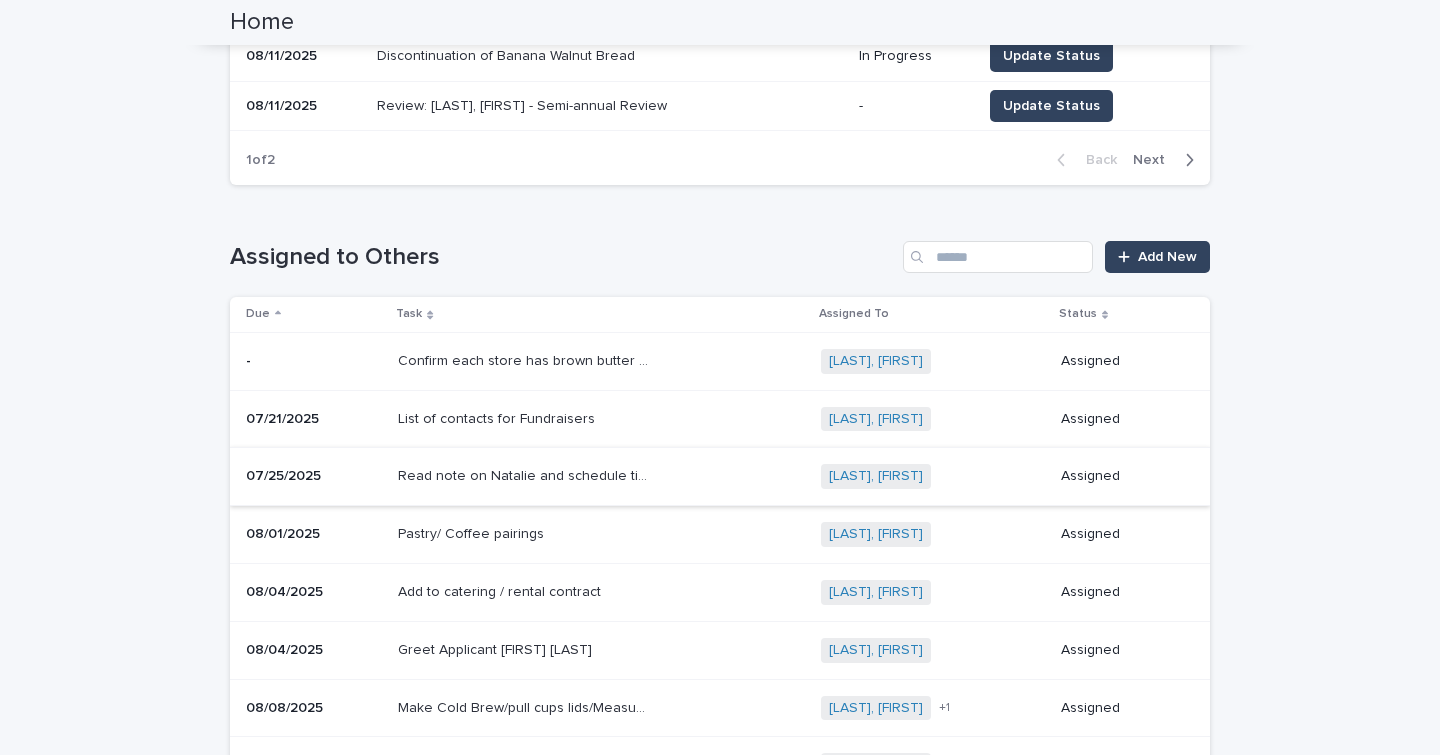 scroll, scrollTop: 752, scrollLeft: 0, axis: vertical 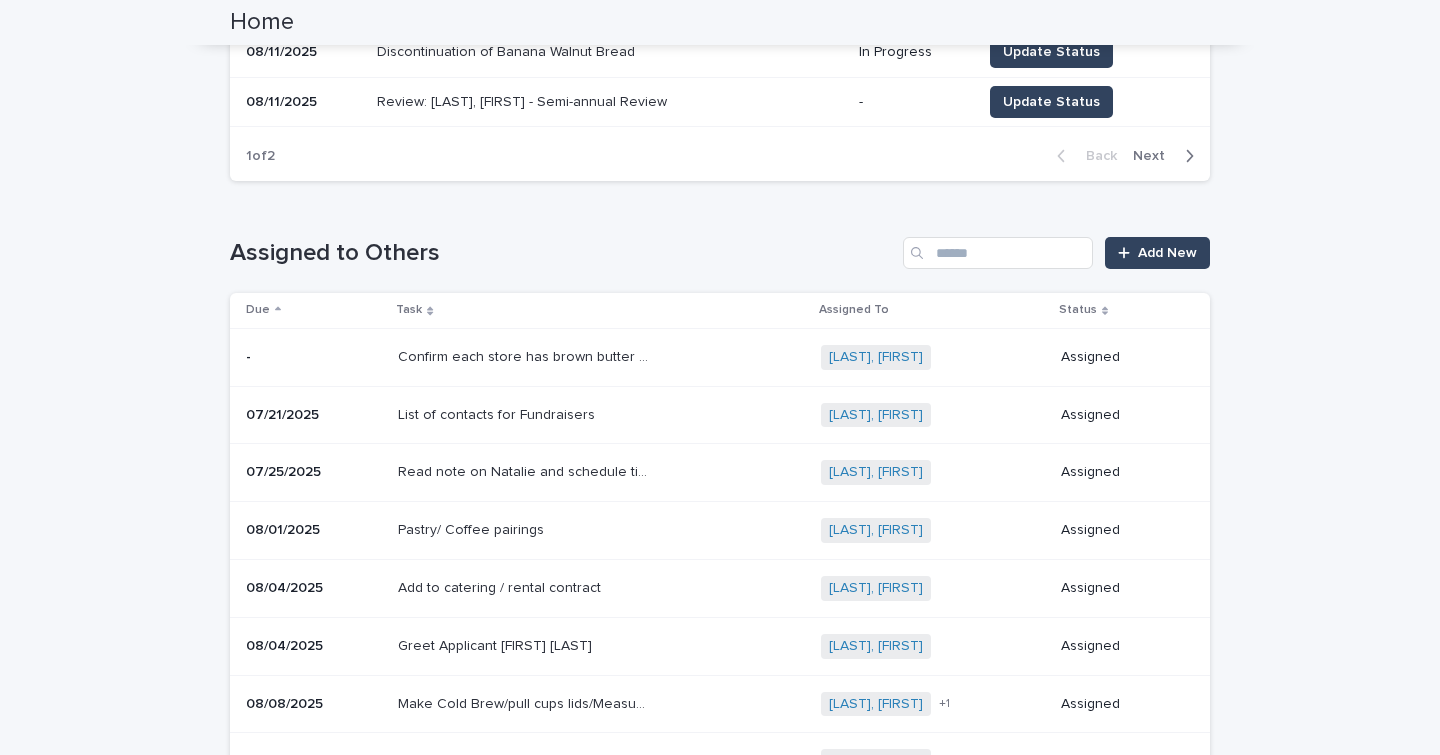 click on "Pastry/ Coffee pairings Pastry/ Coffee pairings" at bounding box center (601, 530) 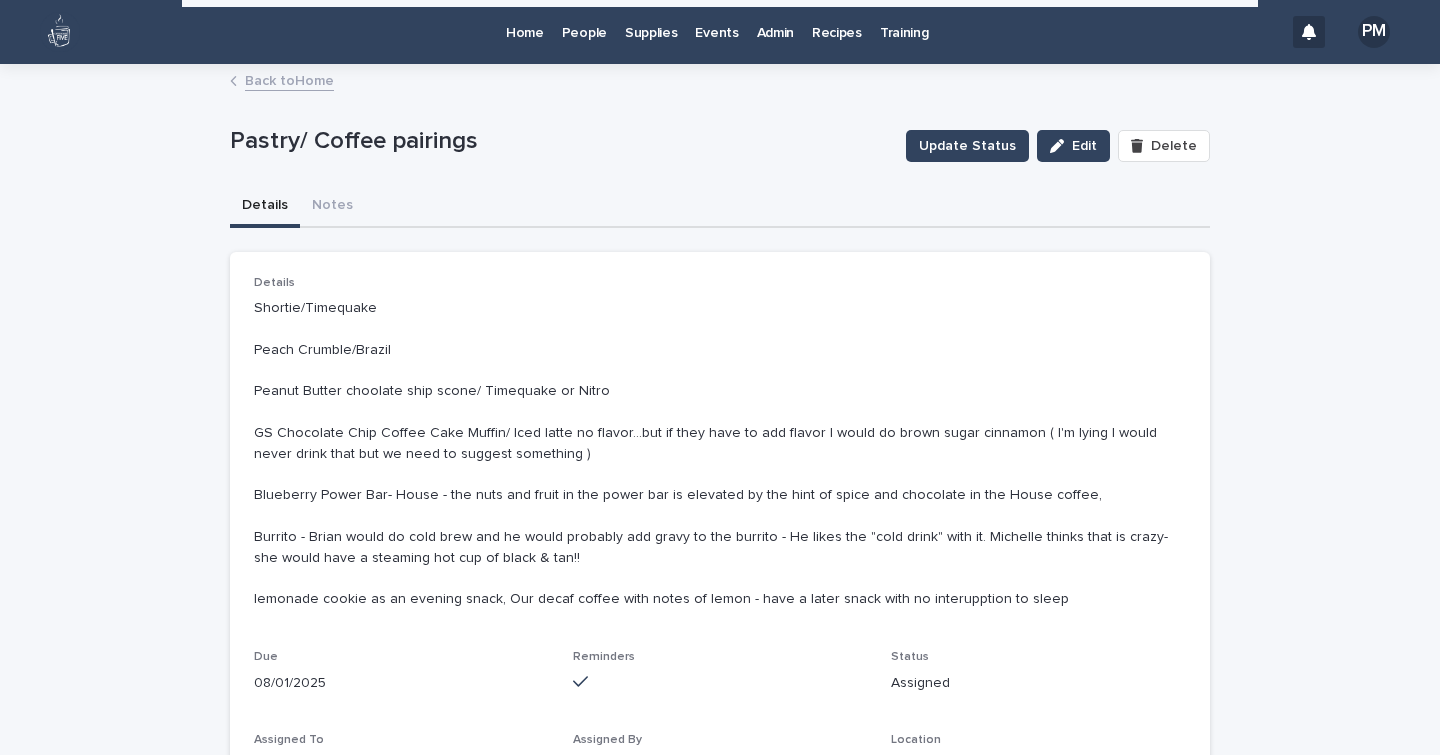 scroll, scrollTop: 0, scrollLeft: 0, axis: both 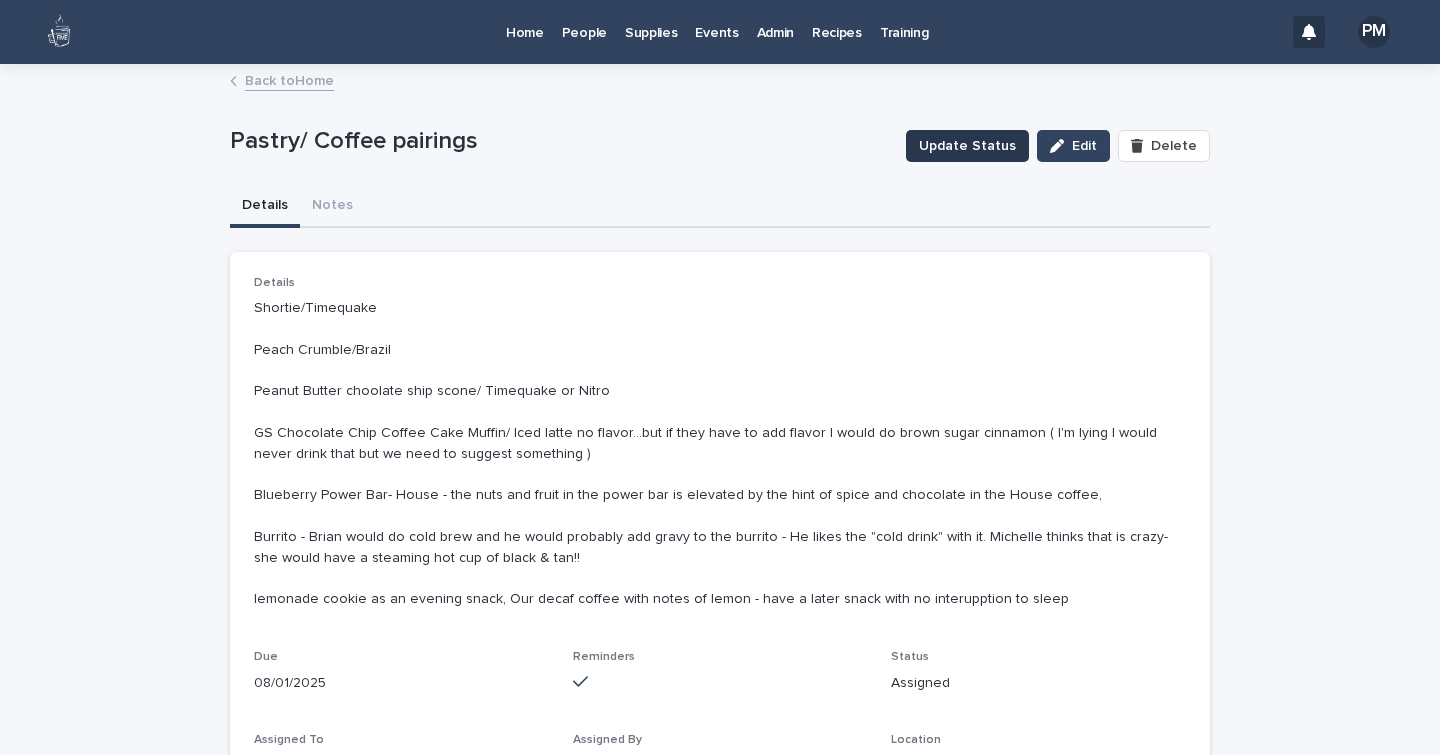 click on "Update Status" at bounding box center (967, 146) 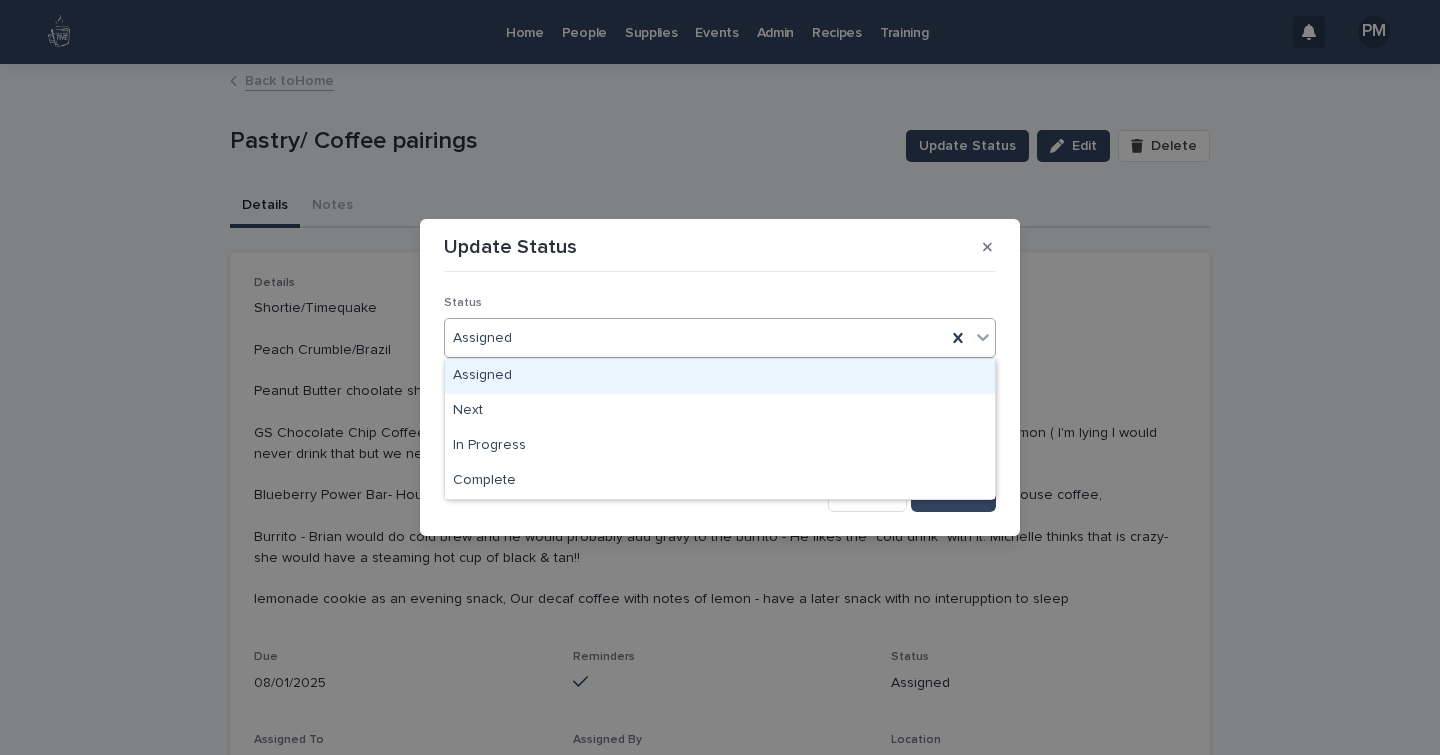 click 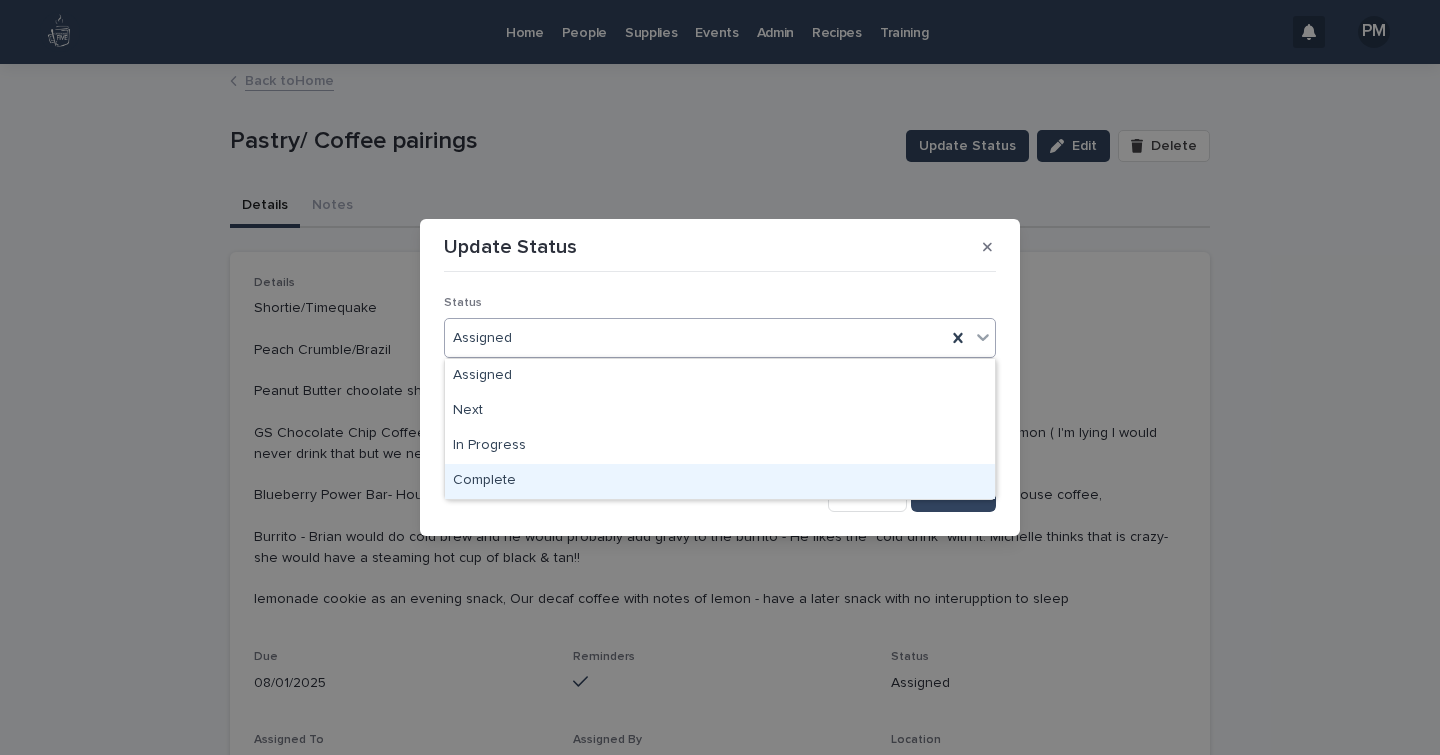 click on "Complete" at bounding box center (720, 481) 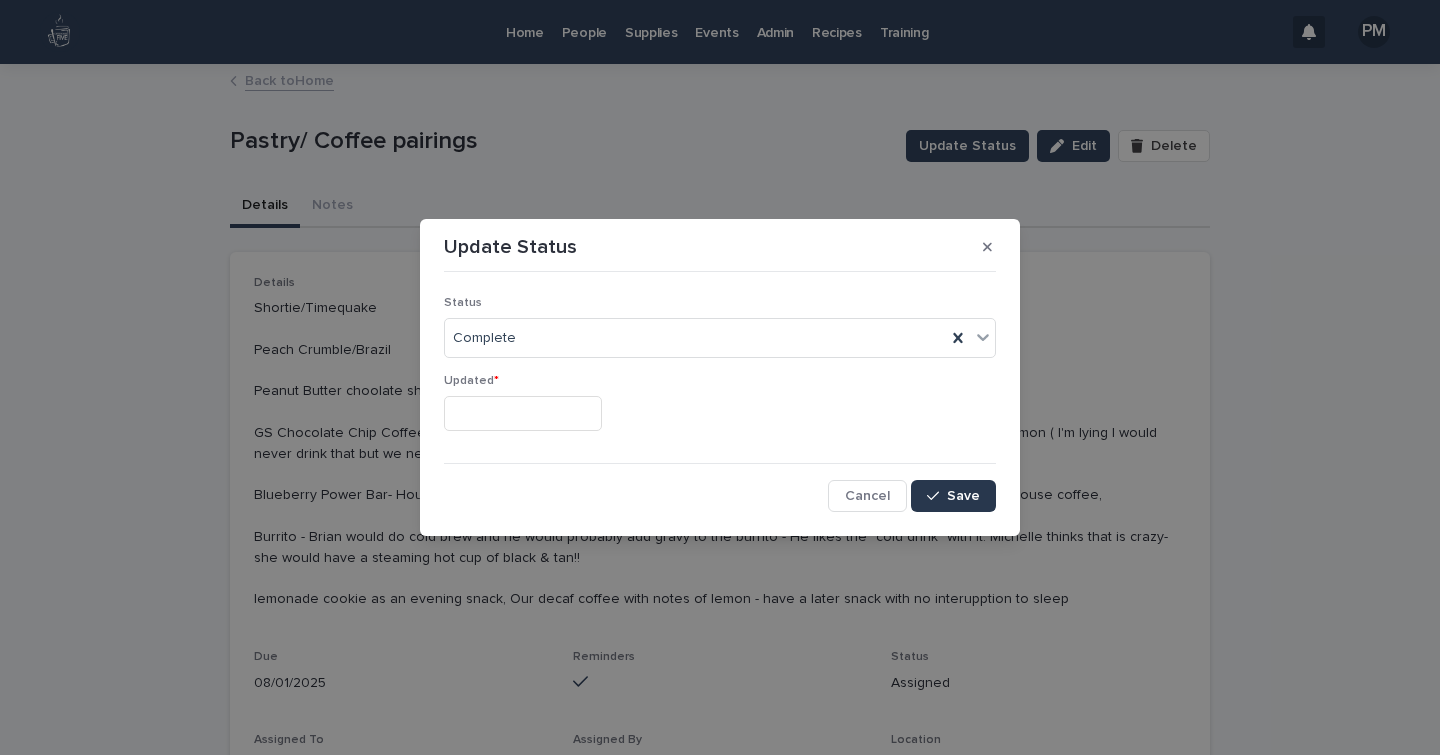 click on "Save" at bounding box center [963, 496] 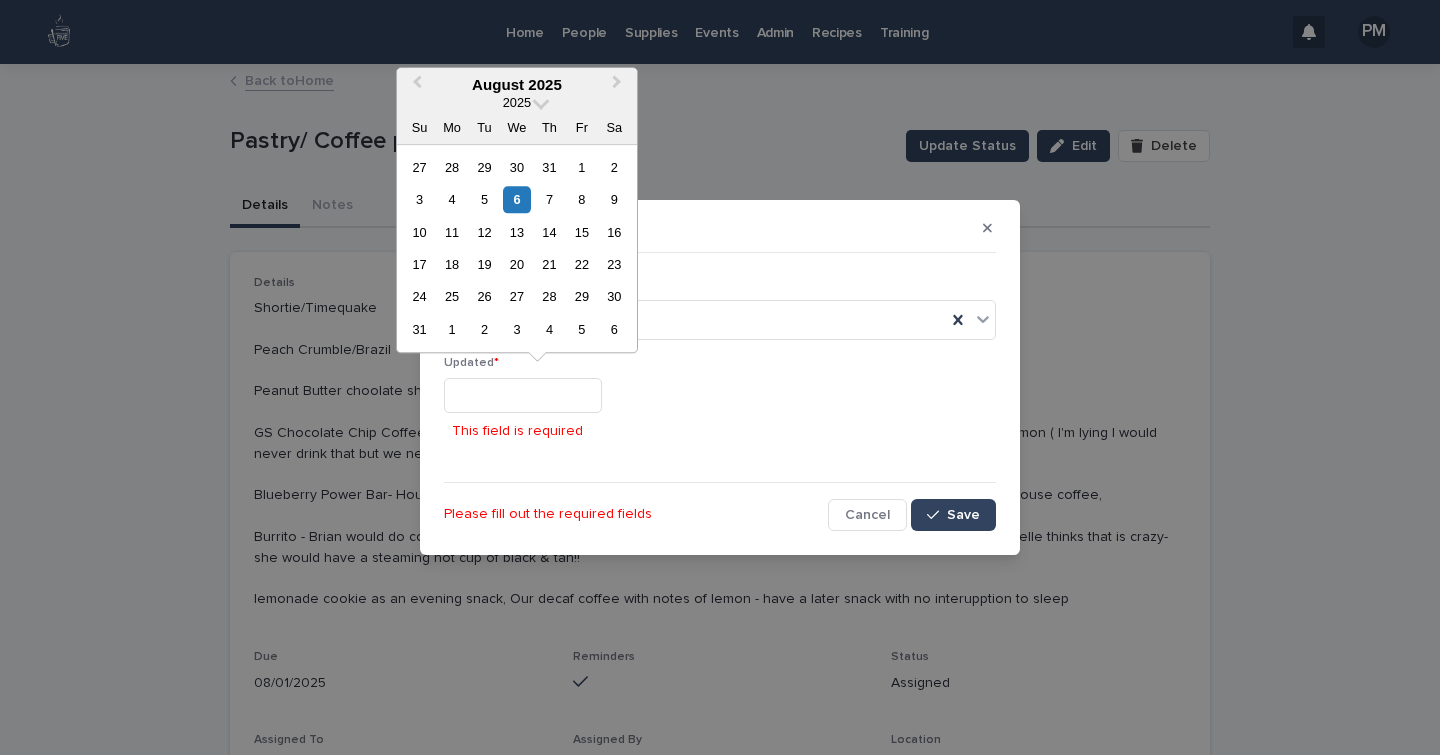 click at bounding box center [523, 395] 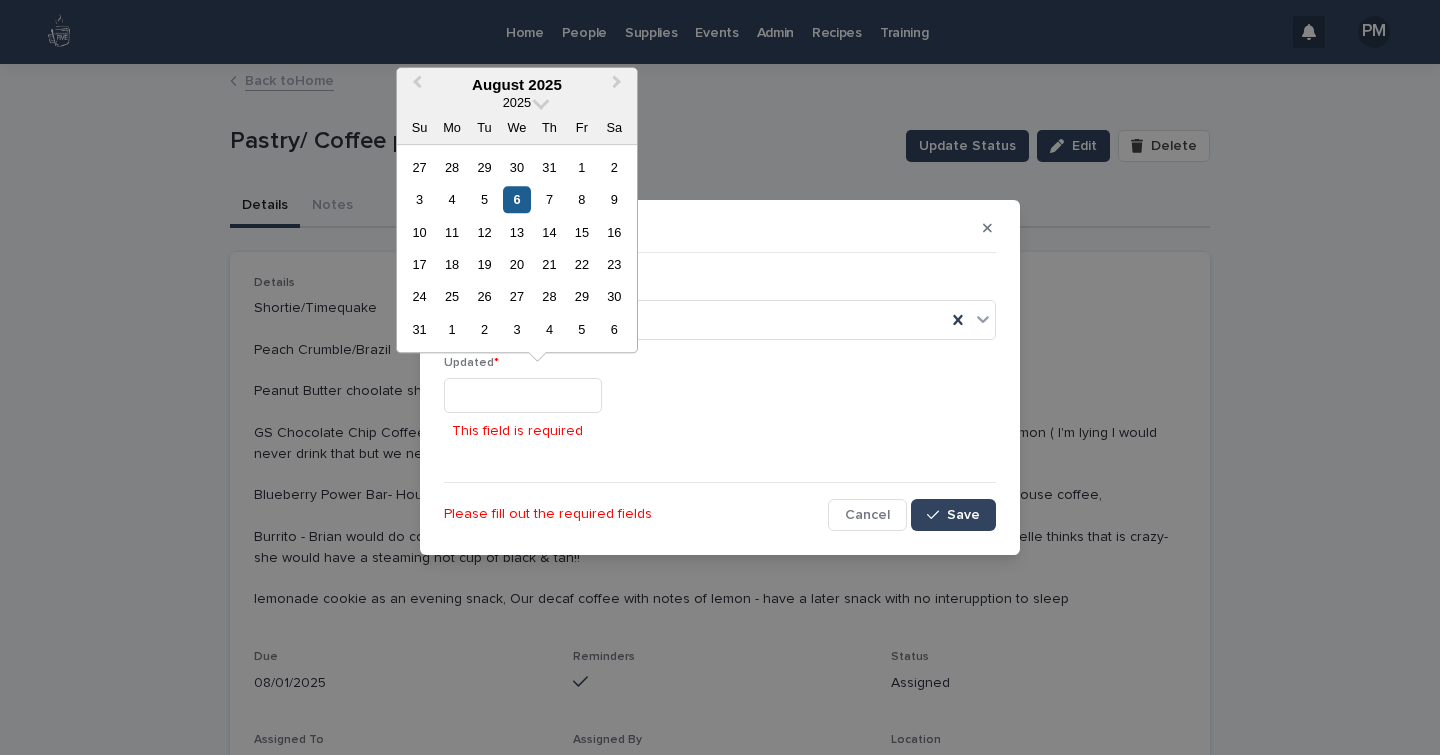 click on "6" at bounding box center [516, 199] 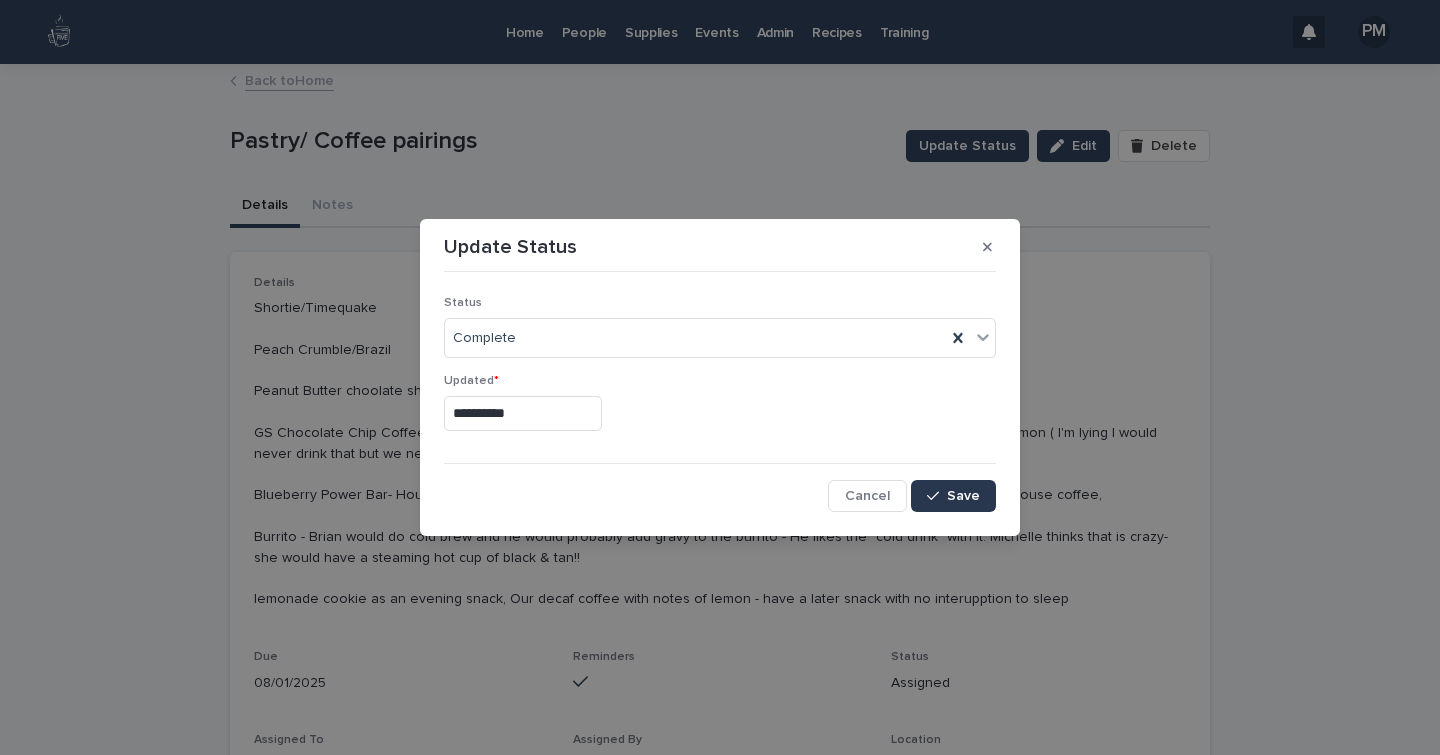 click on "Save" at bounding box center [963, 496] 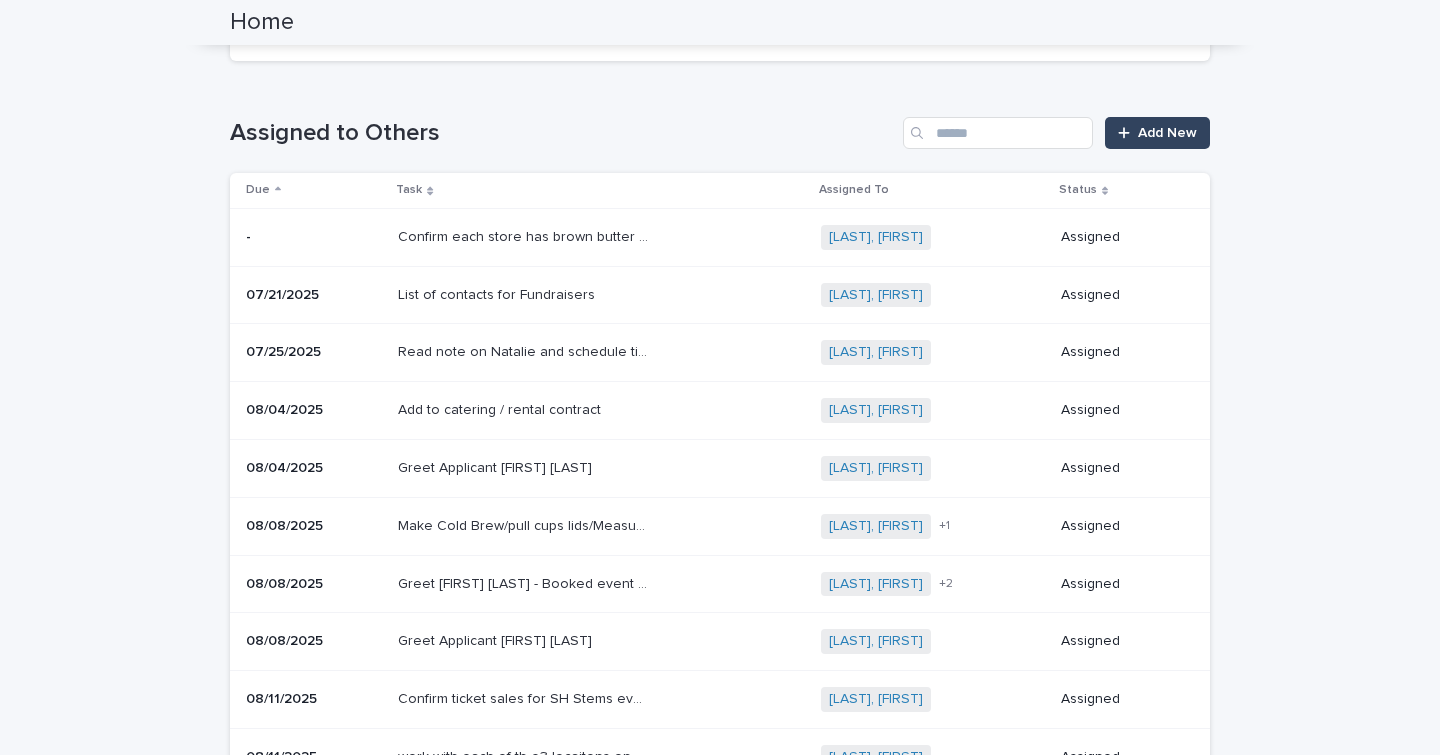 scroll, scrollTop: 875, scrollLeft: 0, axis: vertical 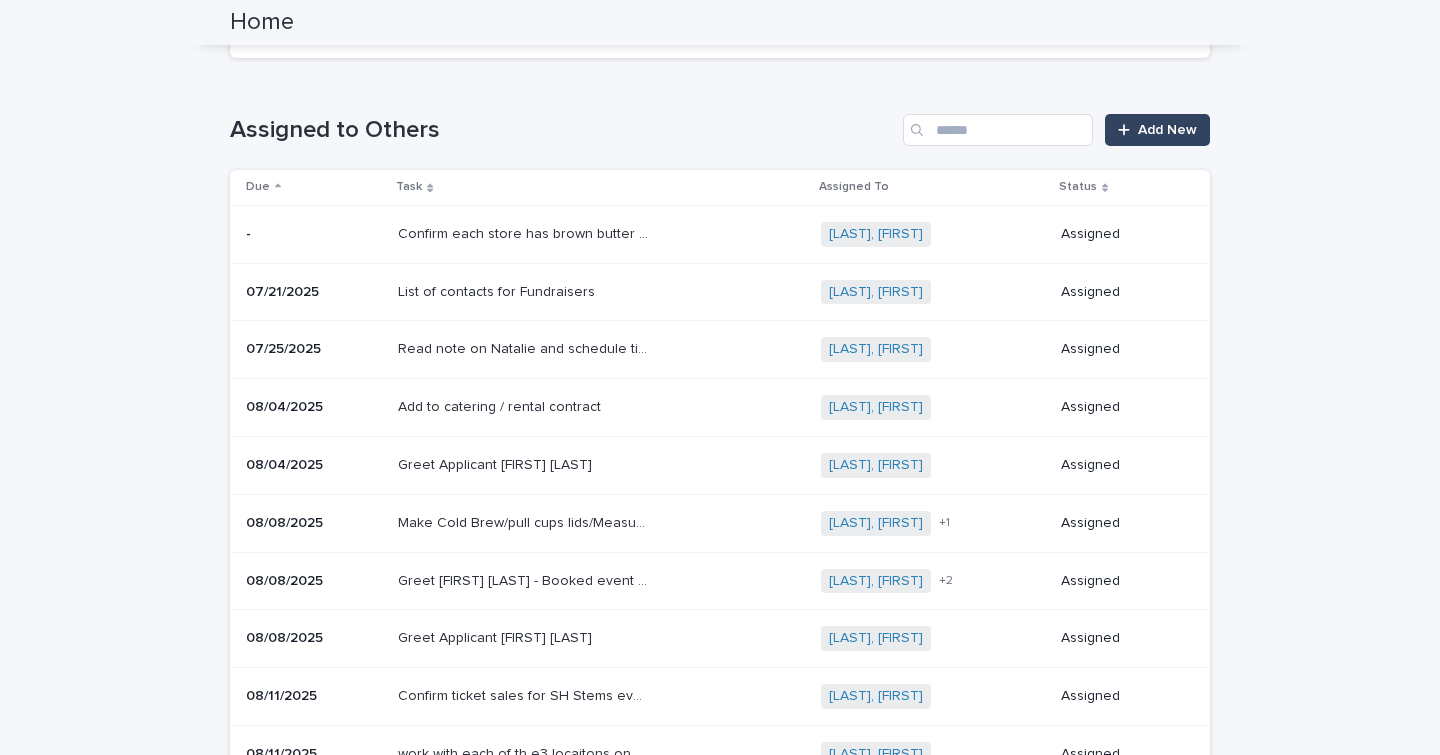 click on "Add to catering / rental contract" at bounding box center (501, 405) 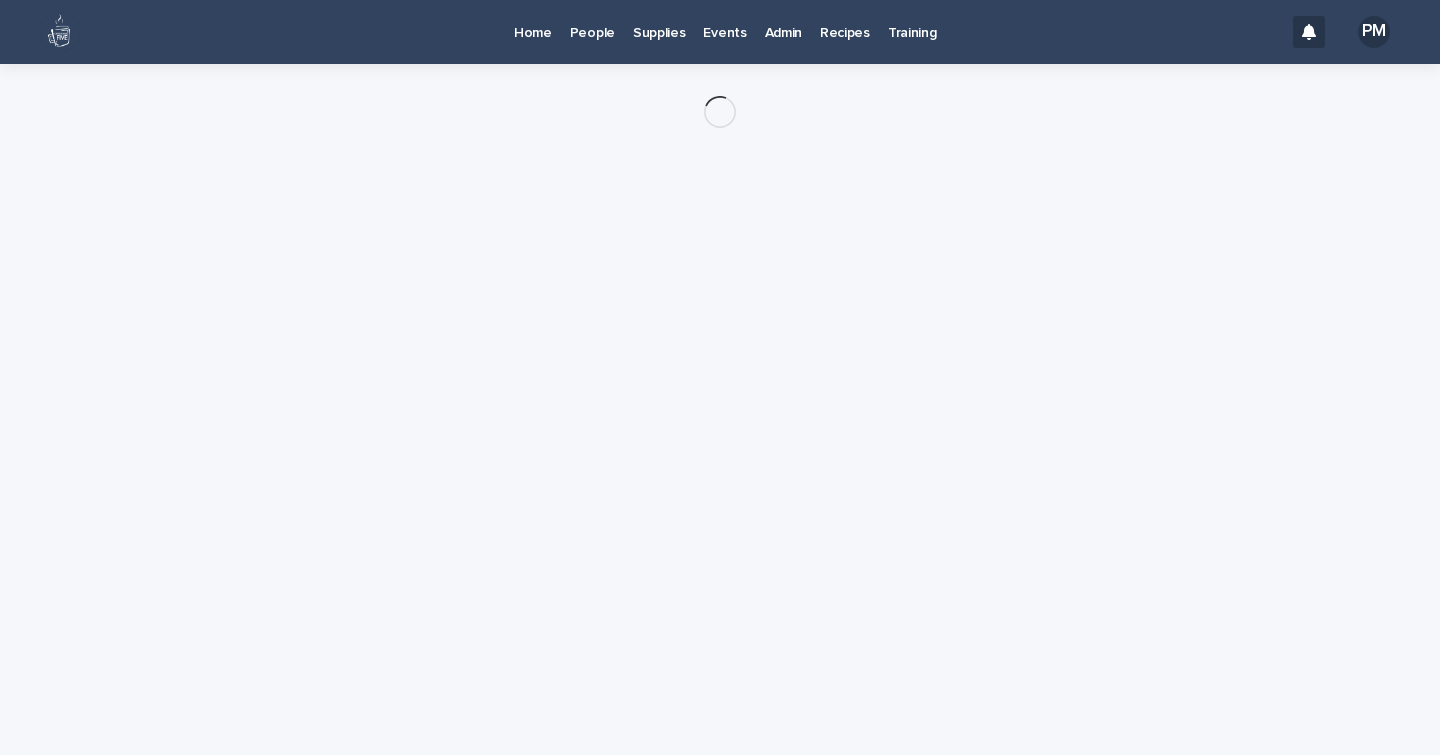scroll, scrollTop: 0, scrollLeft: 0, axis: both 